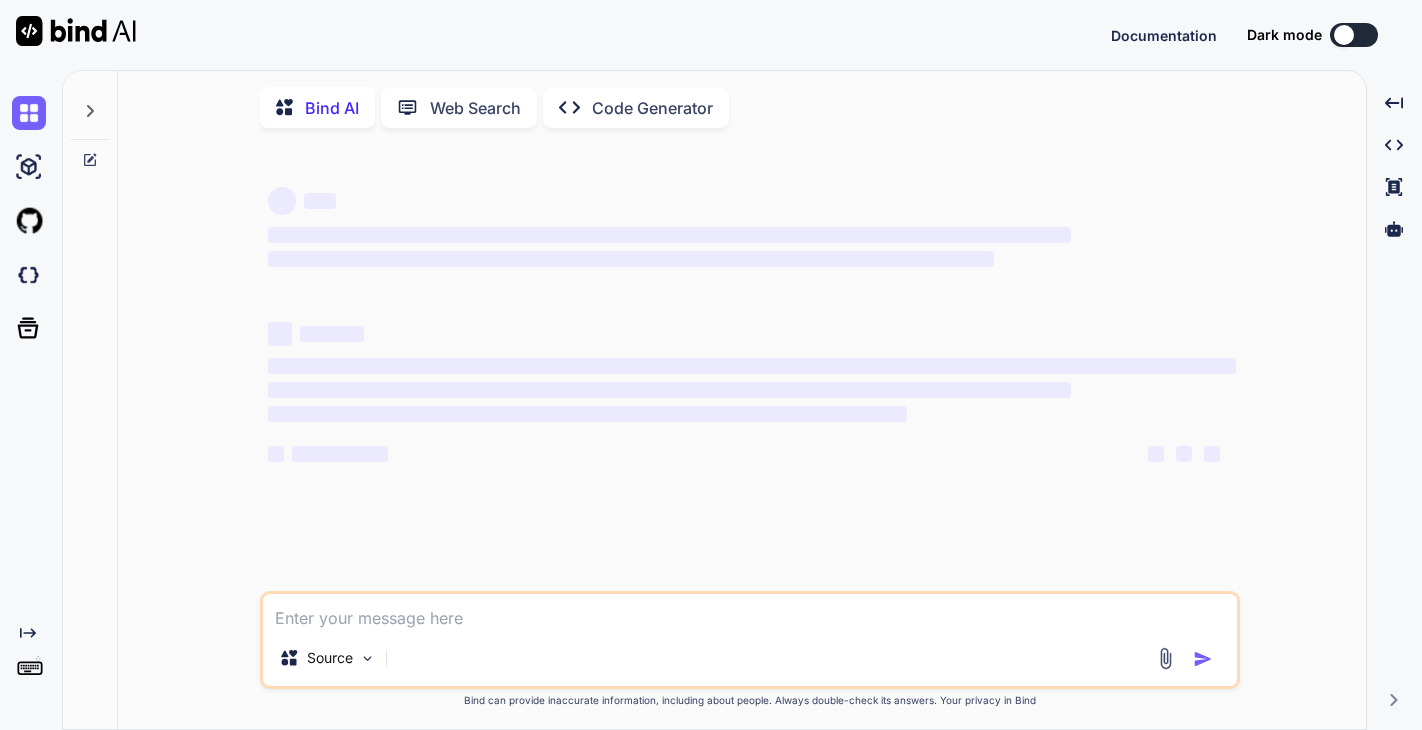 scroll, scrollTop: 0, scrollLeft: 0, axis: both 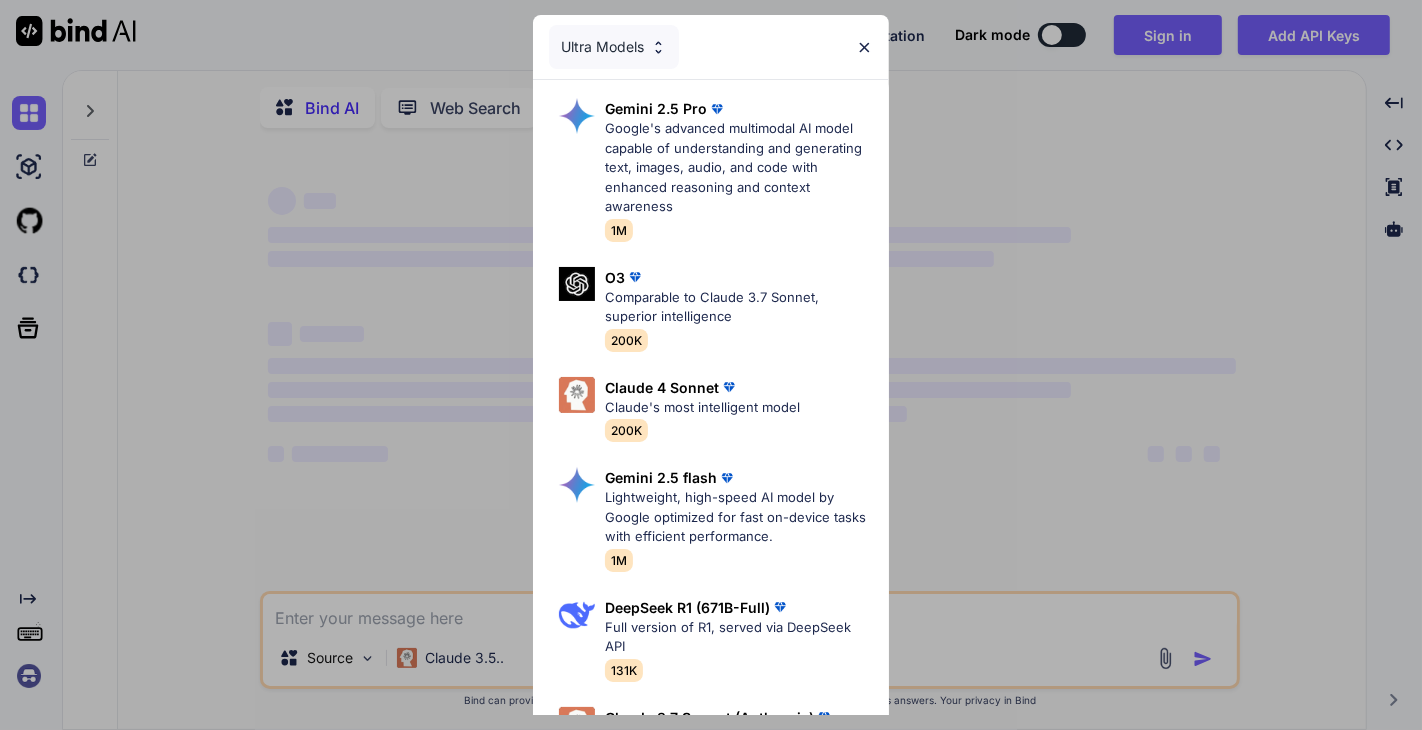type on "x" 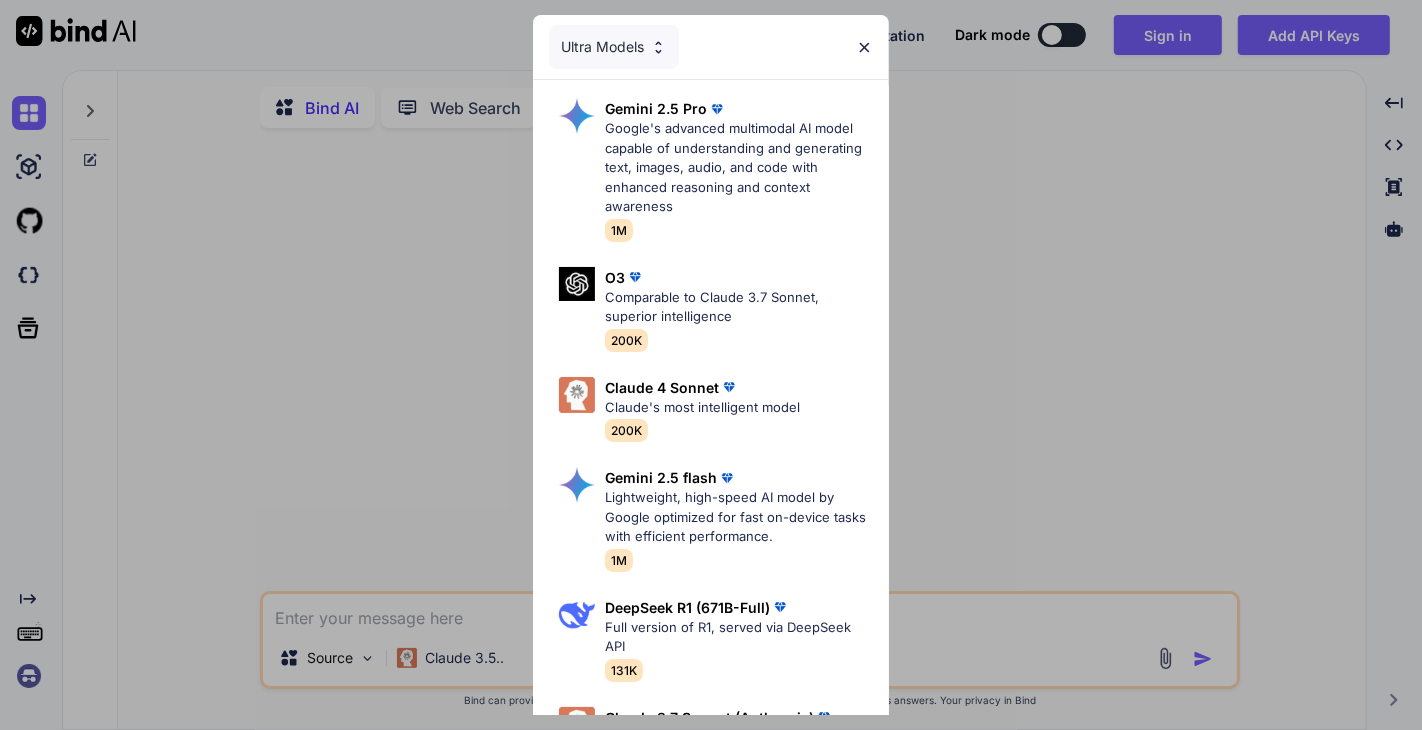 click on "Ultra Models Gemini 2.5 Pro Google's advanced multimodal AI model capable of understanding and generating text, images, audio, and code with enhanced reasoning and context awareness 1M O3 Comparable to Claude 3.7 Sonnet, superior intelligence 200K Claude 4 Sonnet Claude's most intelligent model 200K Gemini 2.5 flash Lightweight, high-speed AI model by Google optimized for fast on-device tasks with efficient performance. 1M DeepSeek R1 (671B-Full) Full version of R1, served via DeepSeek API 131K Claude 3.7 Sonnet (Anthropic) Claude's most intelligent model 200K O4 mini OpenAI's most advanced reasoning model series 200K DeepSeek R1 (70B-Distill US Hosted) Reasoning at 1000 tokens/second, beats GPT-o1 & Claude 3.5 Sonnet 128k" at bounding box center [711, 365] 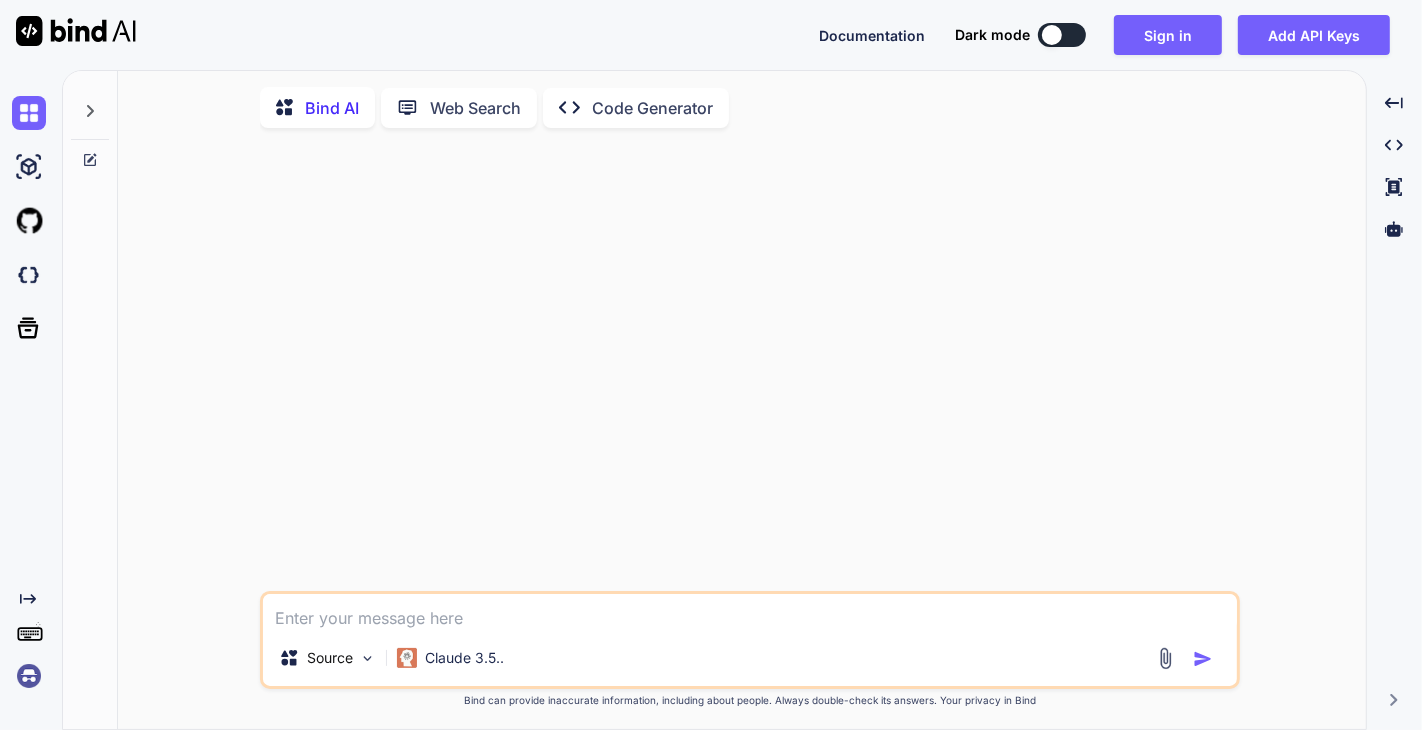 click on "Source   Claude 3.5.." at bounding box center (750, 640) 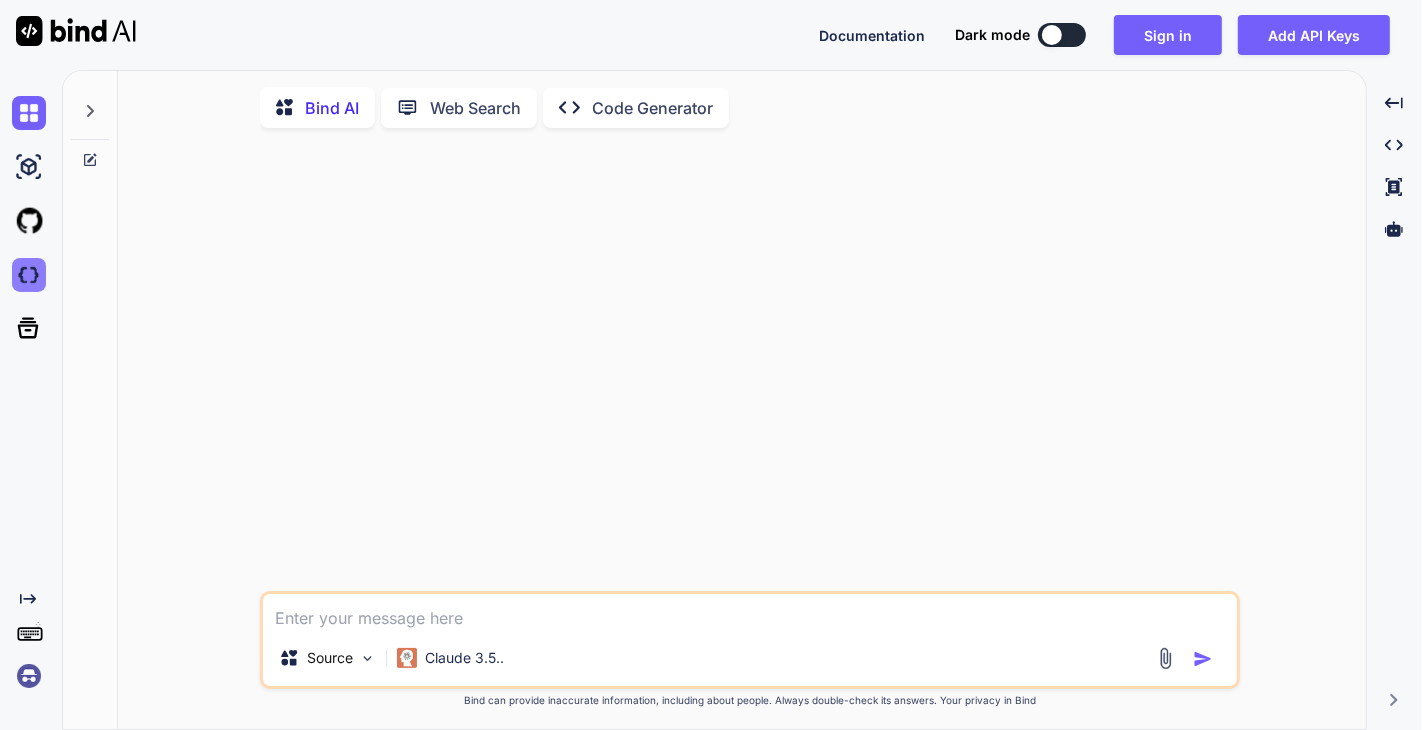 click at bounding box center [29, 275] 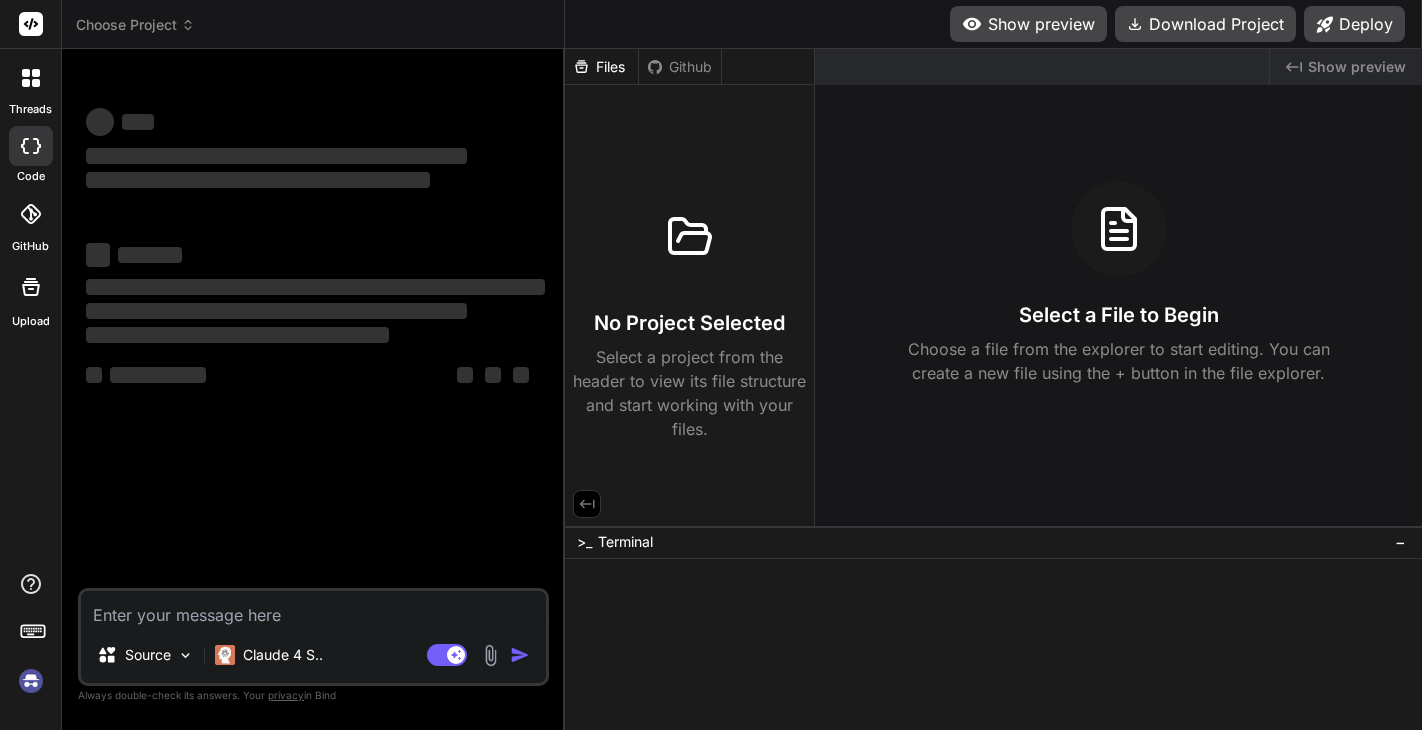 scroll, scrollTop: 0, scrollLeft: 0, axis: both 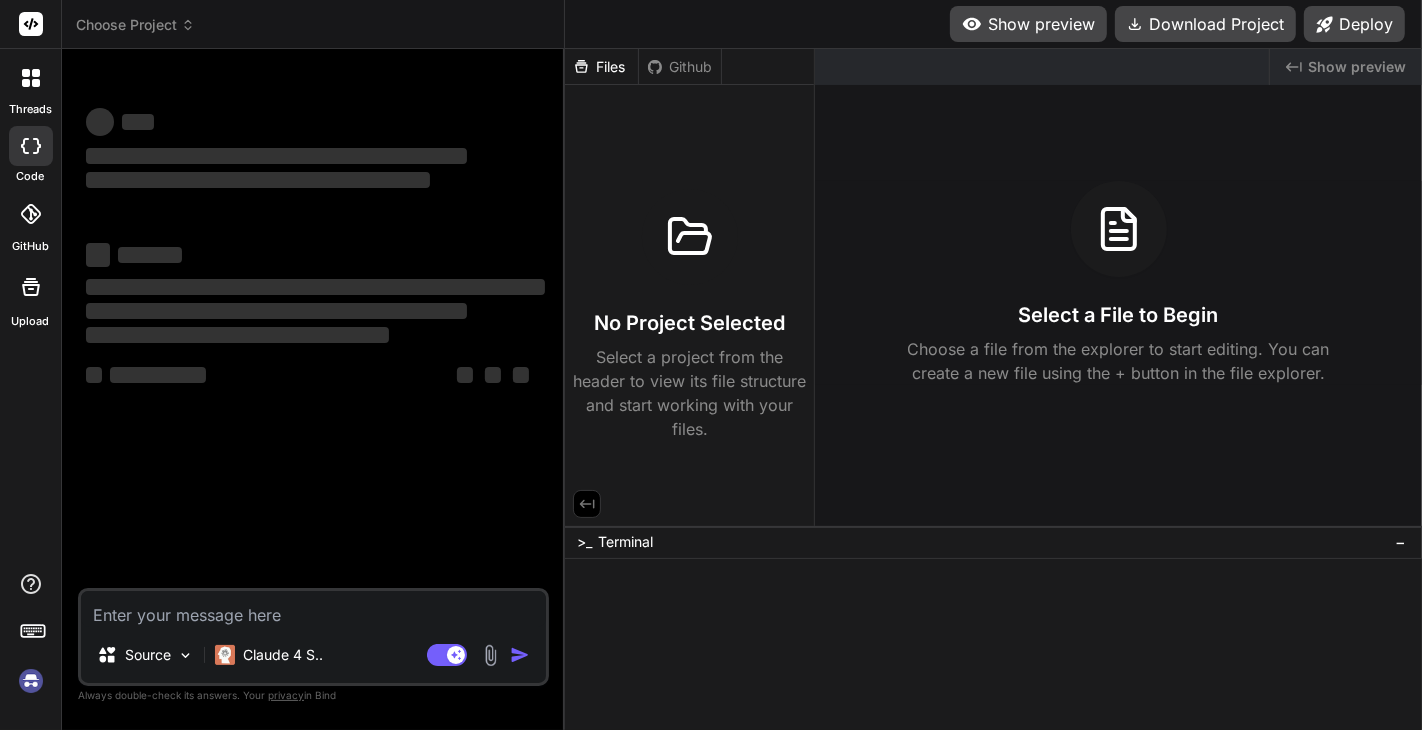 click on "Source   Claude 4 S.. Agent Mode. When this toggle is activated, AI automatically makes decisions, reasons, creates files, and runs terminal commands. Almost full autopilot." at bounding box center [313, 637] 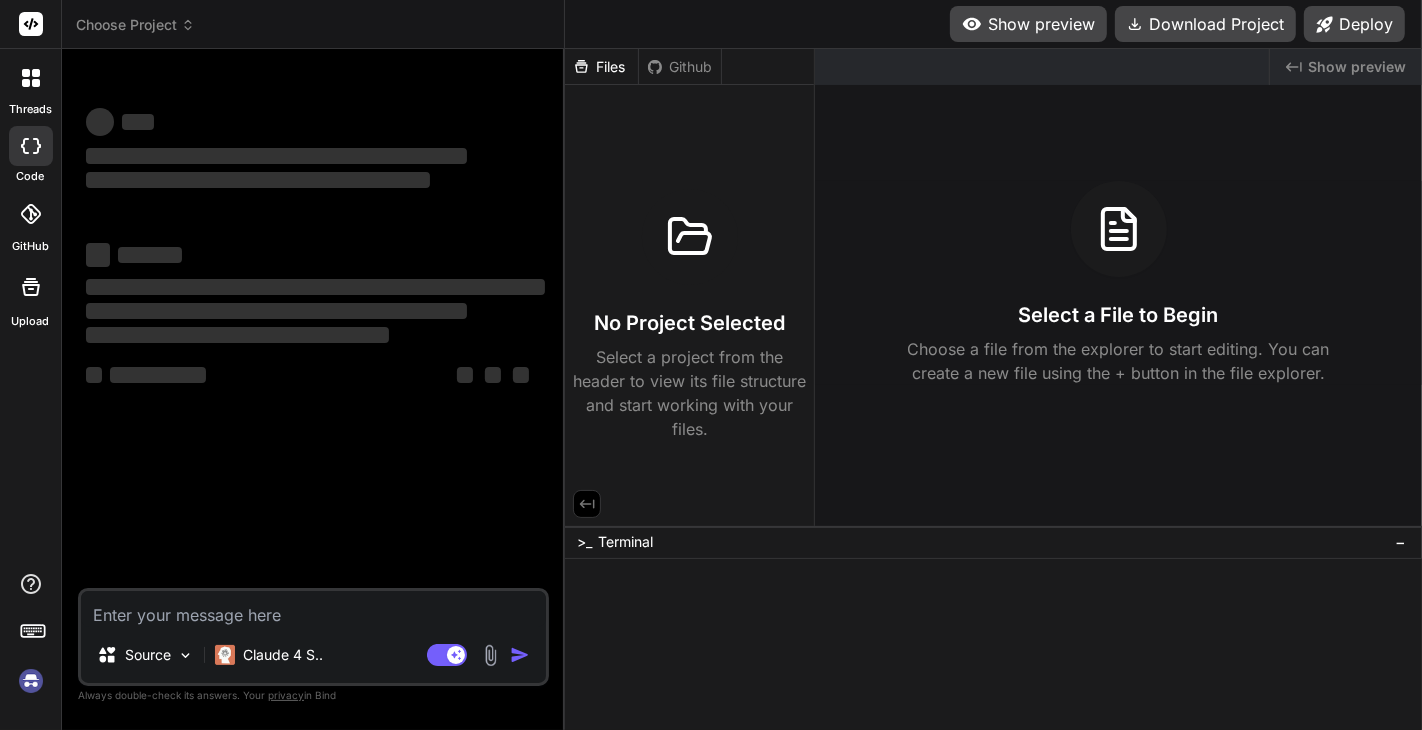 type on "x" 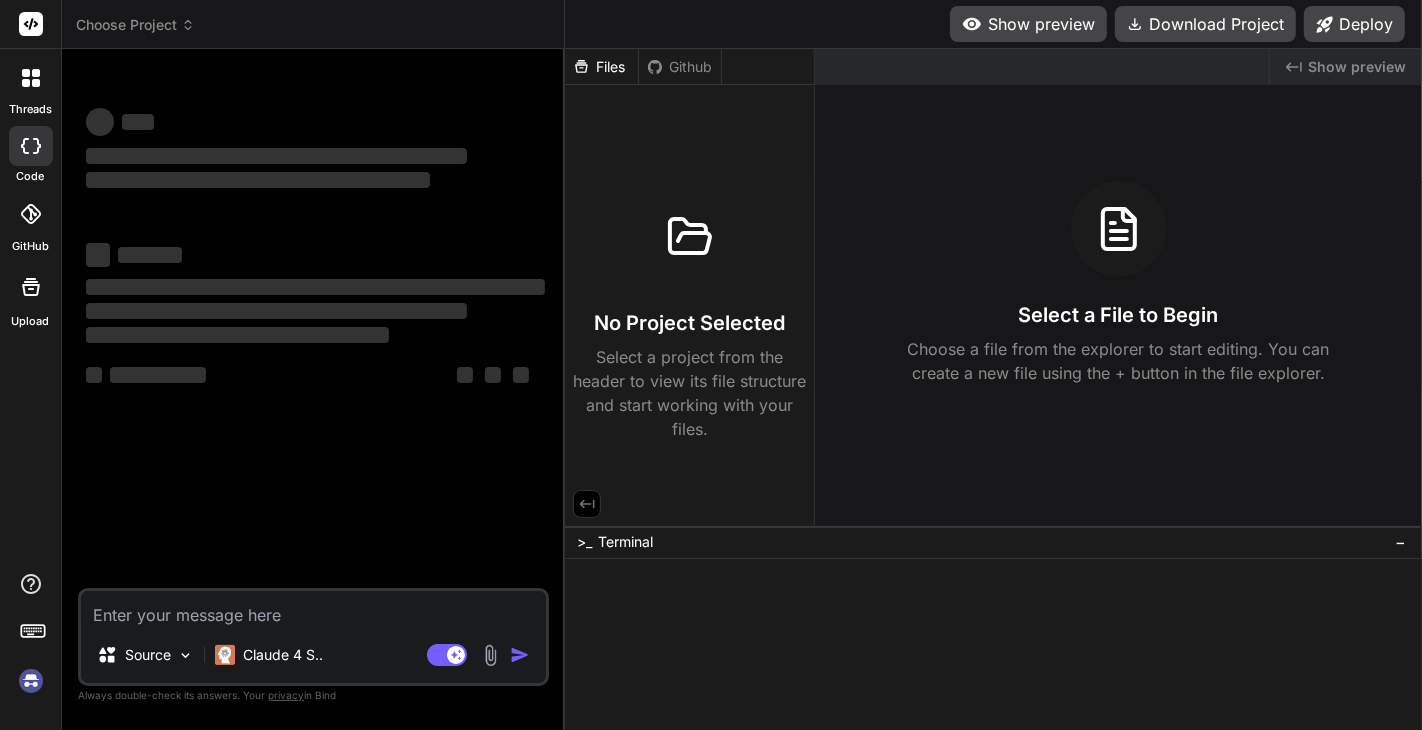 paste on "https://www.example.com/index.html" 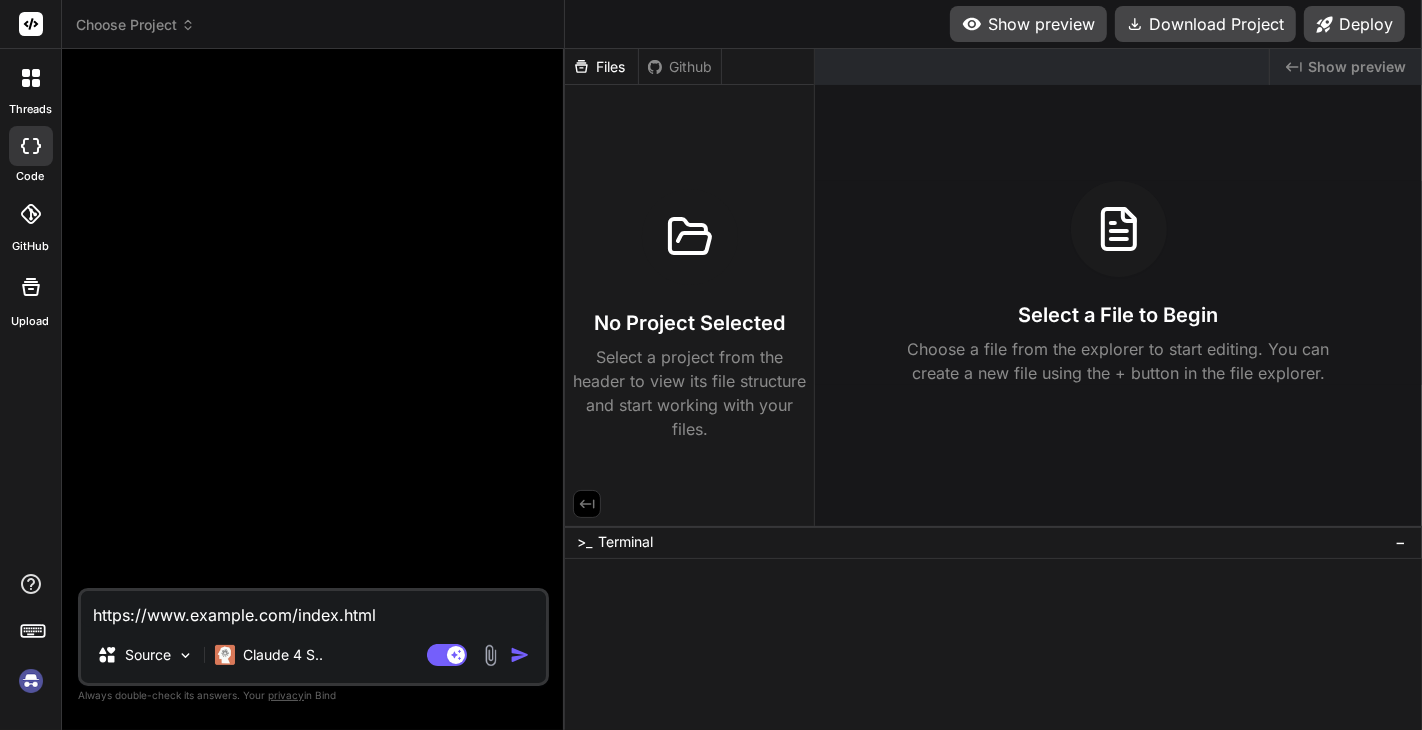 type on "x" 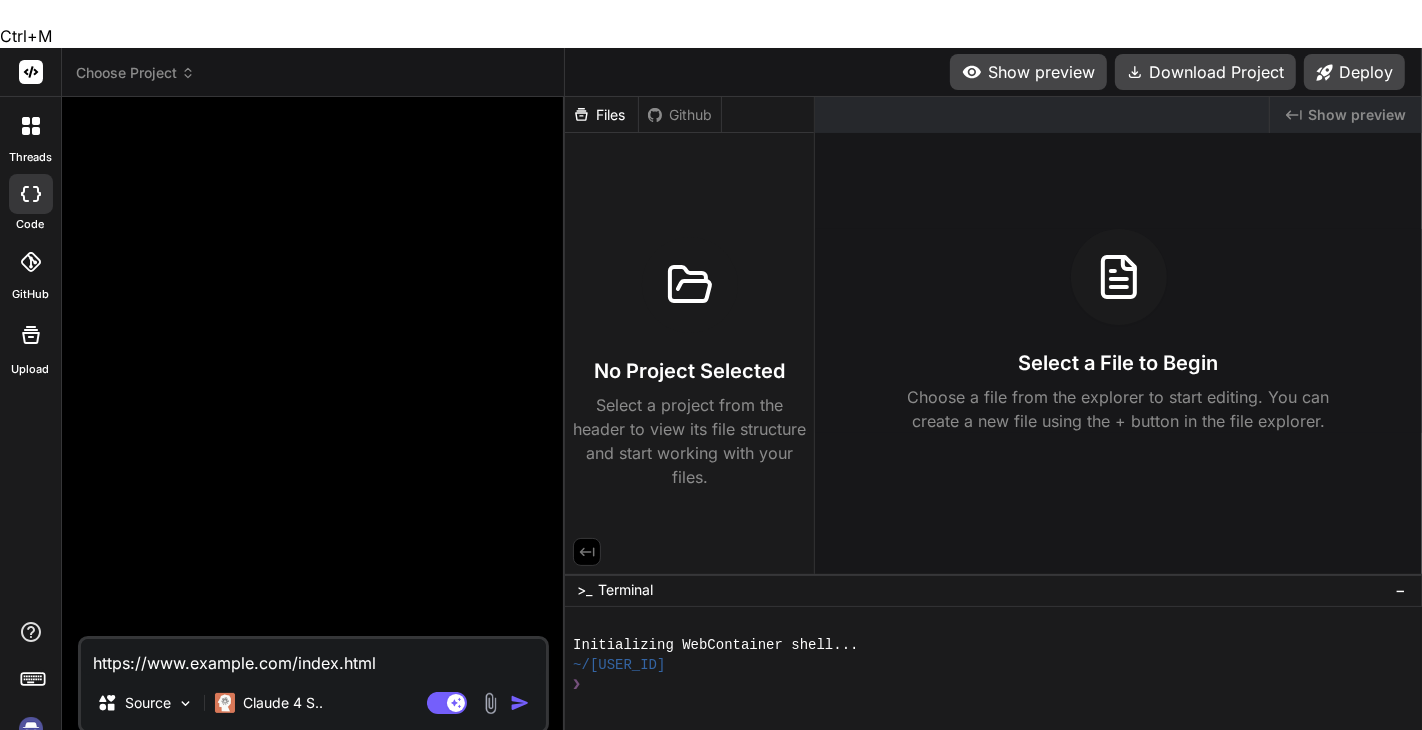 drag, startPoint x: 286, startPoint y: 625, endPoint x: 437, endPoint y: 614, distance: 151.40013 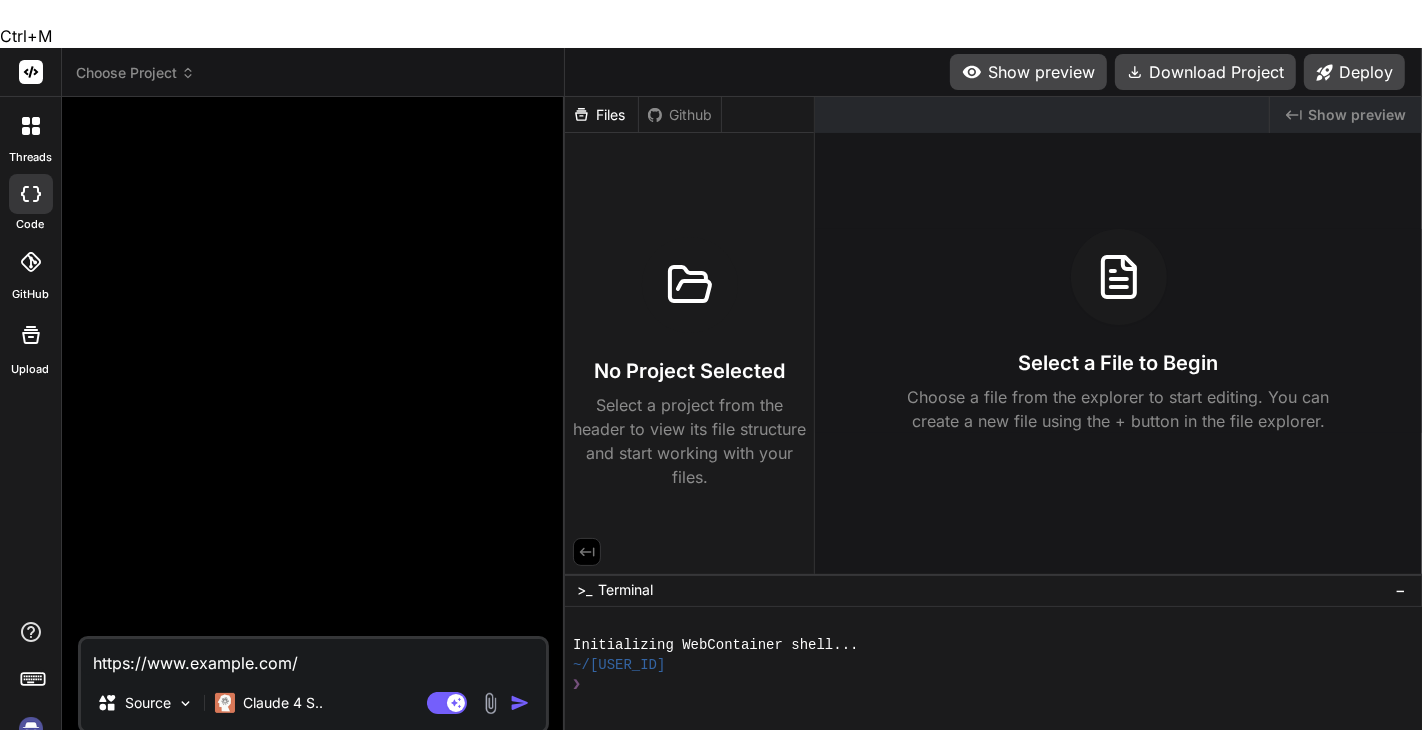 type on "https://www.meensatti.com/" 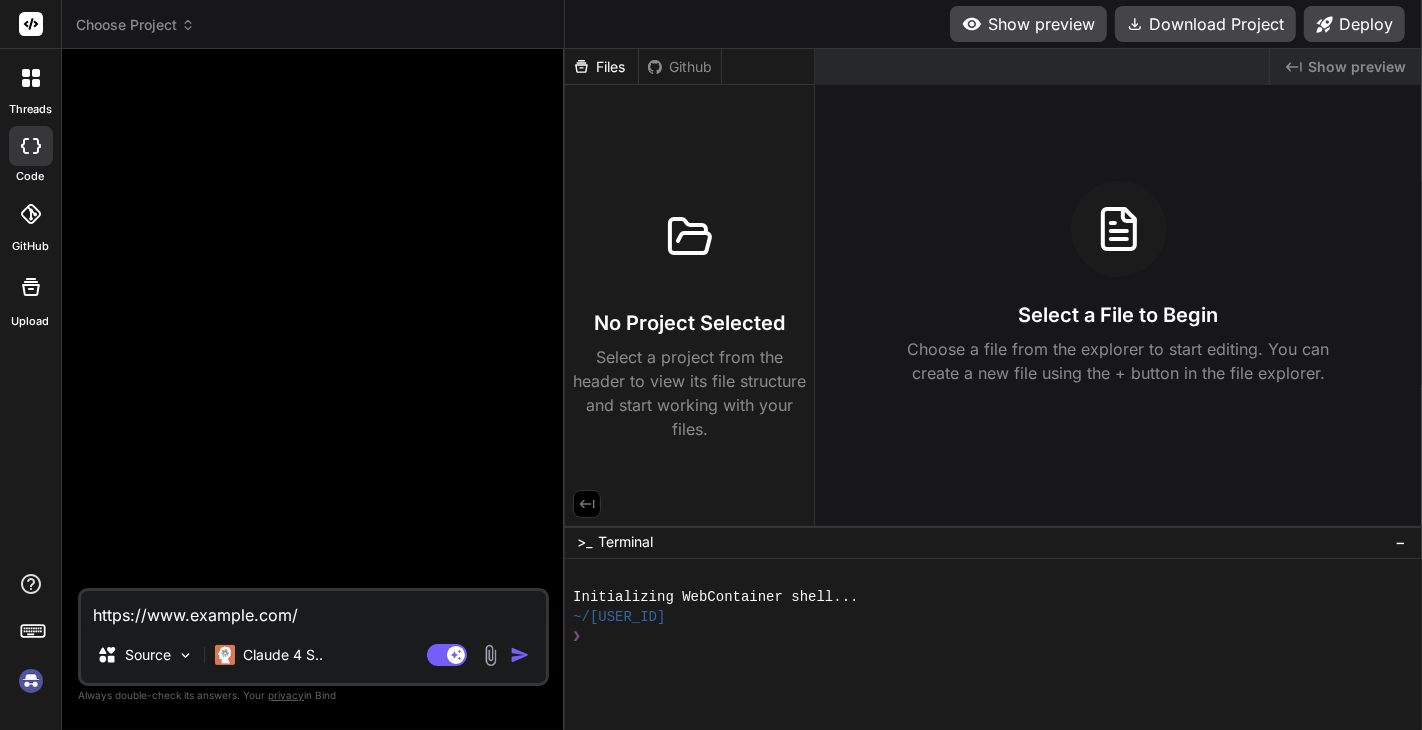 type on "https://www.meensatti.com/ i" 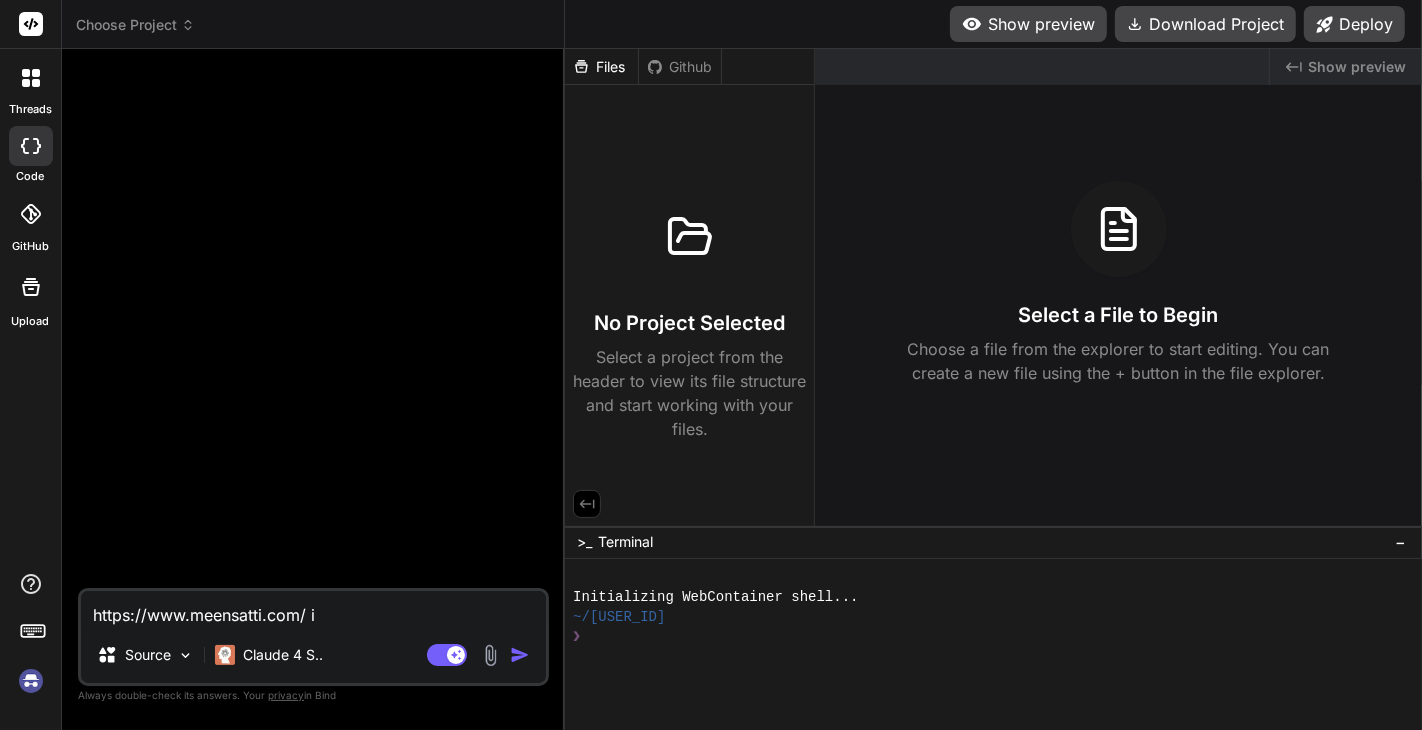 type on "https://www.meensatti.com/ i" 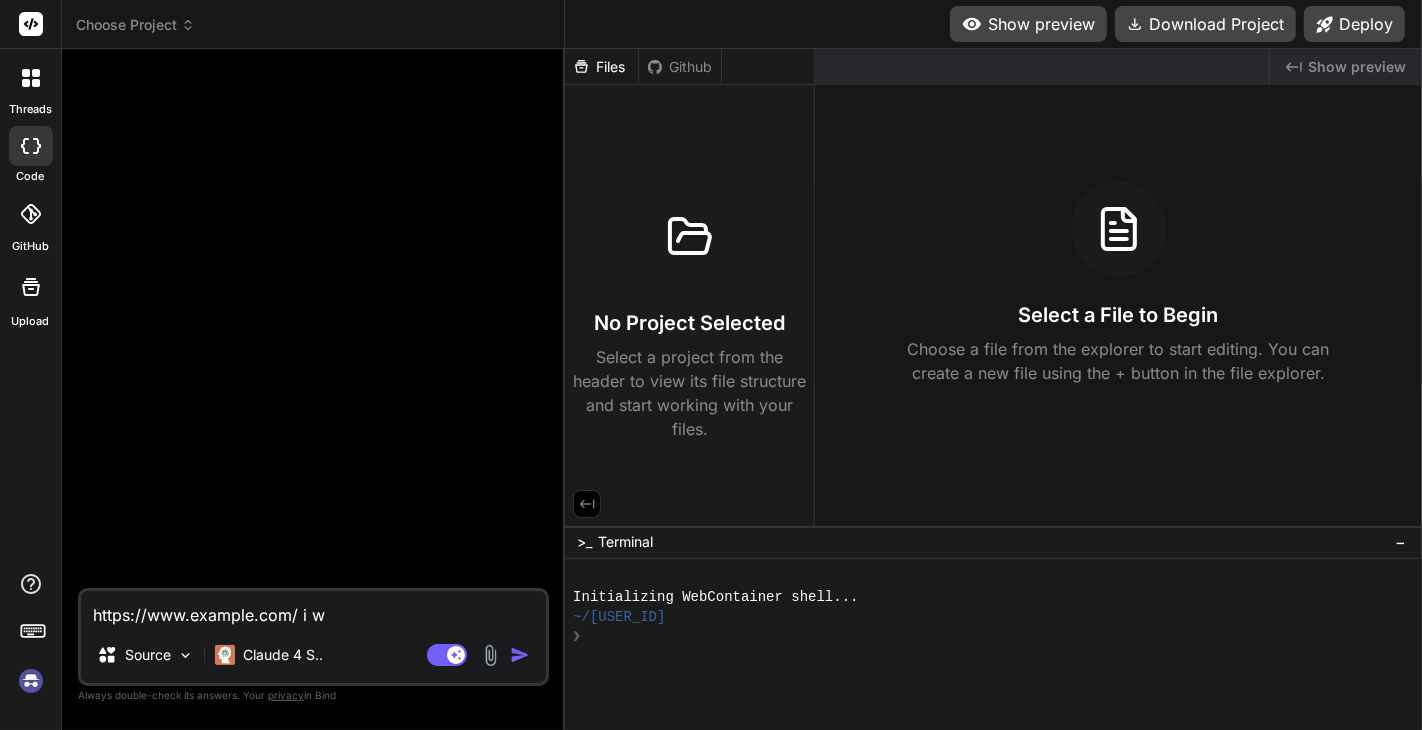 type on "https://www.meensatti.com/ i wa" 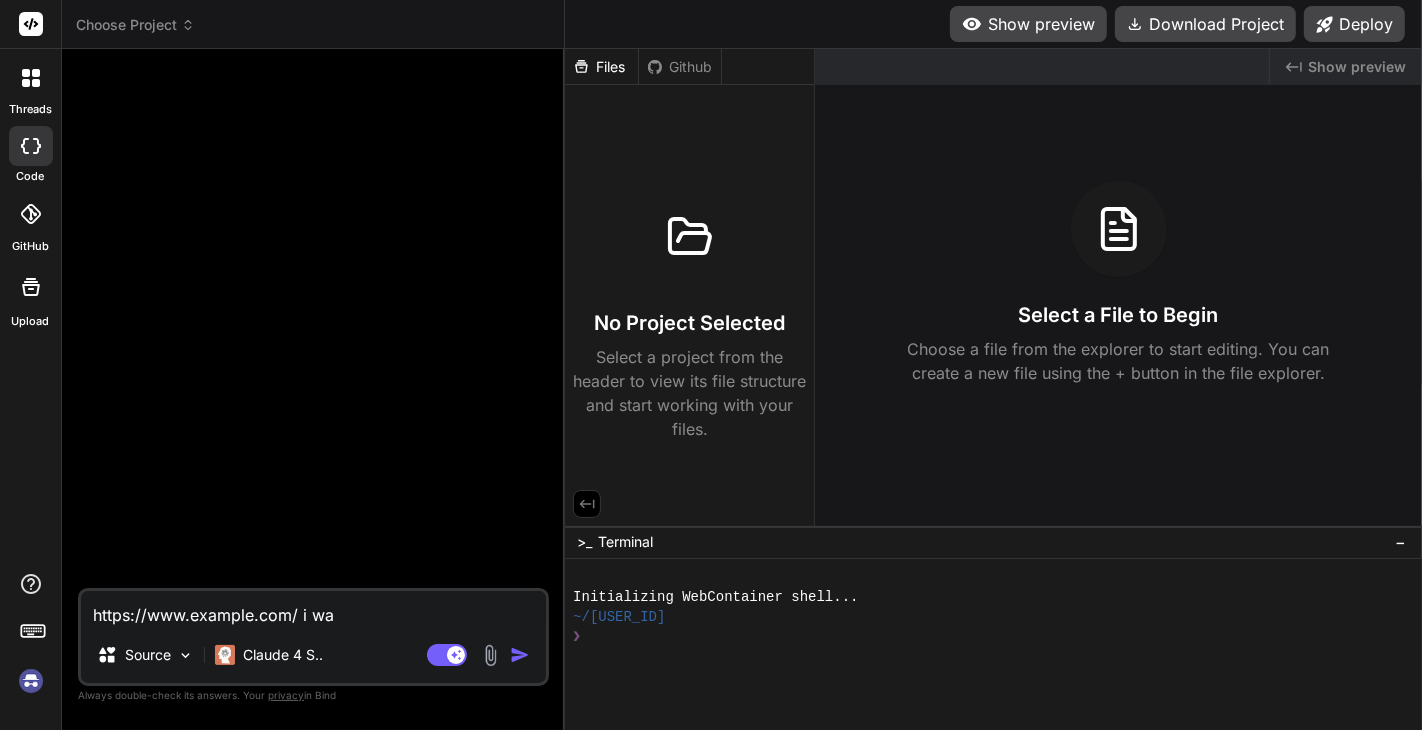 type on "https://www.meensatti.com/ i wan" 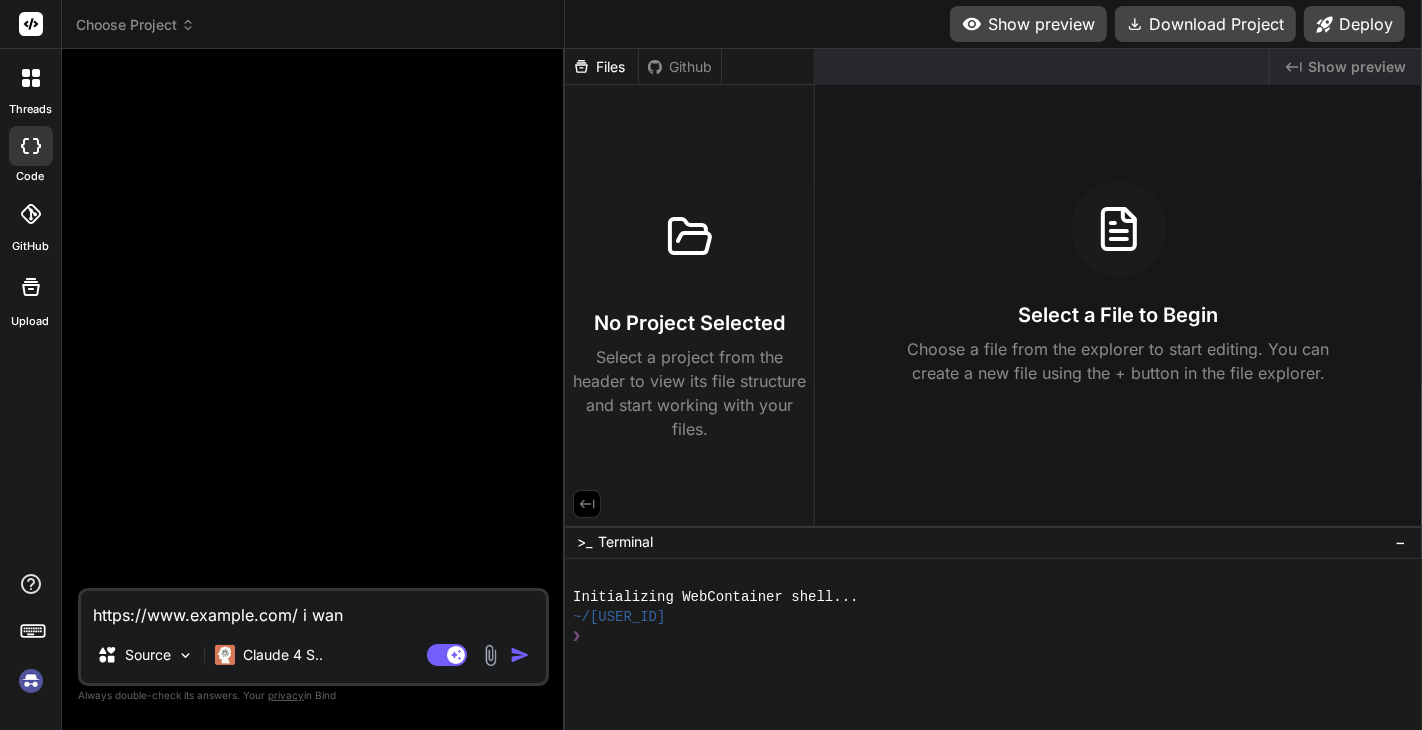 type on "https://www.meensatti.com/ i want" 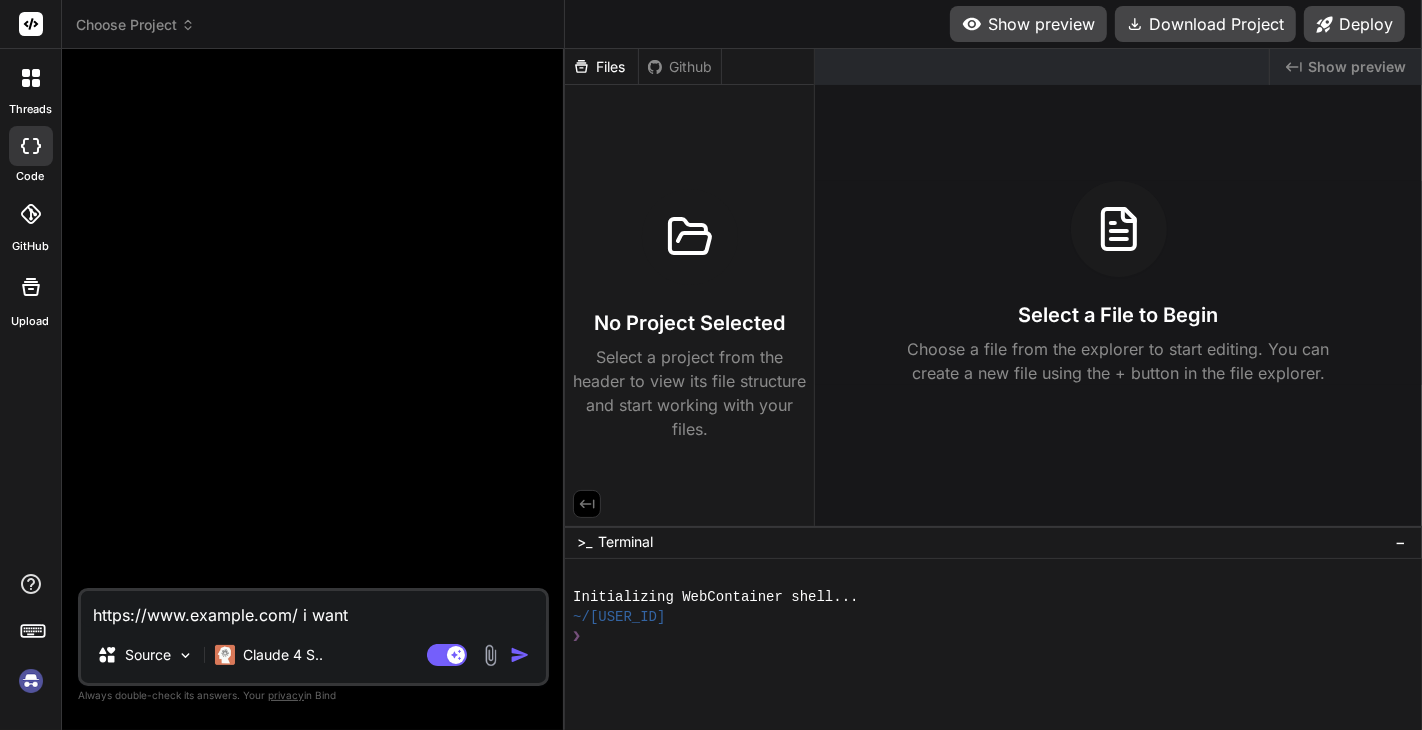 type on "https://www.meensatti.com/ i want" 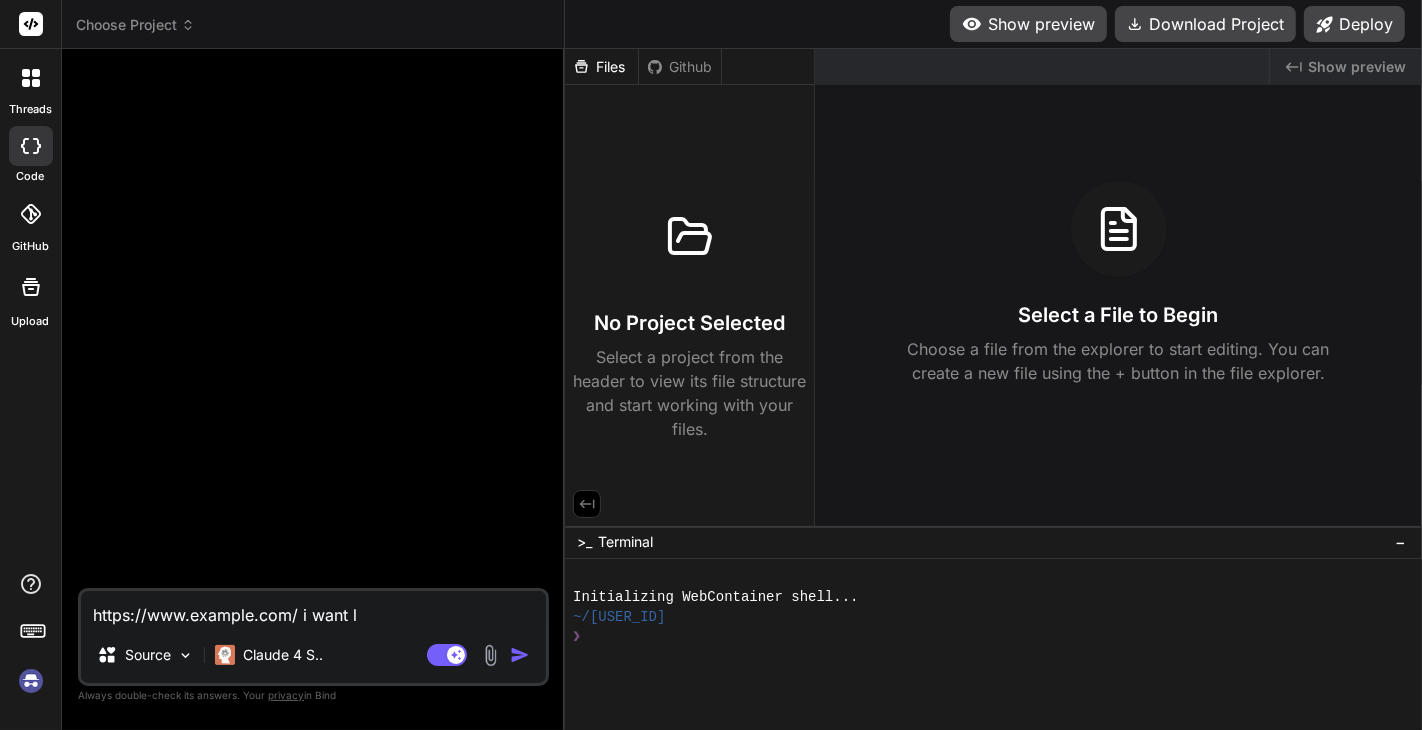 type on "https://www.meensatti.com/ i want li" 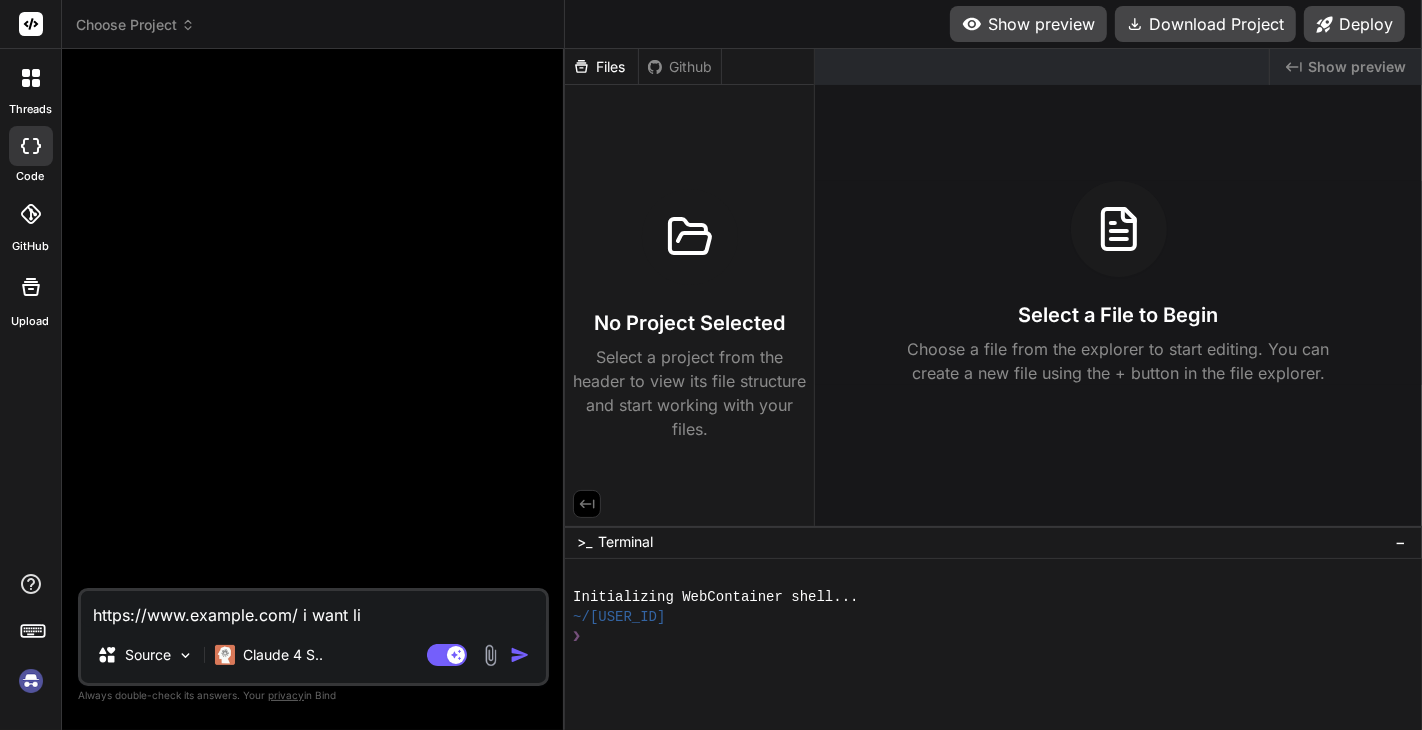 type on "x" 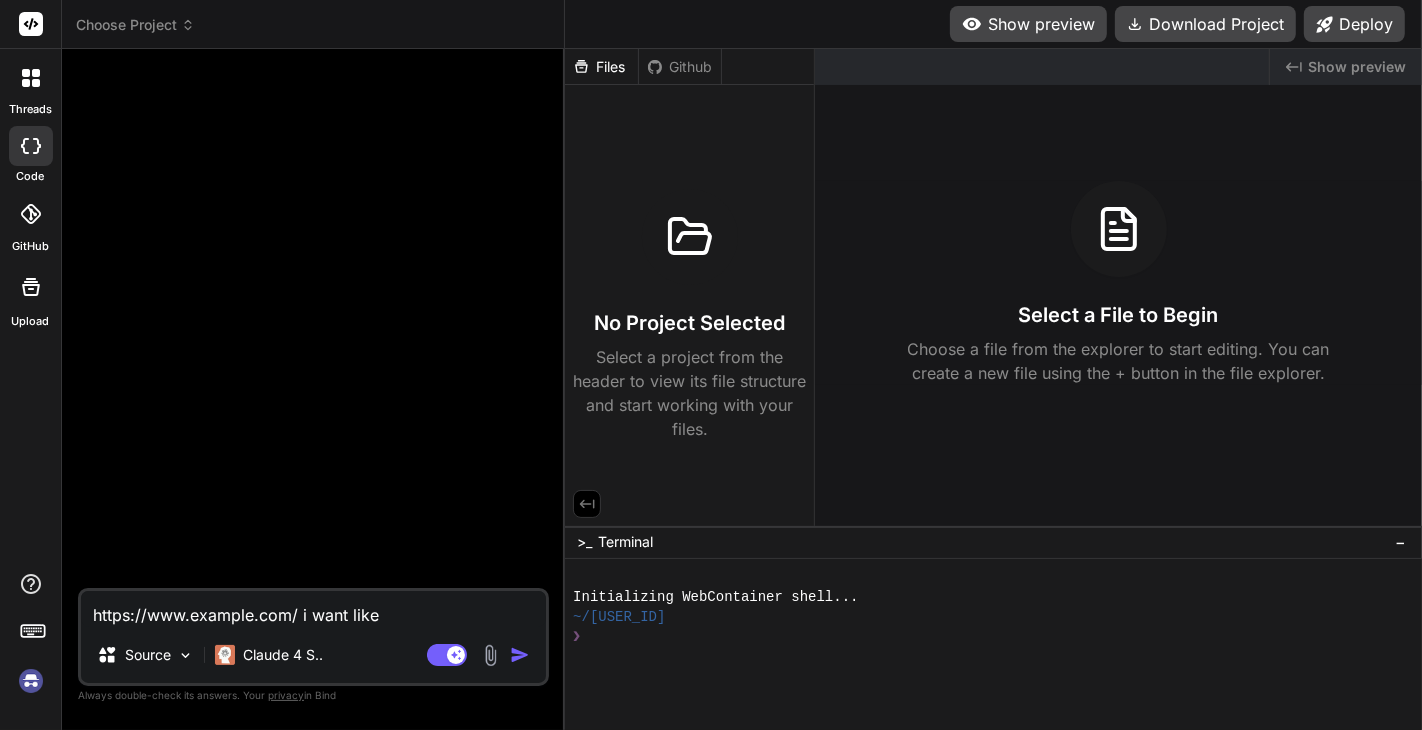 type on "https://www.meensatti.com/ i want like" 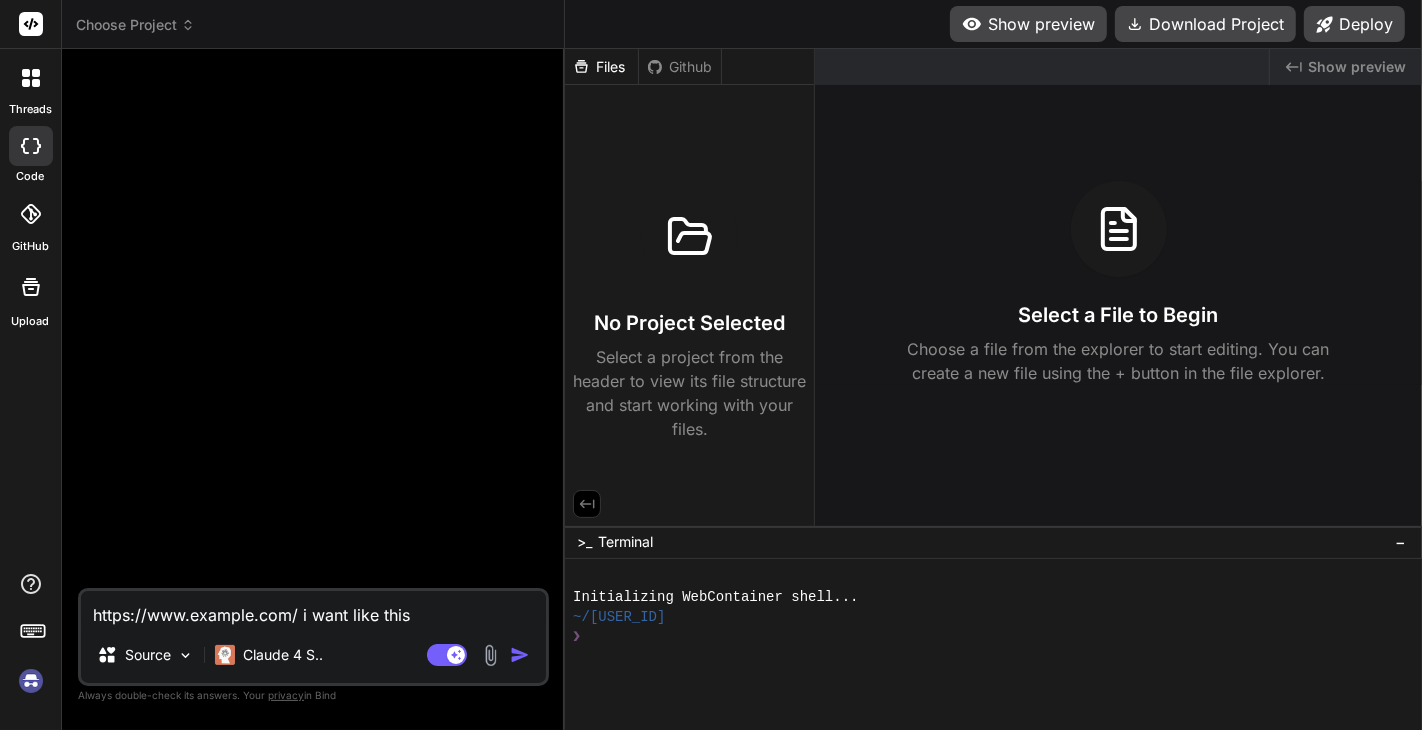 type on "https://www.meensatti.com/ i want like" 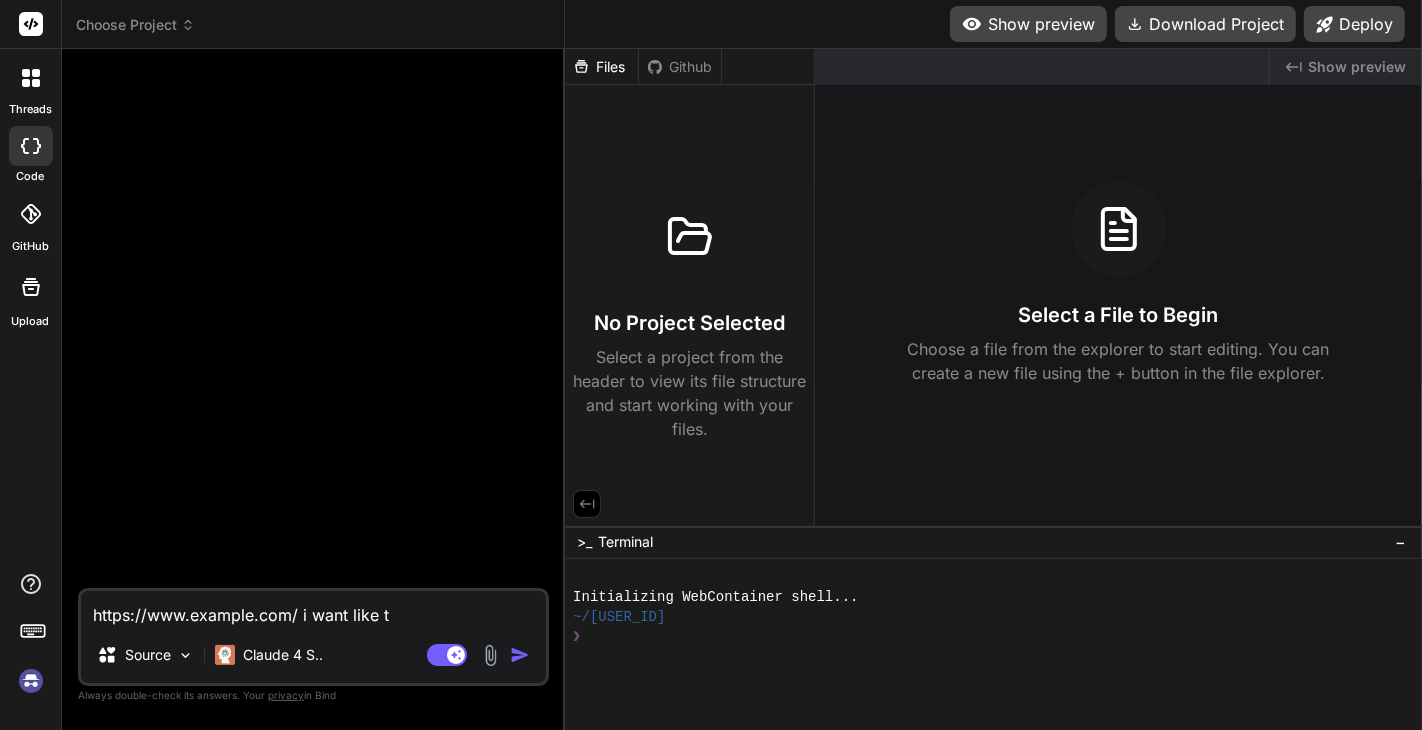 type on "https://www.meensatti.com/ i want like th" 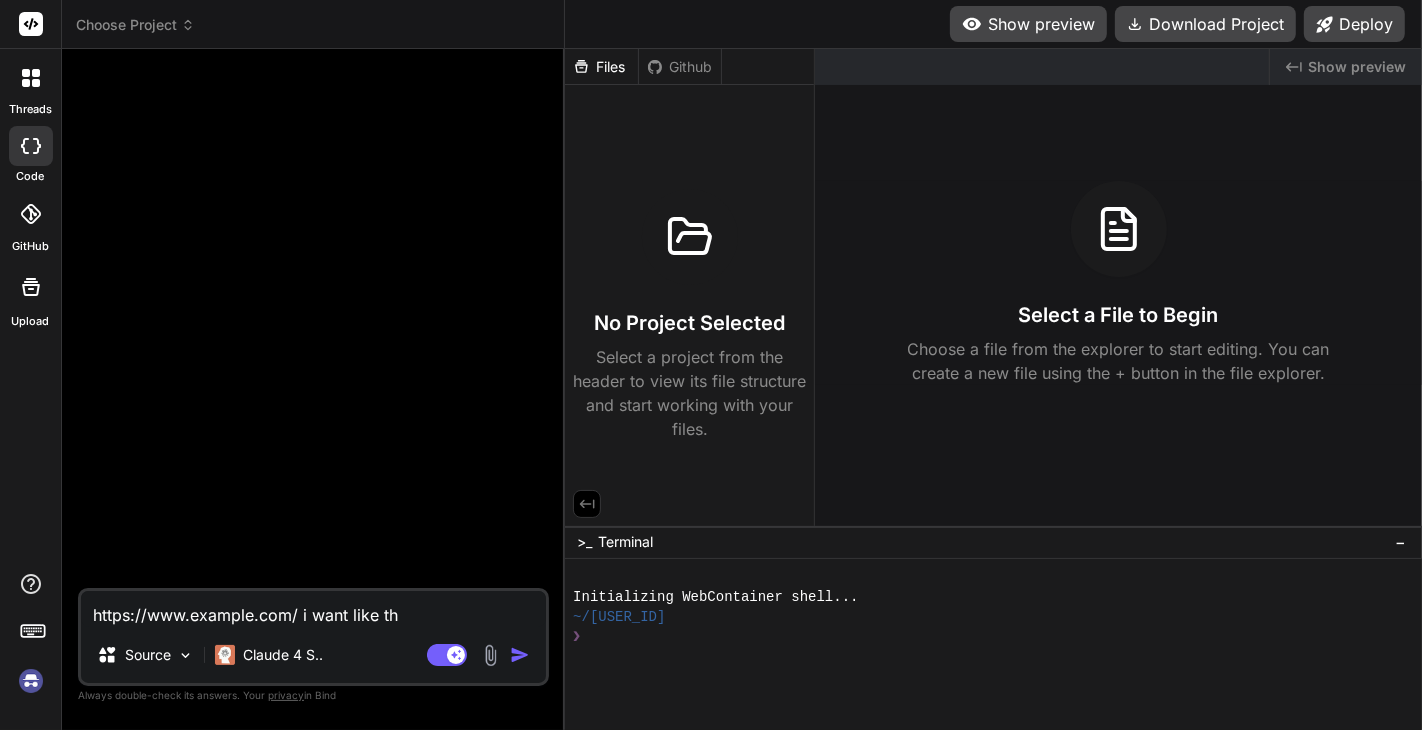 type on "https://www.meensatti.com/ i want like thi" 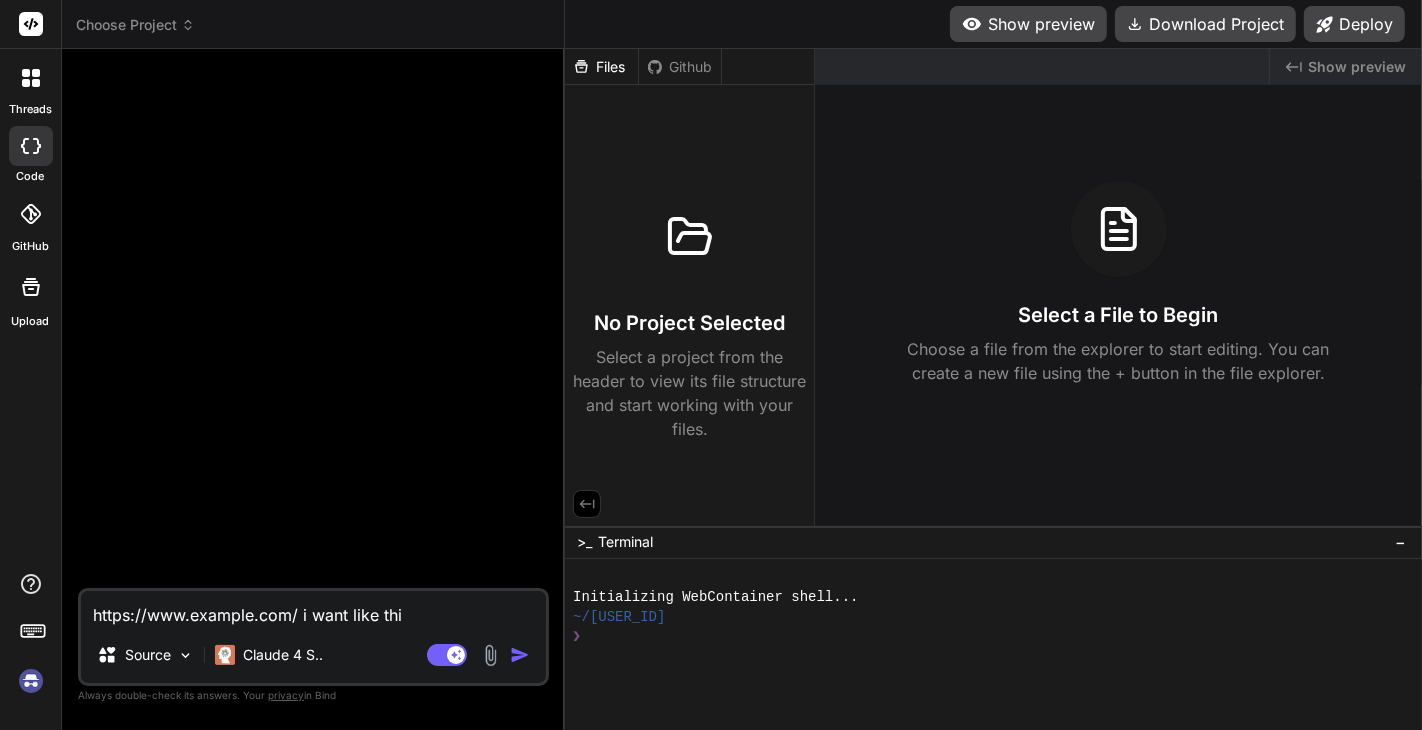 type on "https://www.meensatti.com/ i want like this" 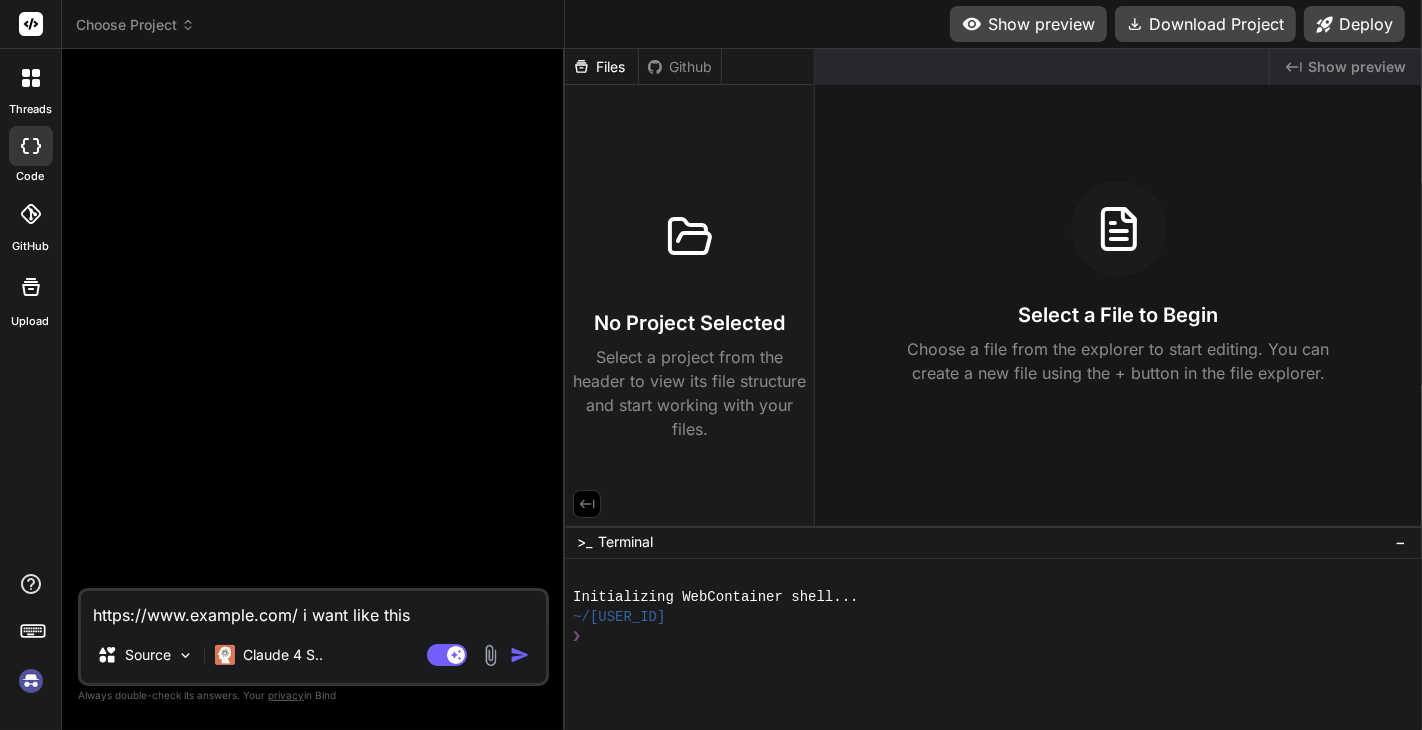 type on "https://www.meensatti.com/ i want like this" 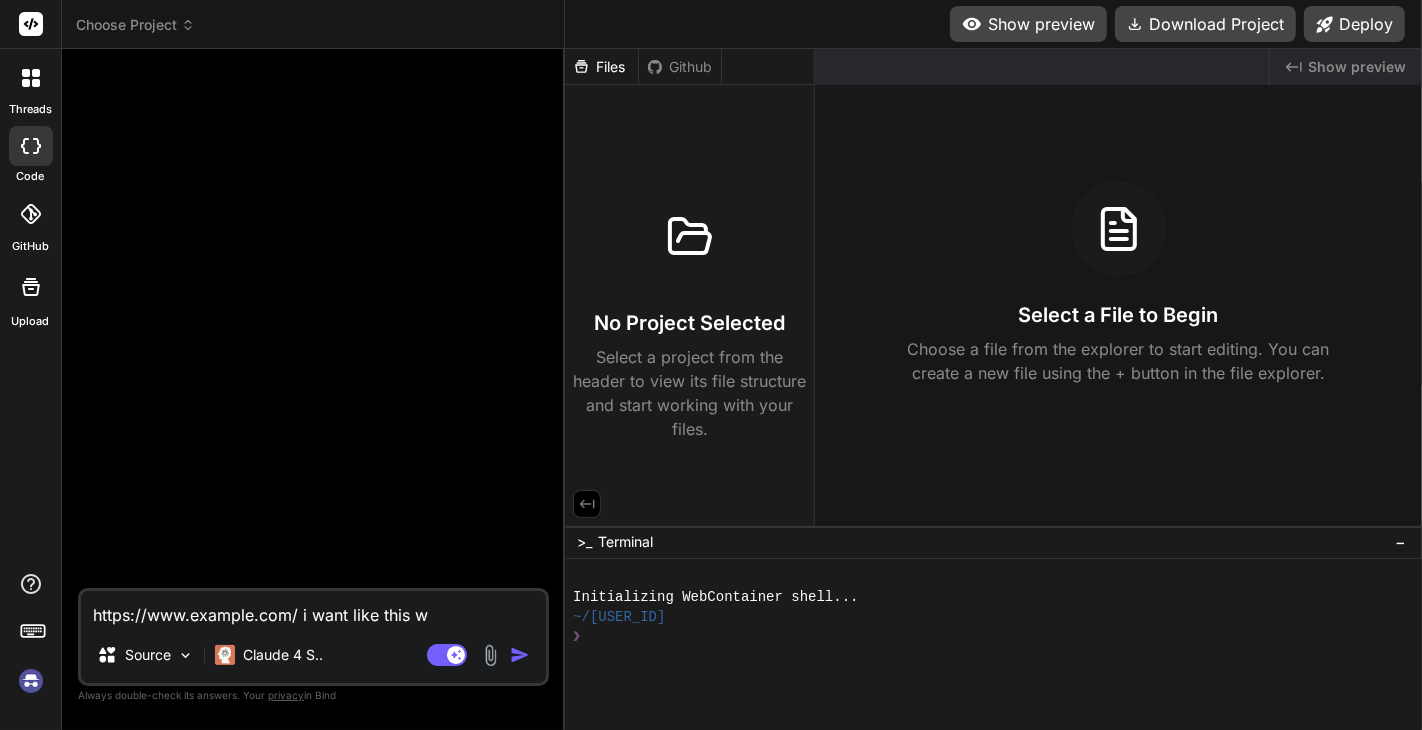 type on "x" 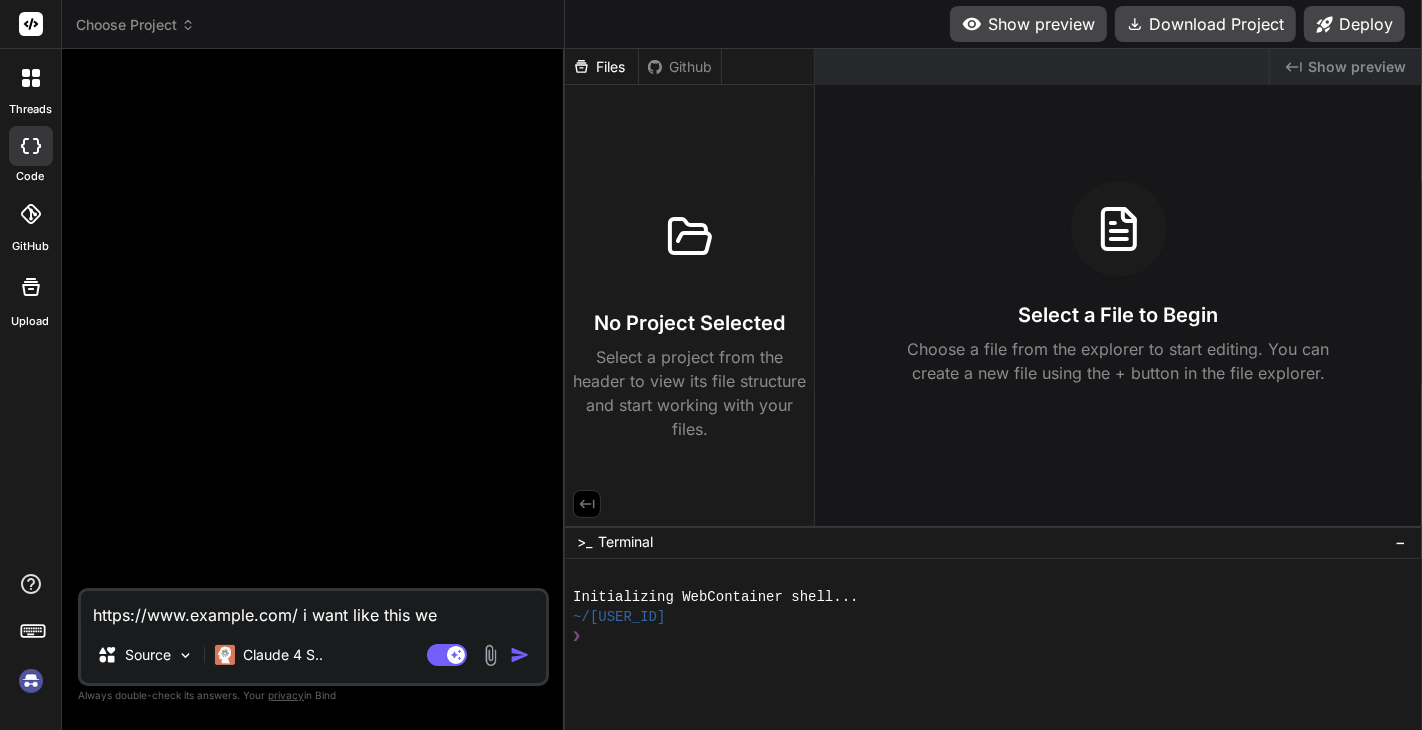 type on "https://www.meensatti.com/ i want like this web" 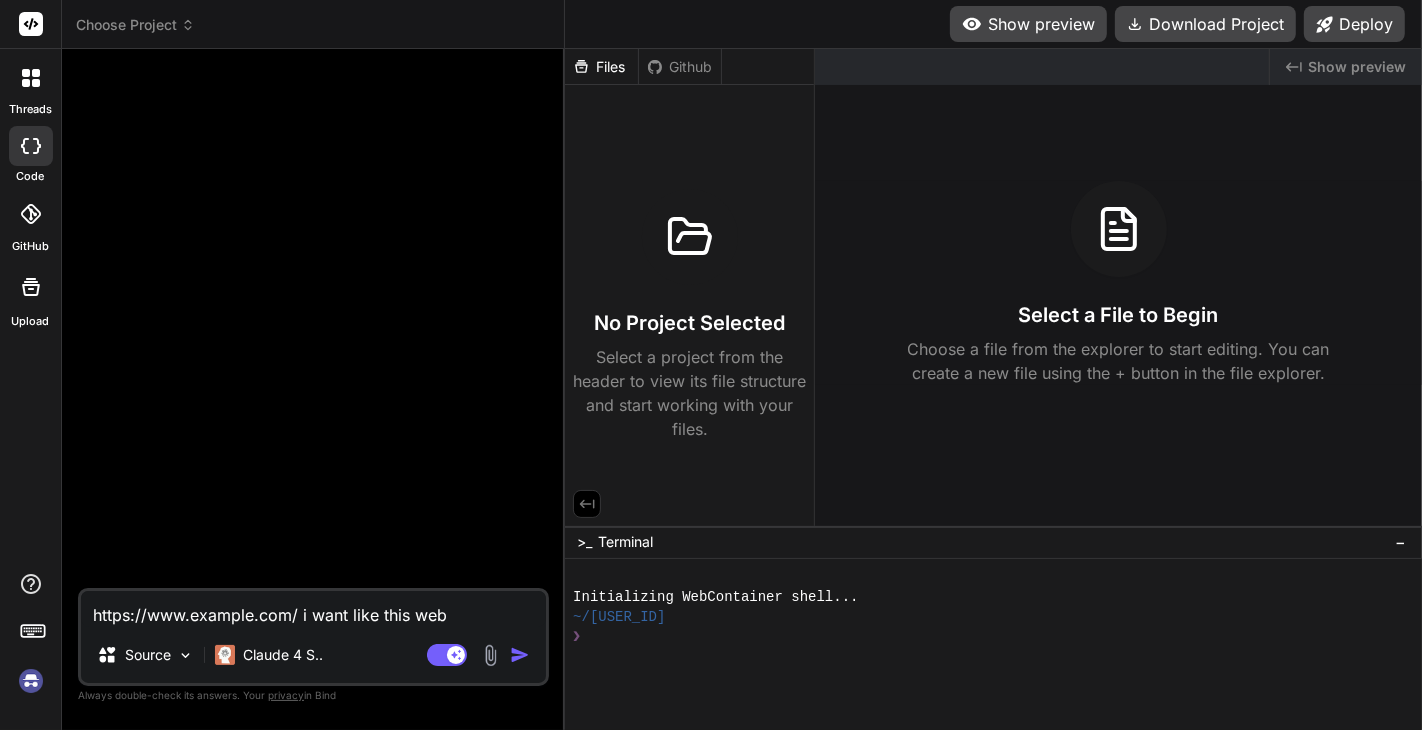 type on "https://www.meensatti.com/ i want like this webs" 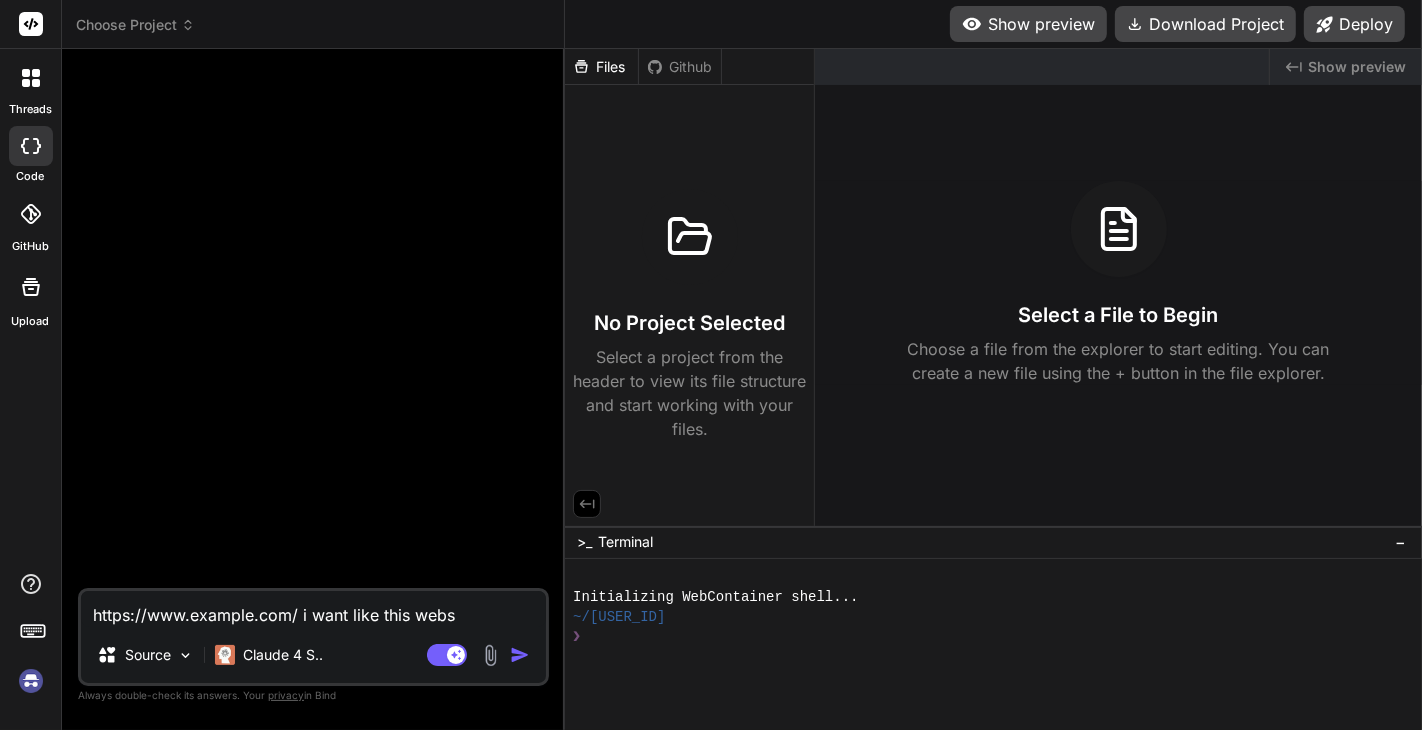 type on "https://www.meensatti.com/ i want like this websi" 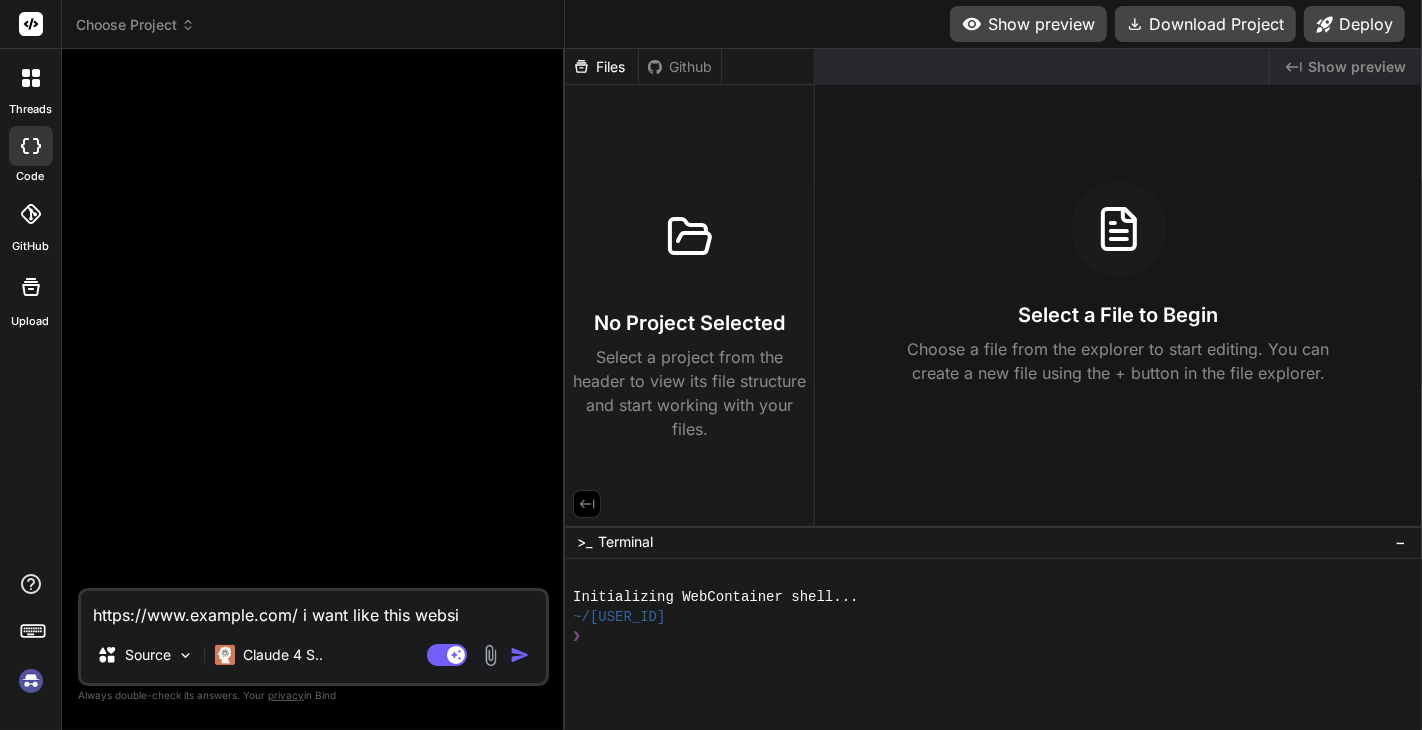 type on "x" 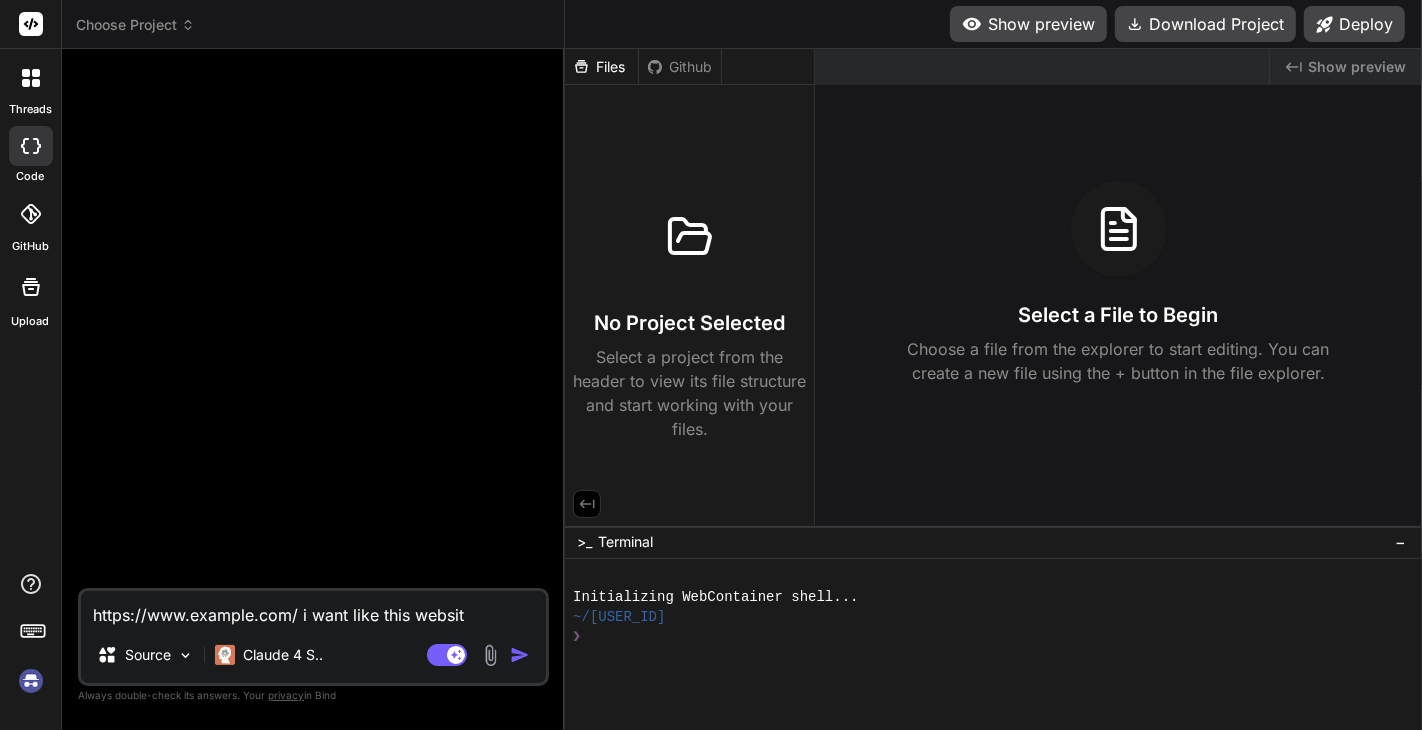 type on "x" 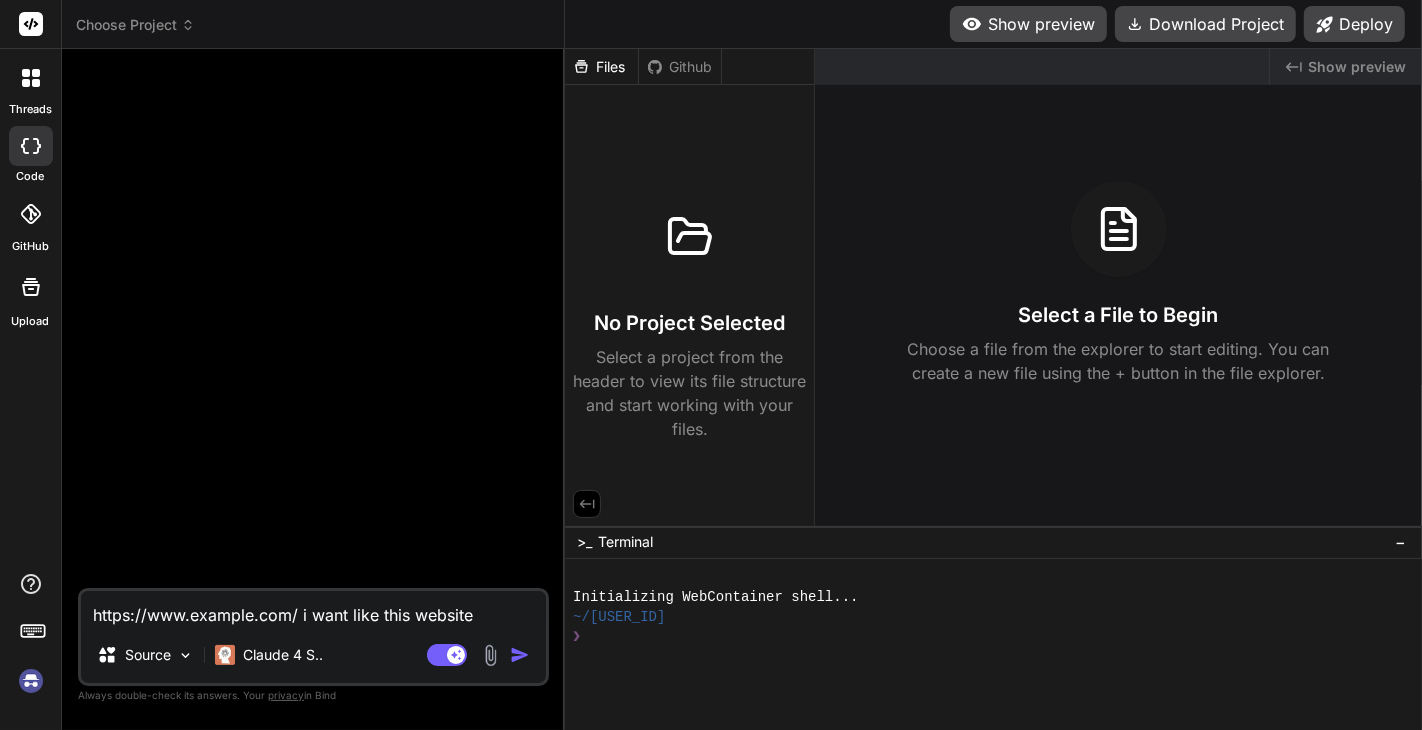 type on "x" 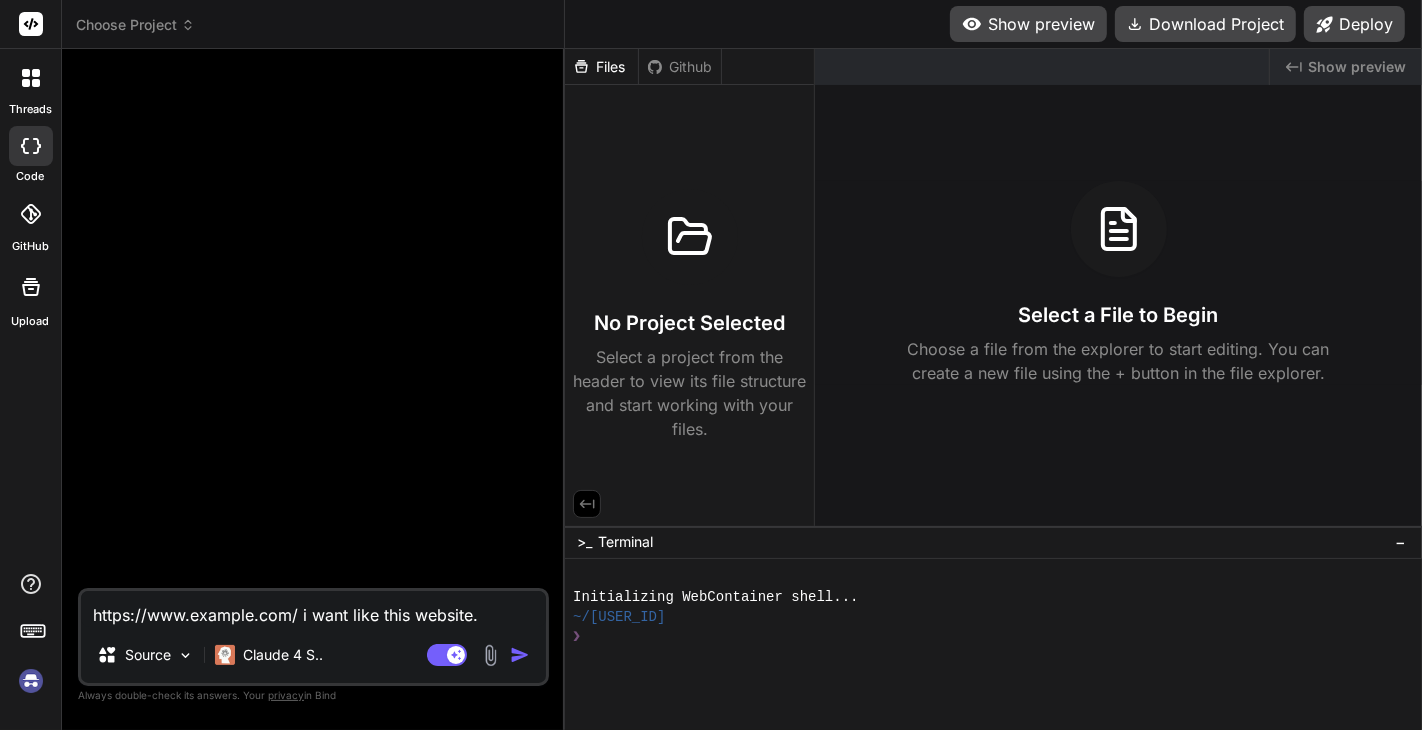 type on "https://www.meensatti.com/ i want like this website.." 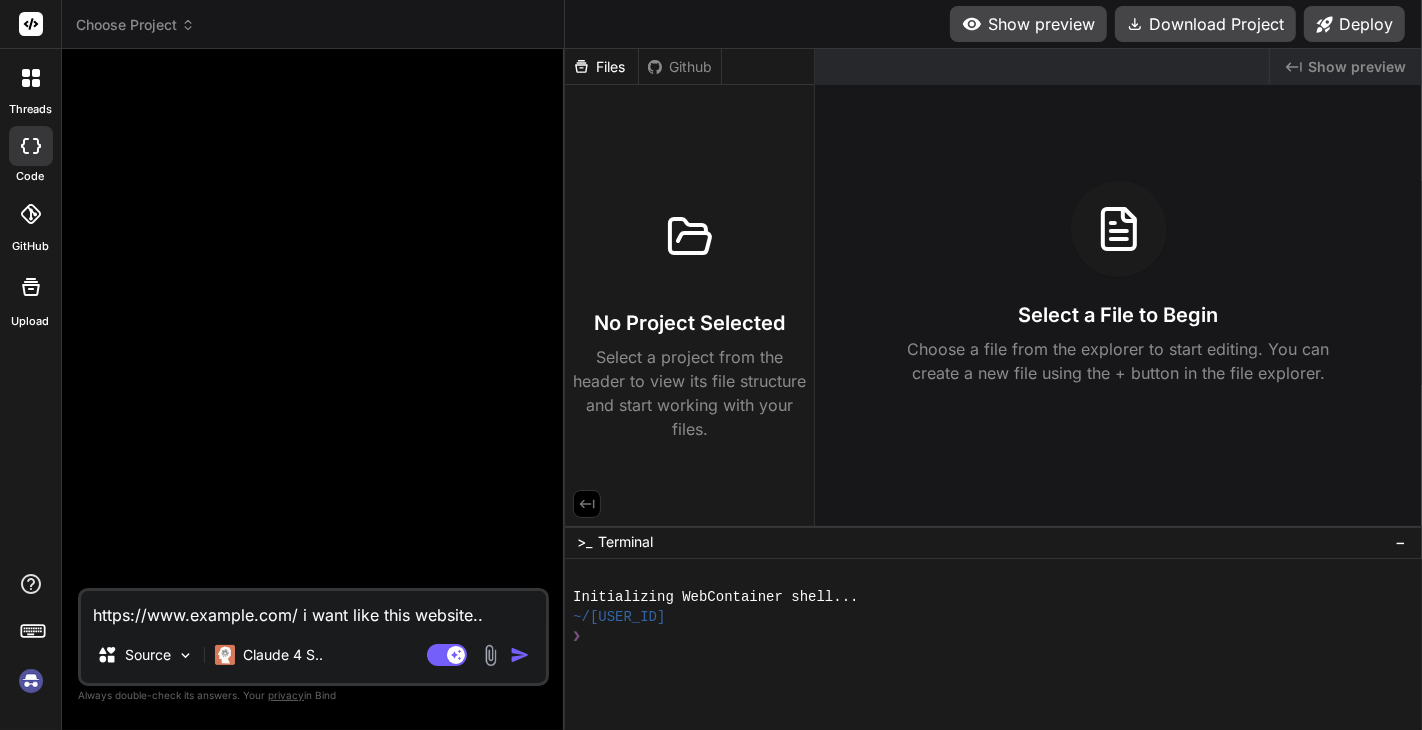 type on "https://www.meensatti.com/ i want like this website..." 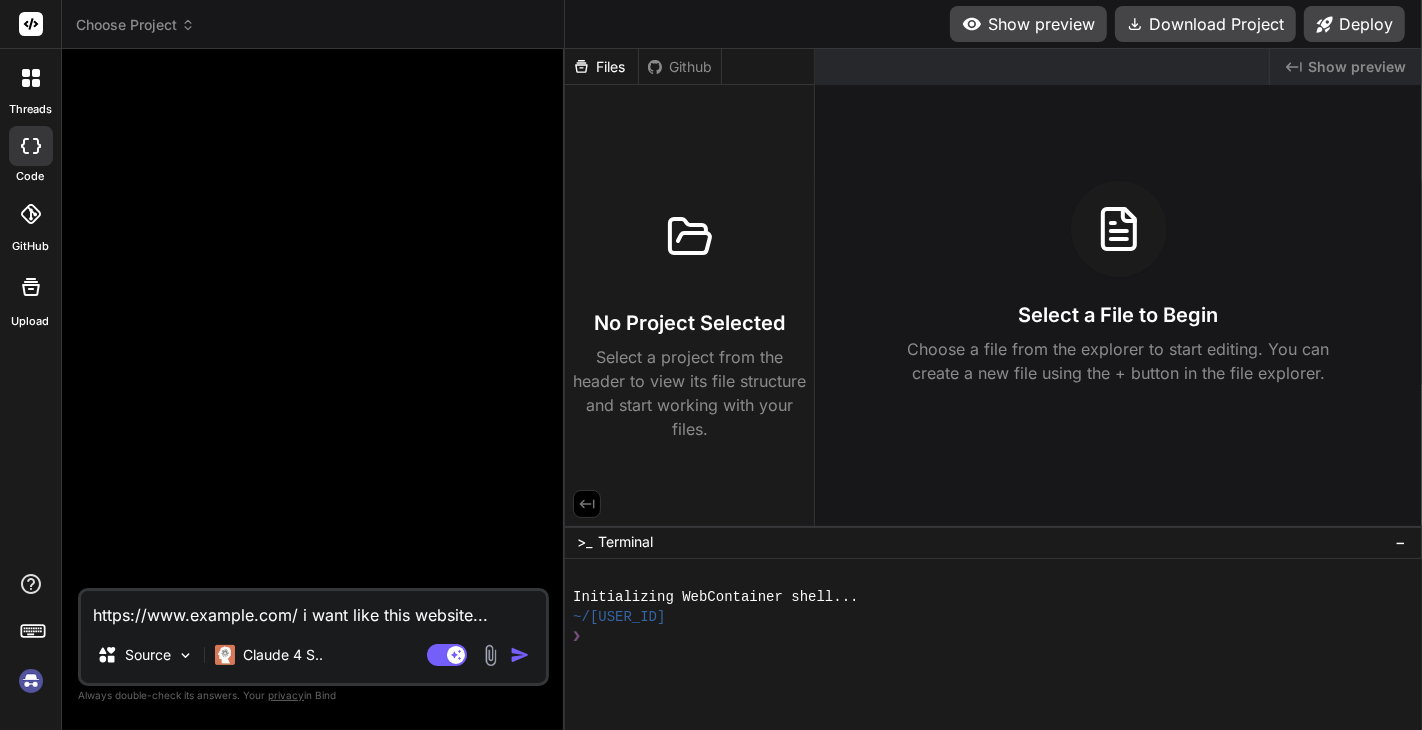 type on "https://www.meensatti.com/ i want like this website..." 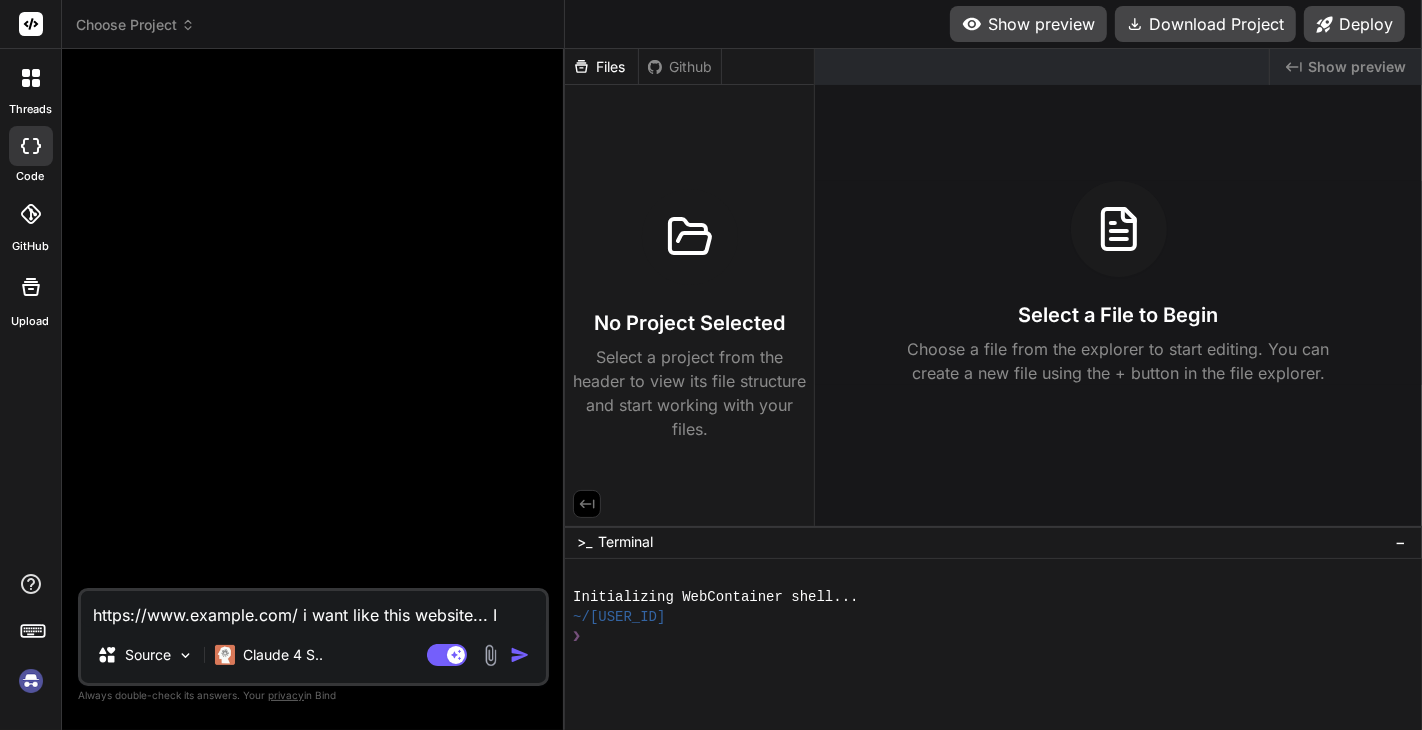 type on "https://www.meensatti.com/ i want like this website... I" 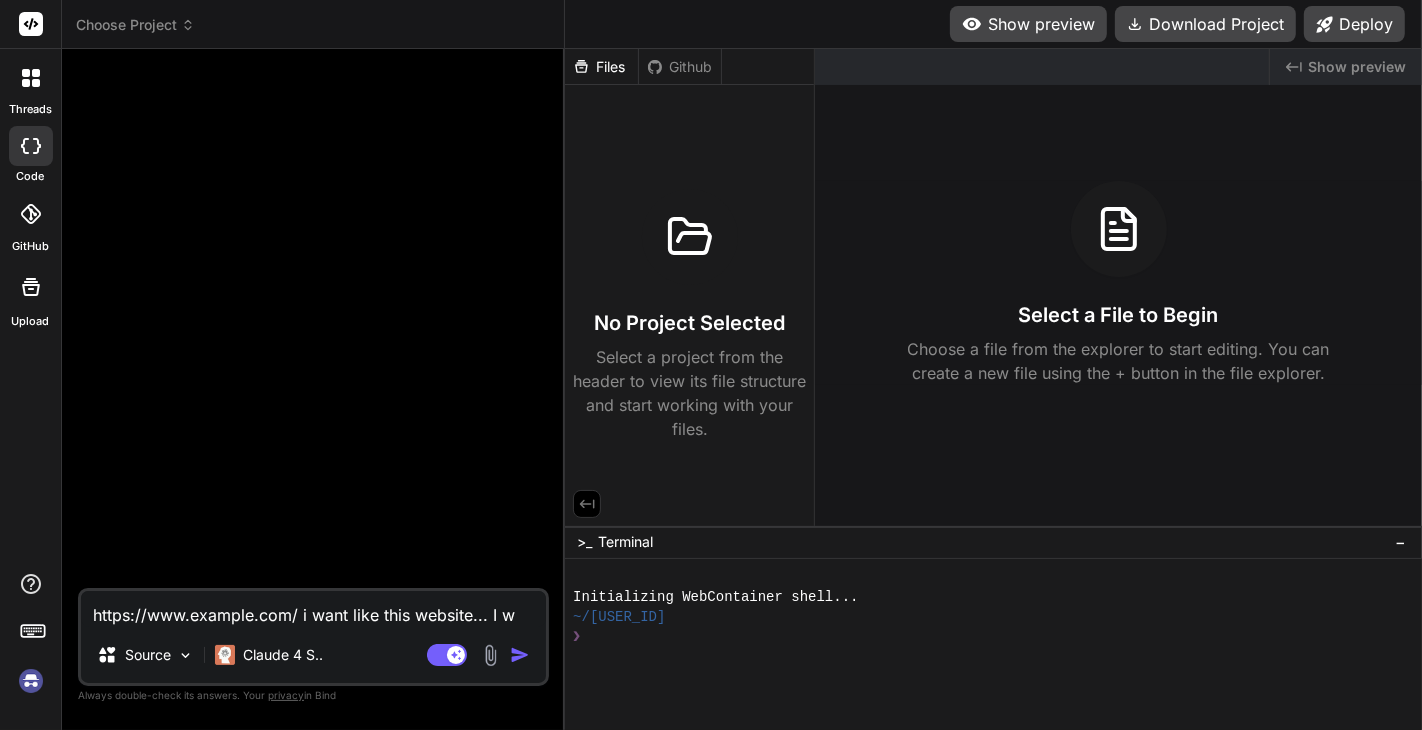 type on "https://www.meensatti.com/ i want like this website... I wa" 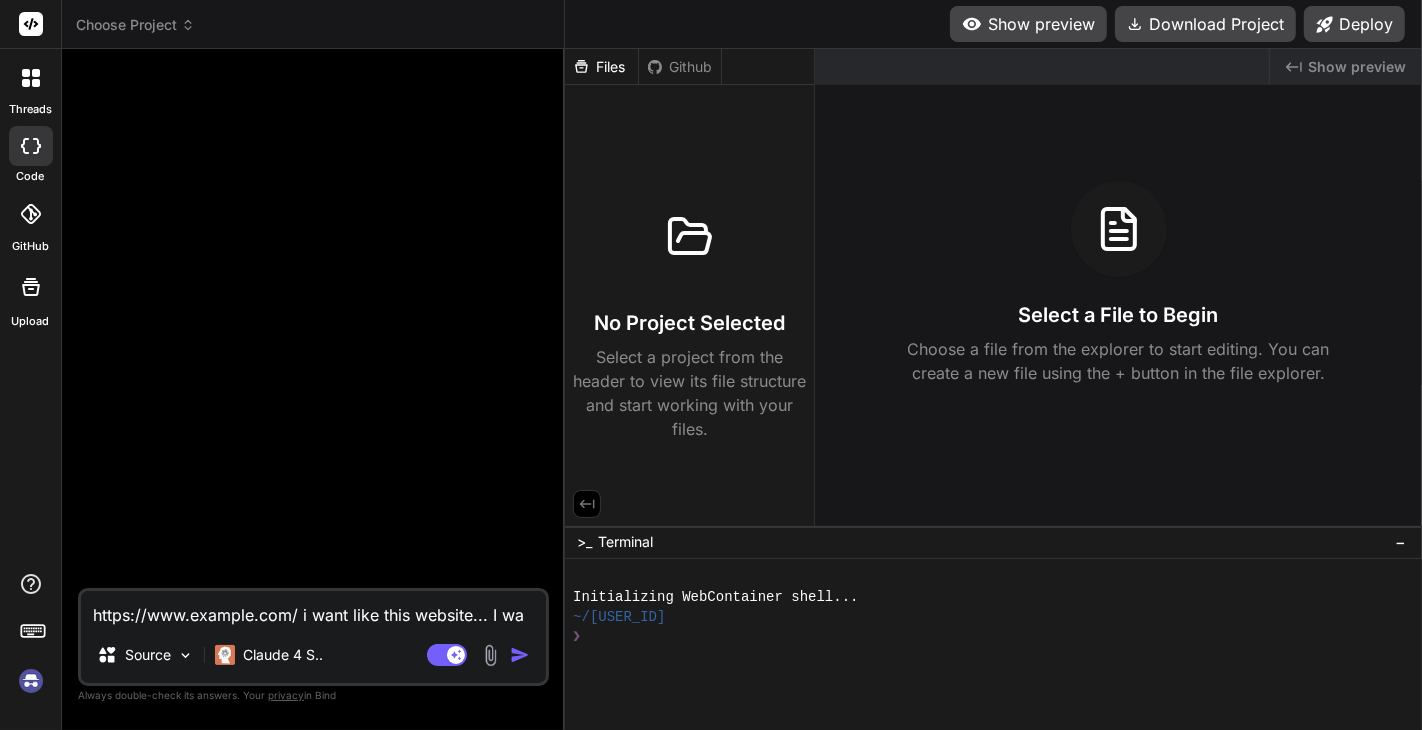 type on "https://www.meensatti.com/ i want like this website... I wan" 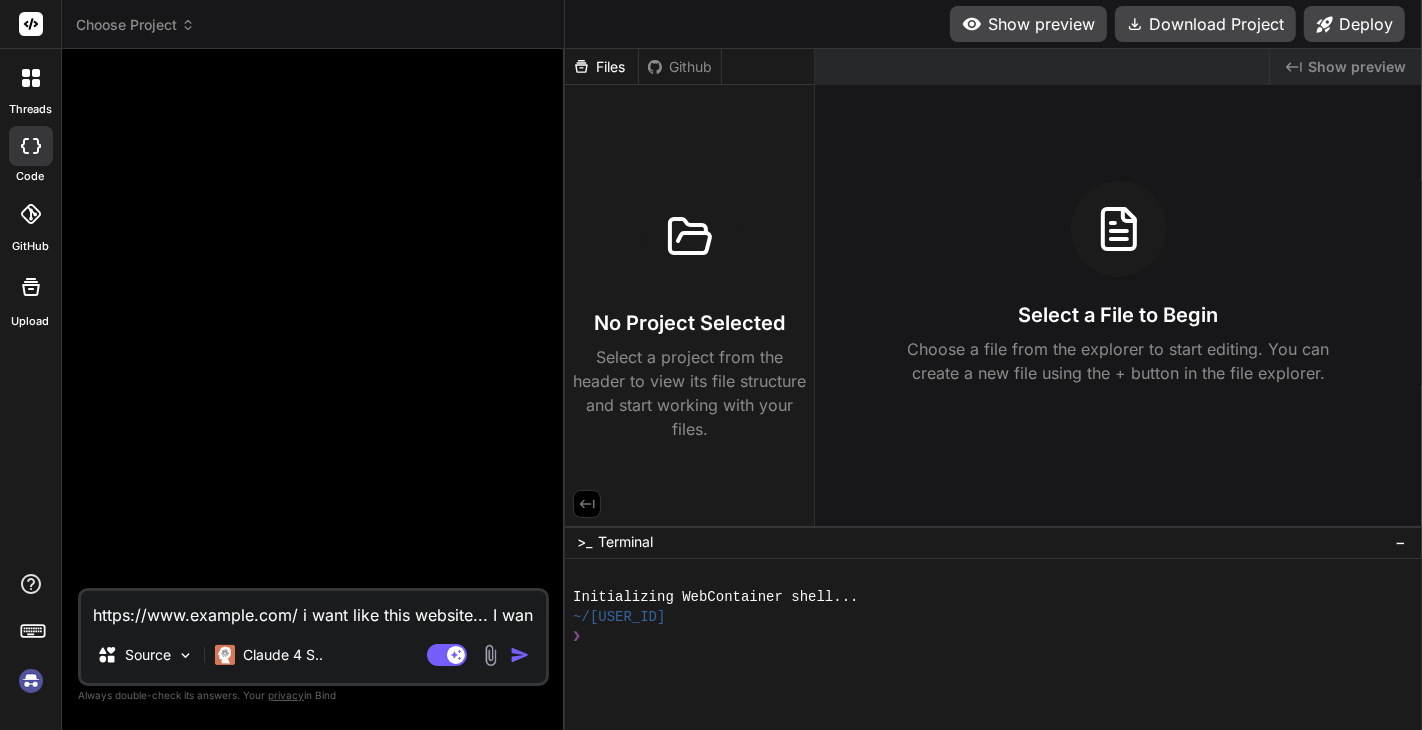 type on "https://www.meensatti.com/ i want like this website... I want" 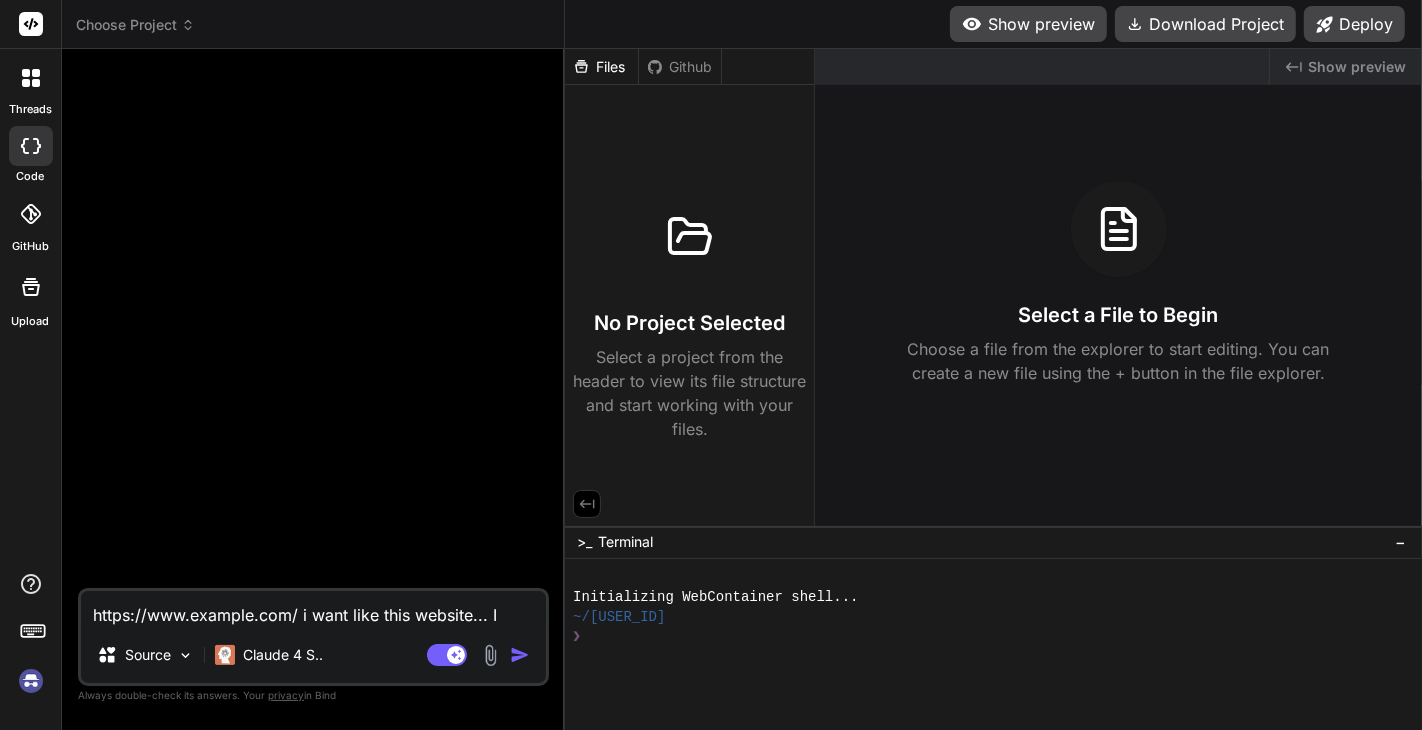 type on "https://www.meensatti.com/ i want like this website... I want" 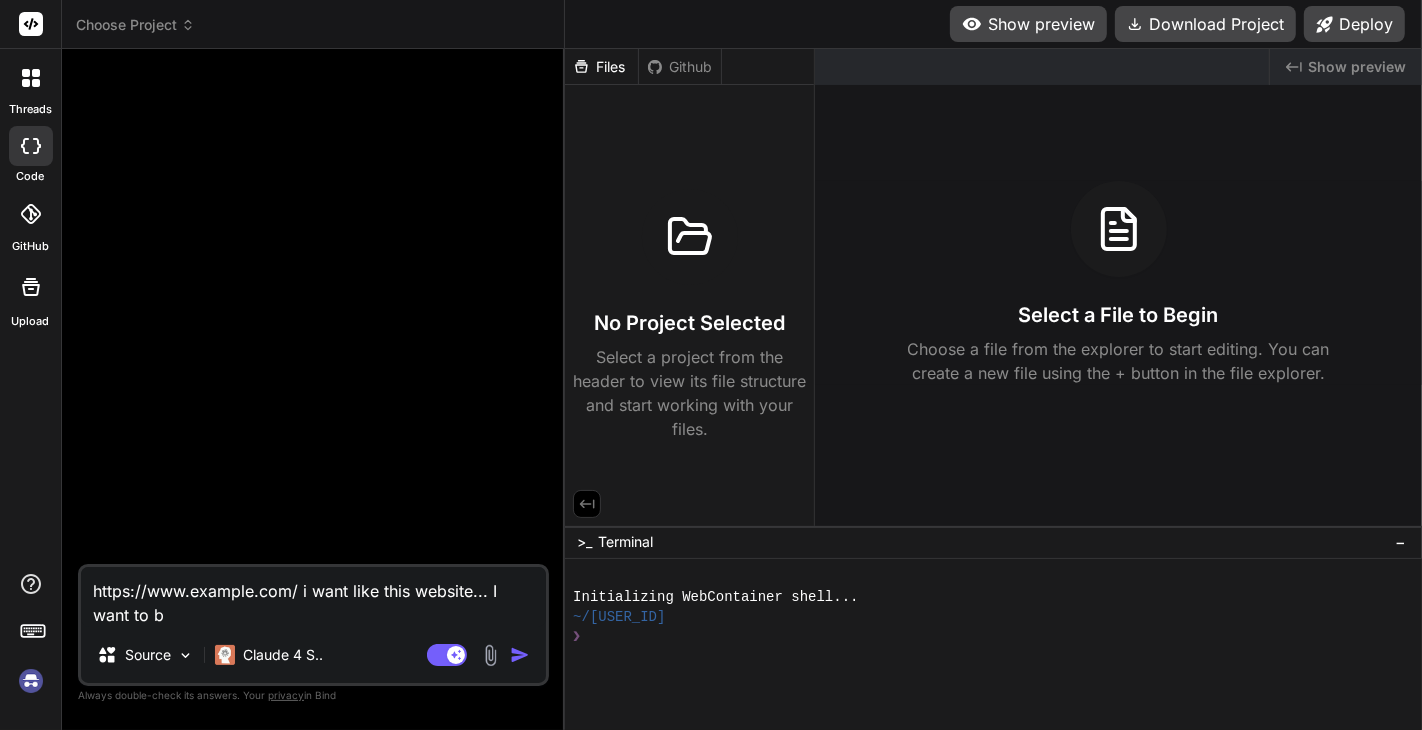 type on "https://www.meensatti.com/ i want like this website... I want to bu" 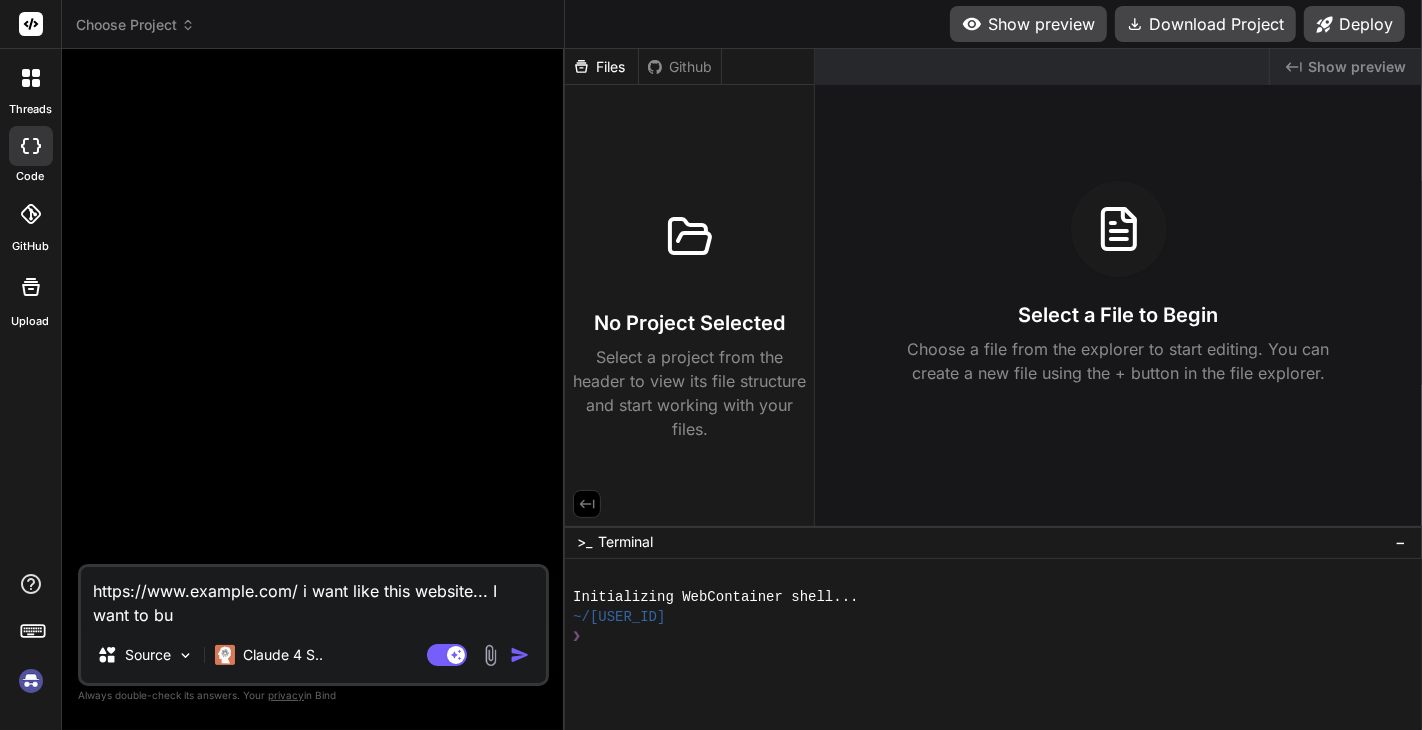 type on "https://www.meensatti.com/ i want like this website... I want to bui" 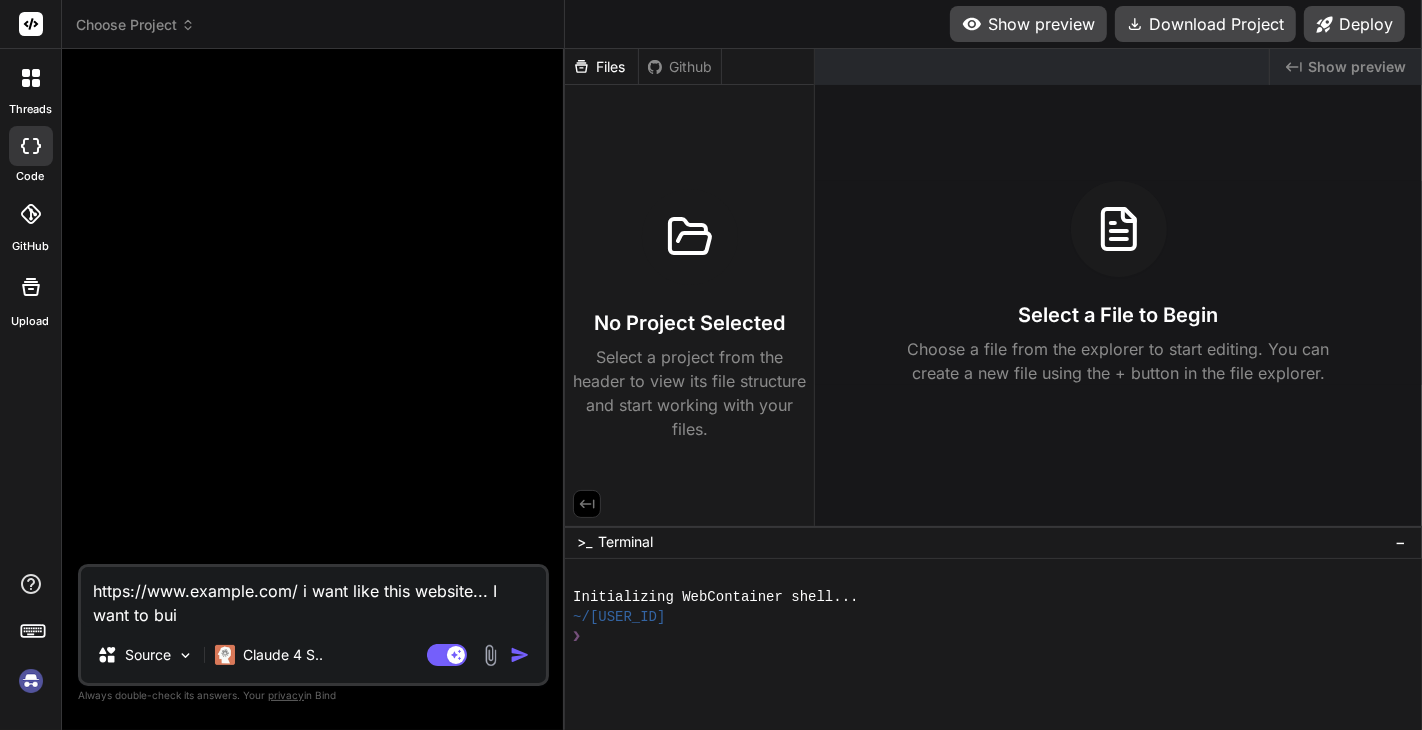 type on "https://www.meensatti.com/ i want like this website... I want to buil" 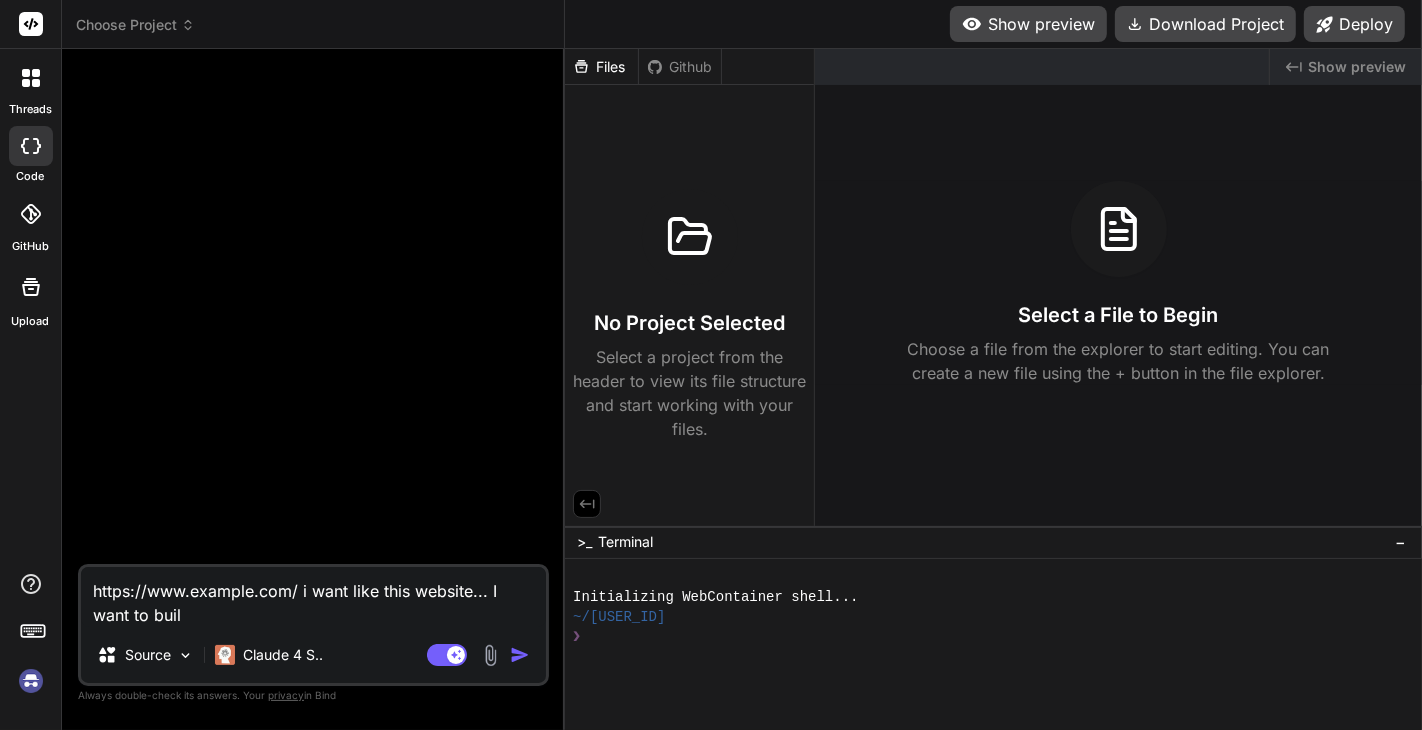 type on "https://www.meensatti.com/ i want like this website... I want to build" 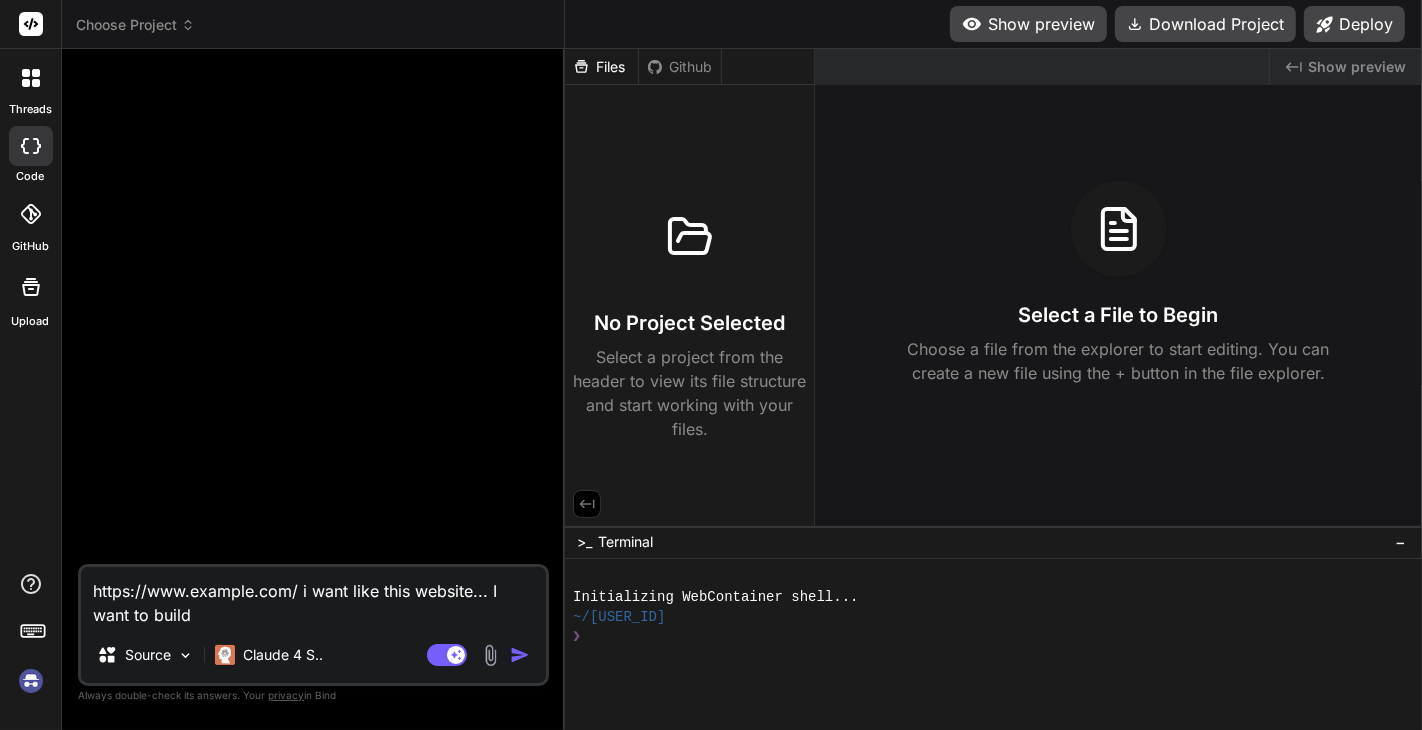 type on "https://www.meensatti.com/ i want like this website... I want to build" 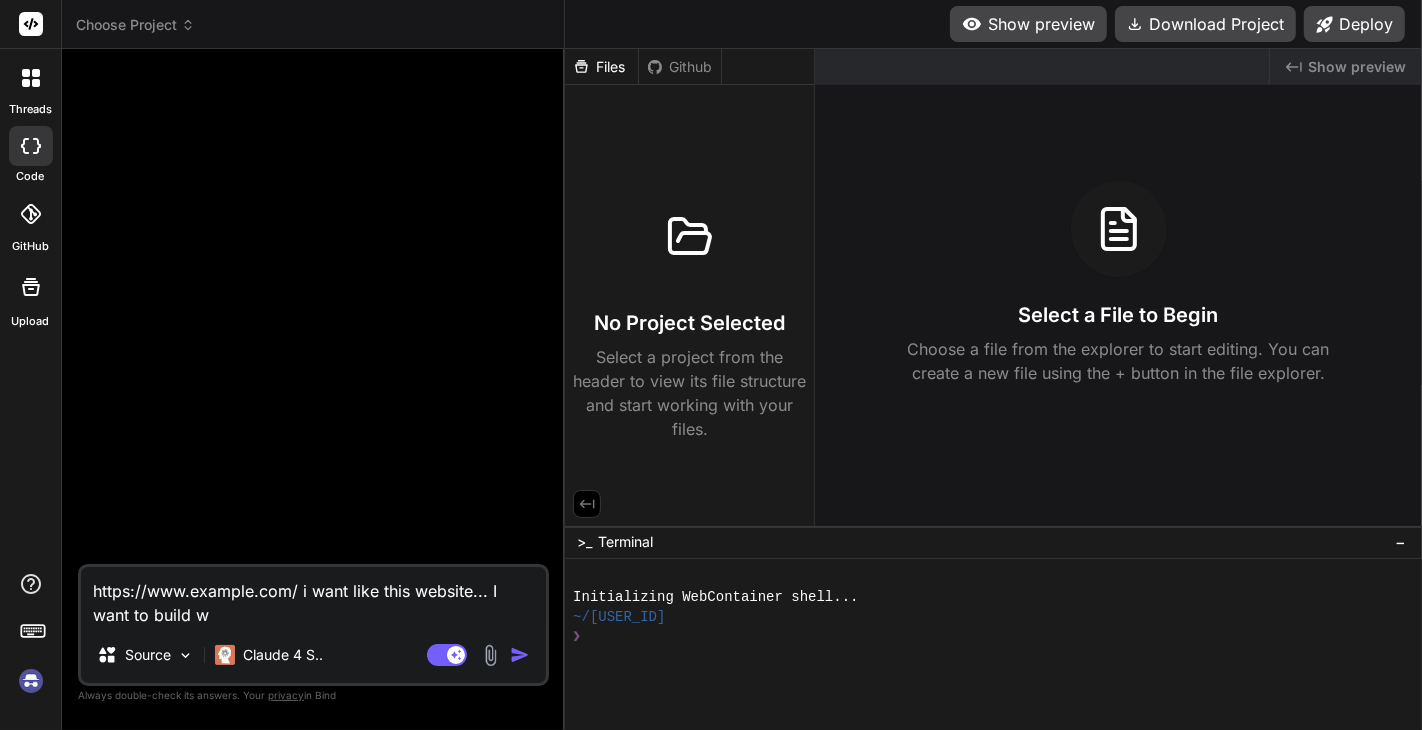 type on "https://www.meensatti.com/ i want like this website... I want to build wo" 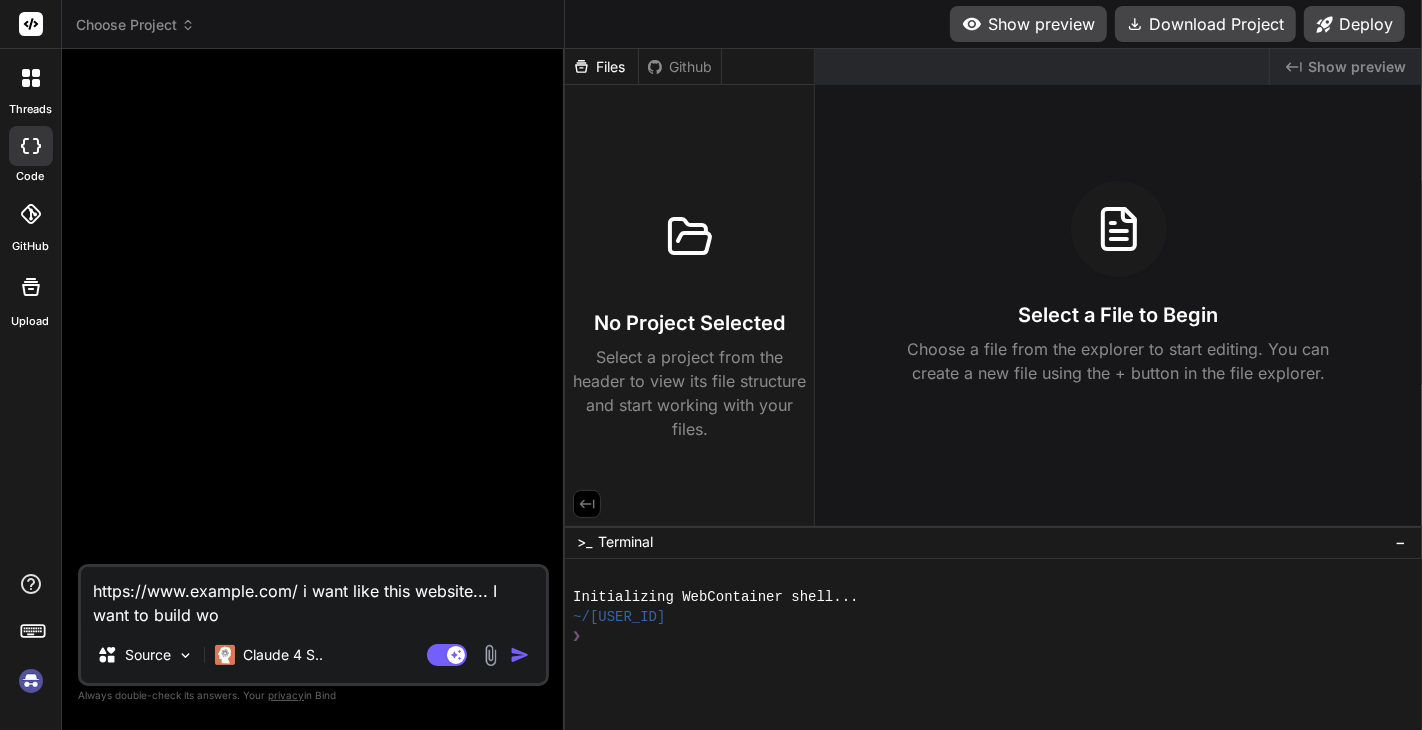 type on "x" 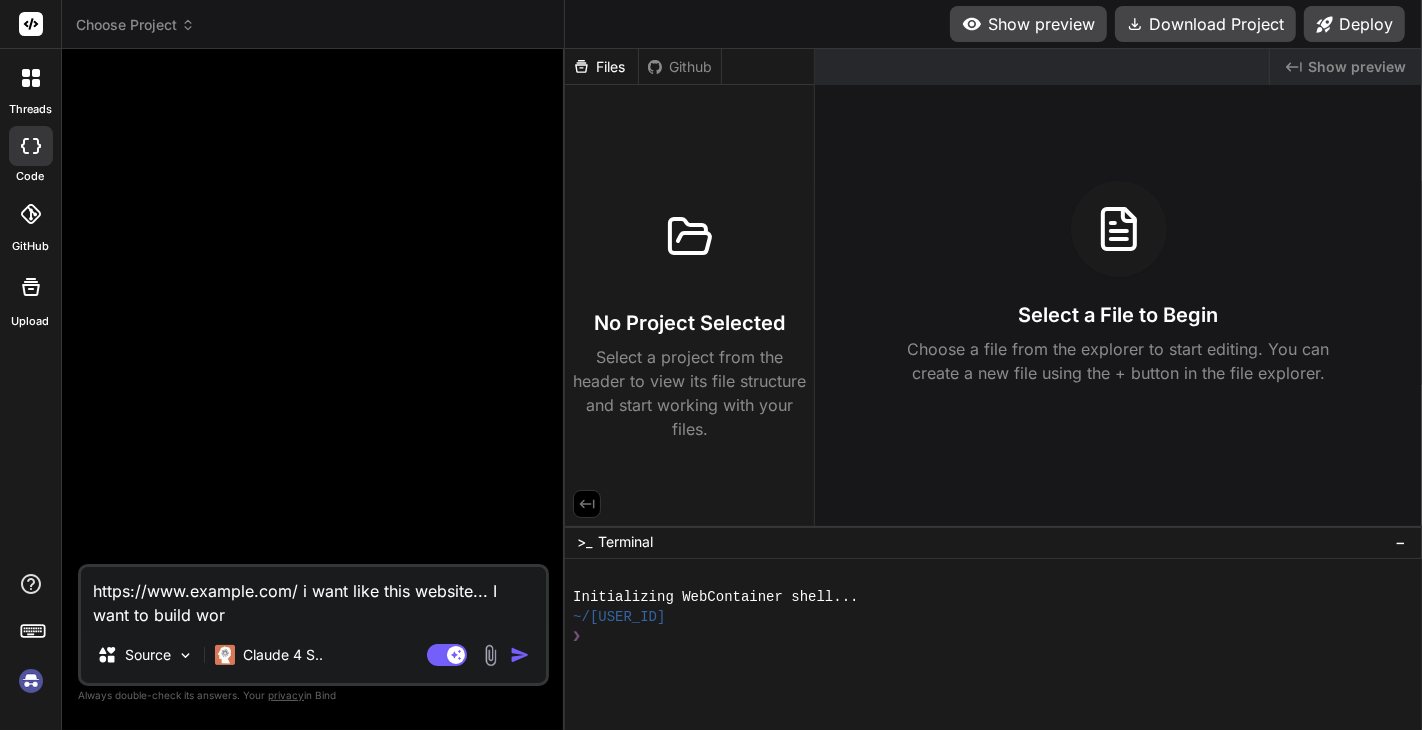 type on "https://www.meensatti.com/ i want like this website... I want to build word" 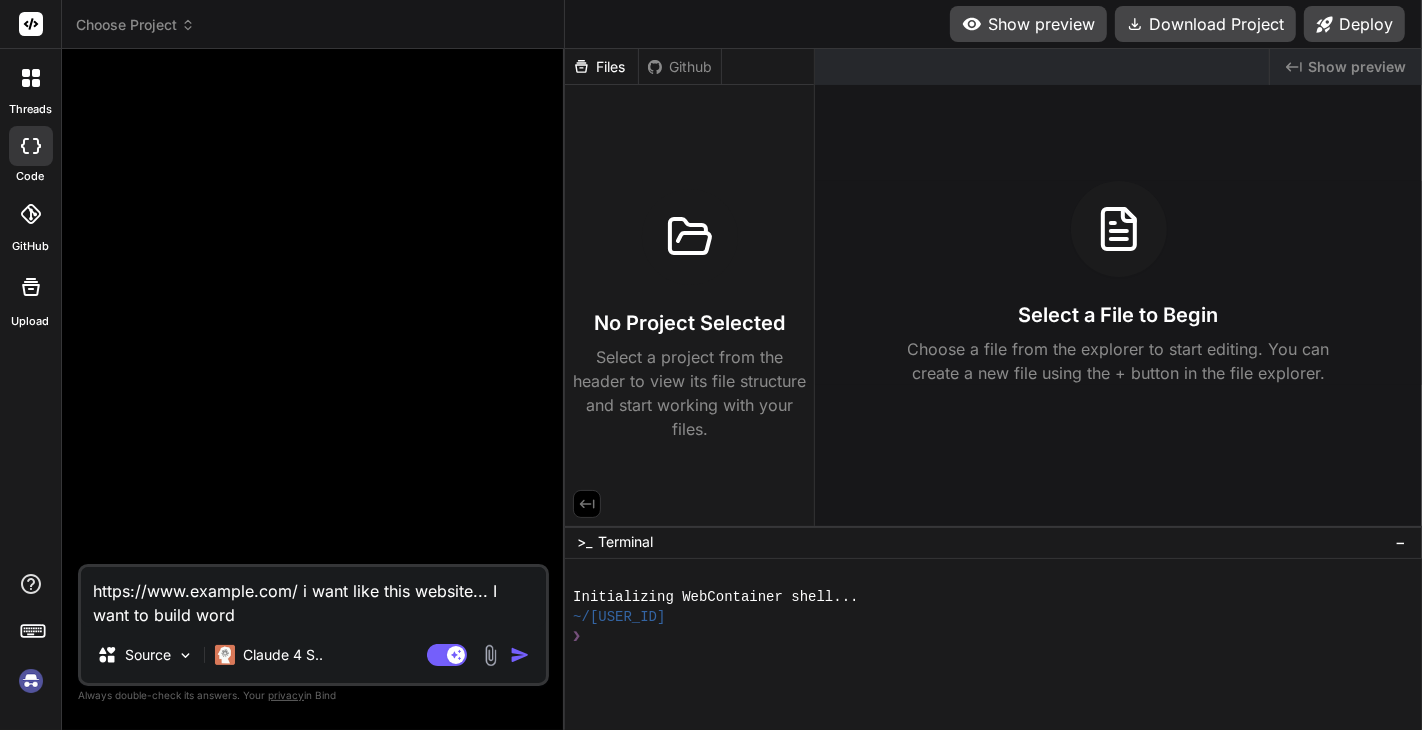 type on "https://www.meensatti.com/ i want like this website... I want to build wordp" 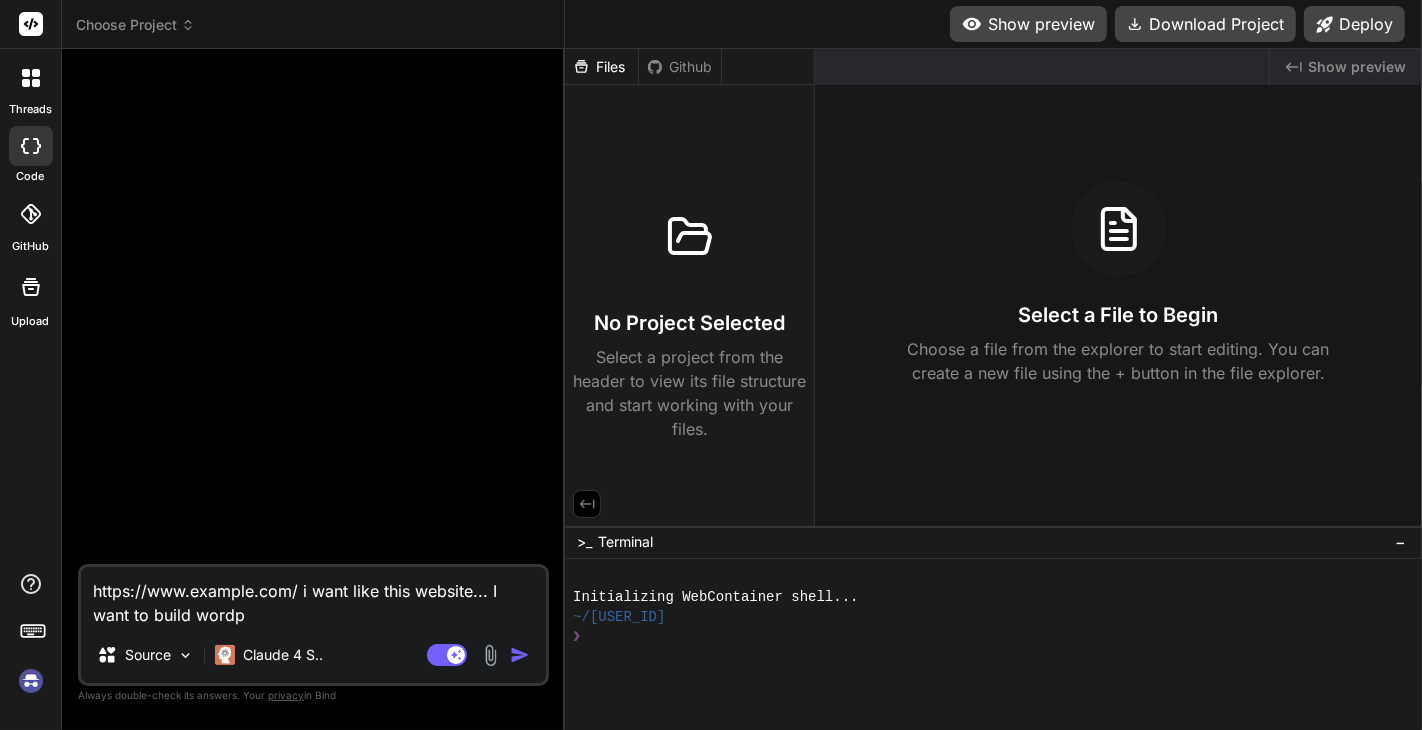 type on "https://www.meensatti.com/ i want like this website... I want to build wordpr" 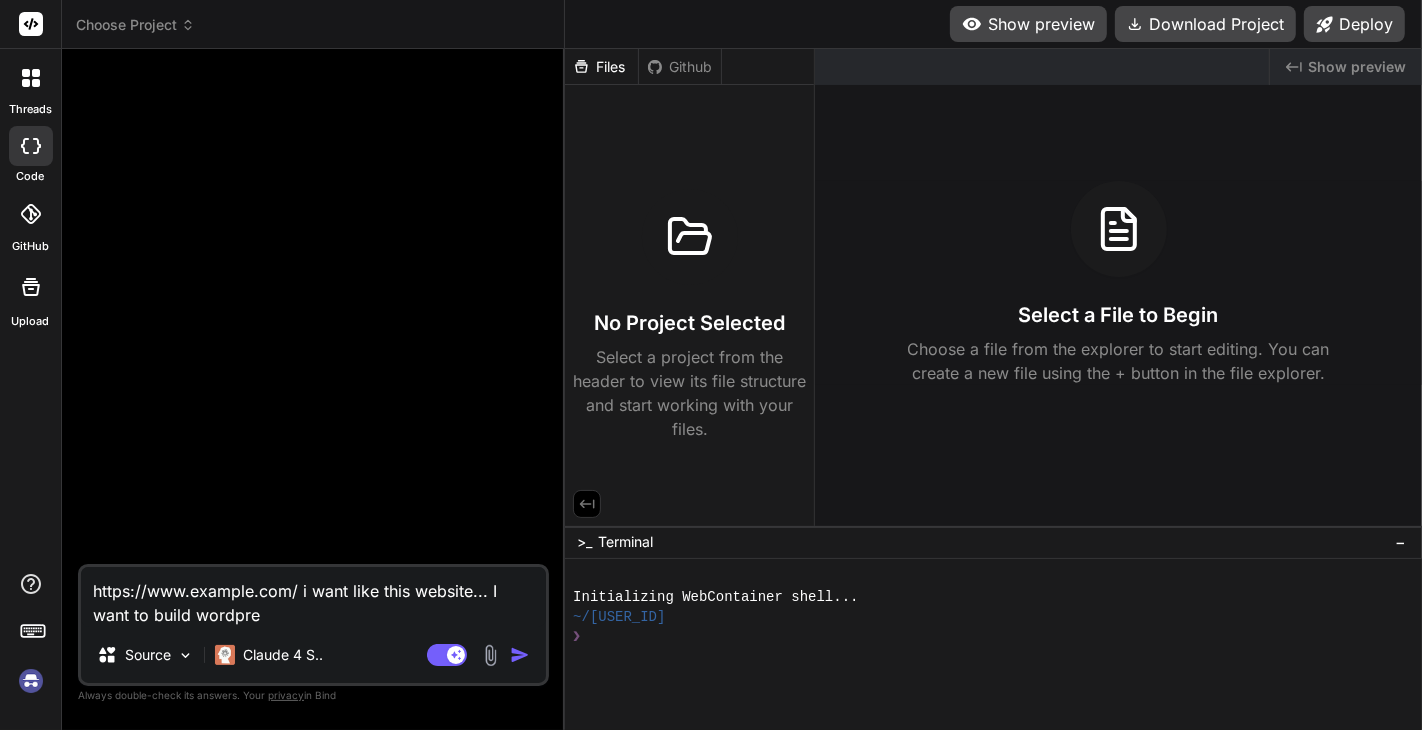 type on "https://www.meensatti.com/ i want like this website... I want to build wordpres" 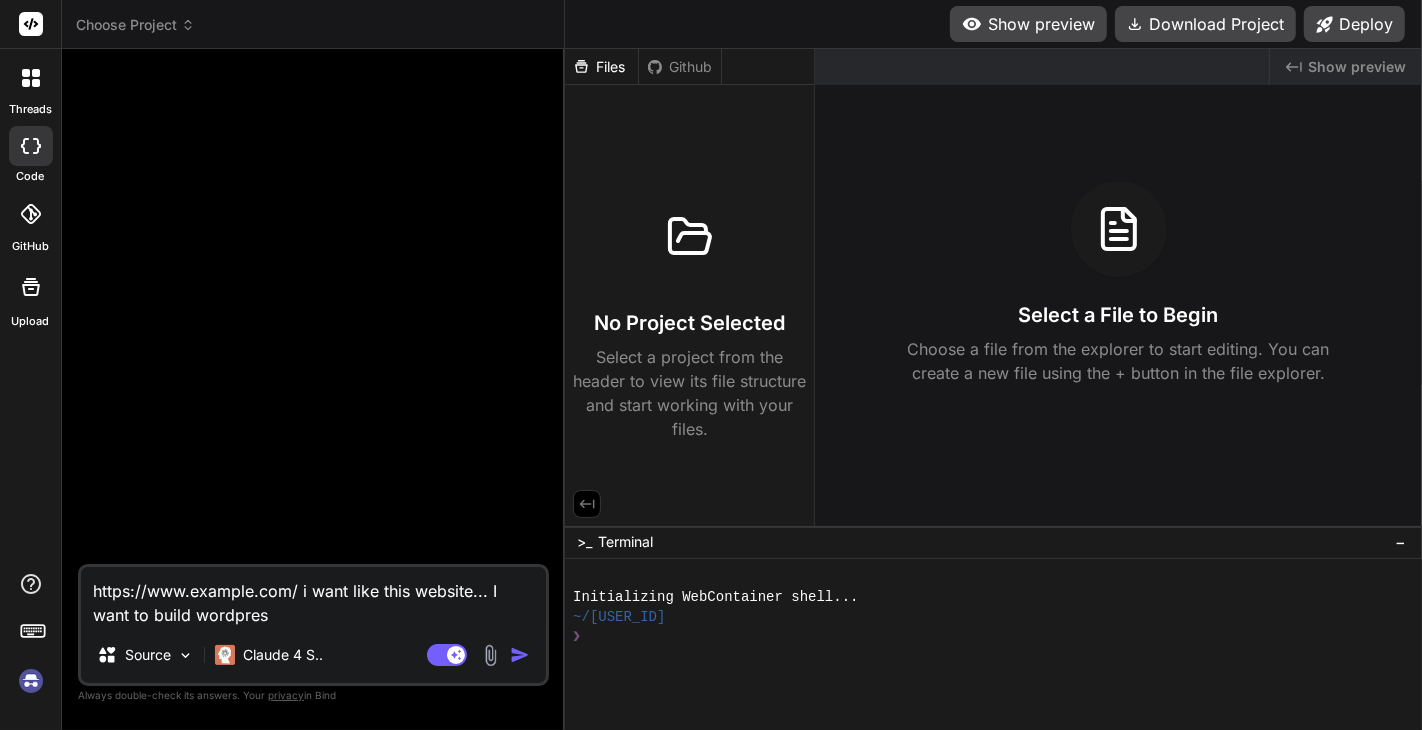 type on "https://www.meensatti.com/ i want like this website... I want to build wordpress" 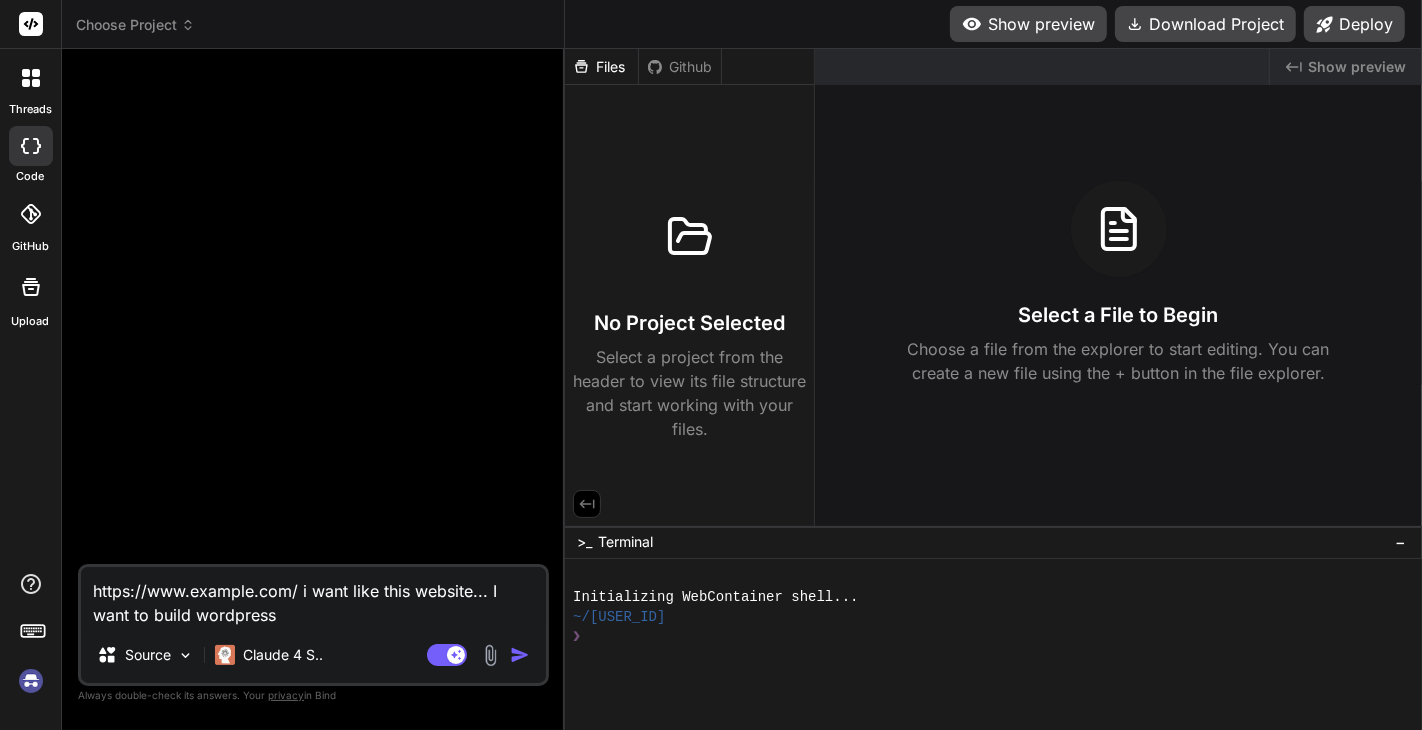 type on "https://www.meensatti.com/ i want like this website... I want to build wordpress" 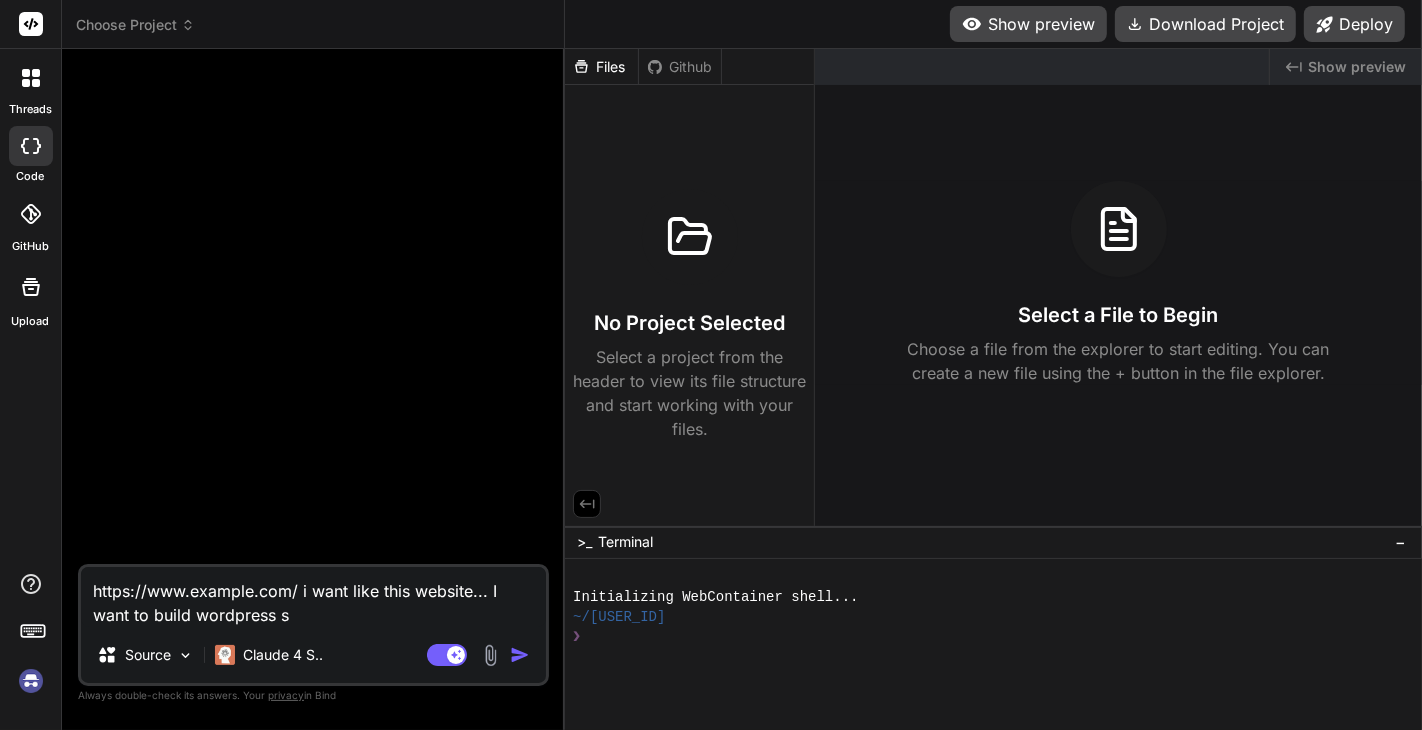 type on "https://www.meensatti.com/ i want like this website... I want to build wordpress si" 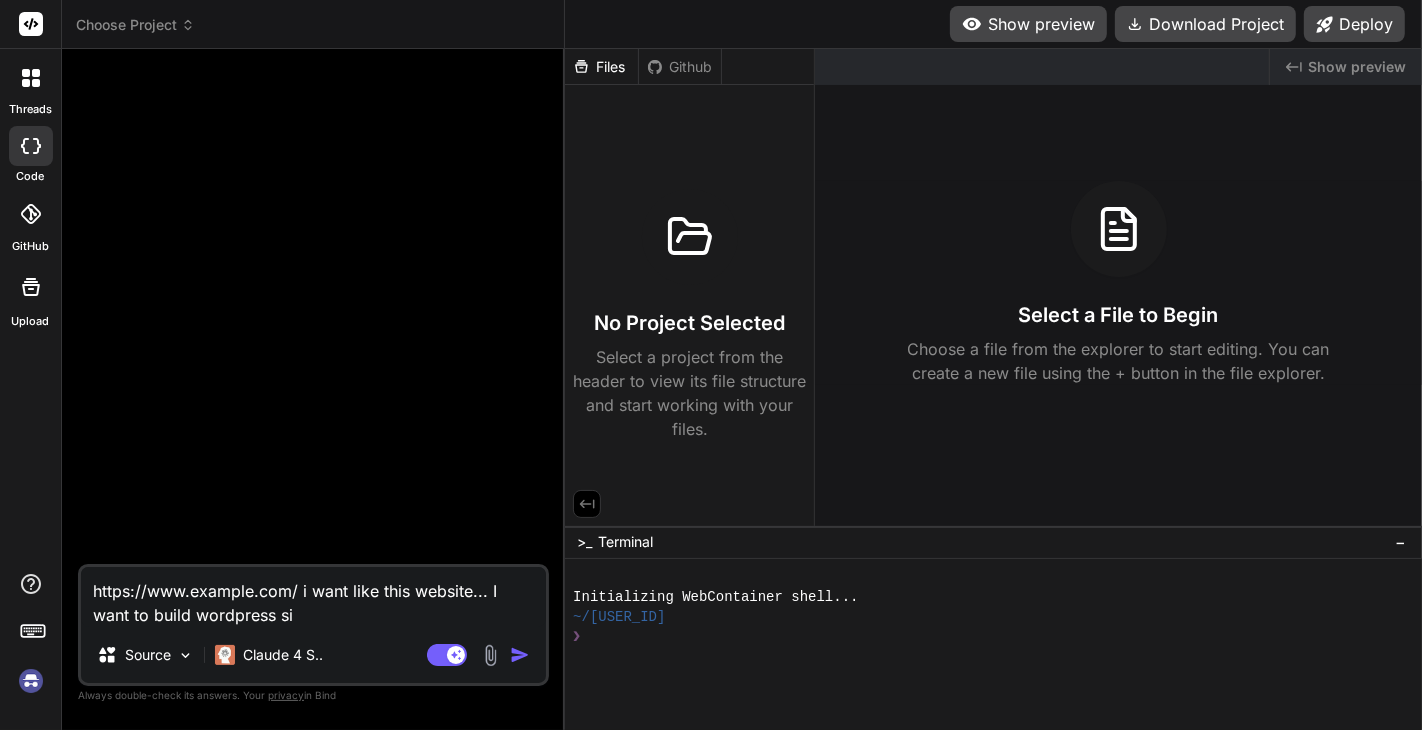 type on "https://www.meensatti.com/ i want like this website... I want to build wordpress sit" 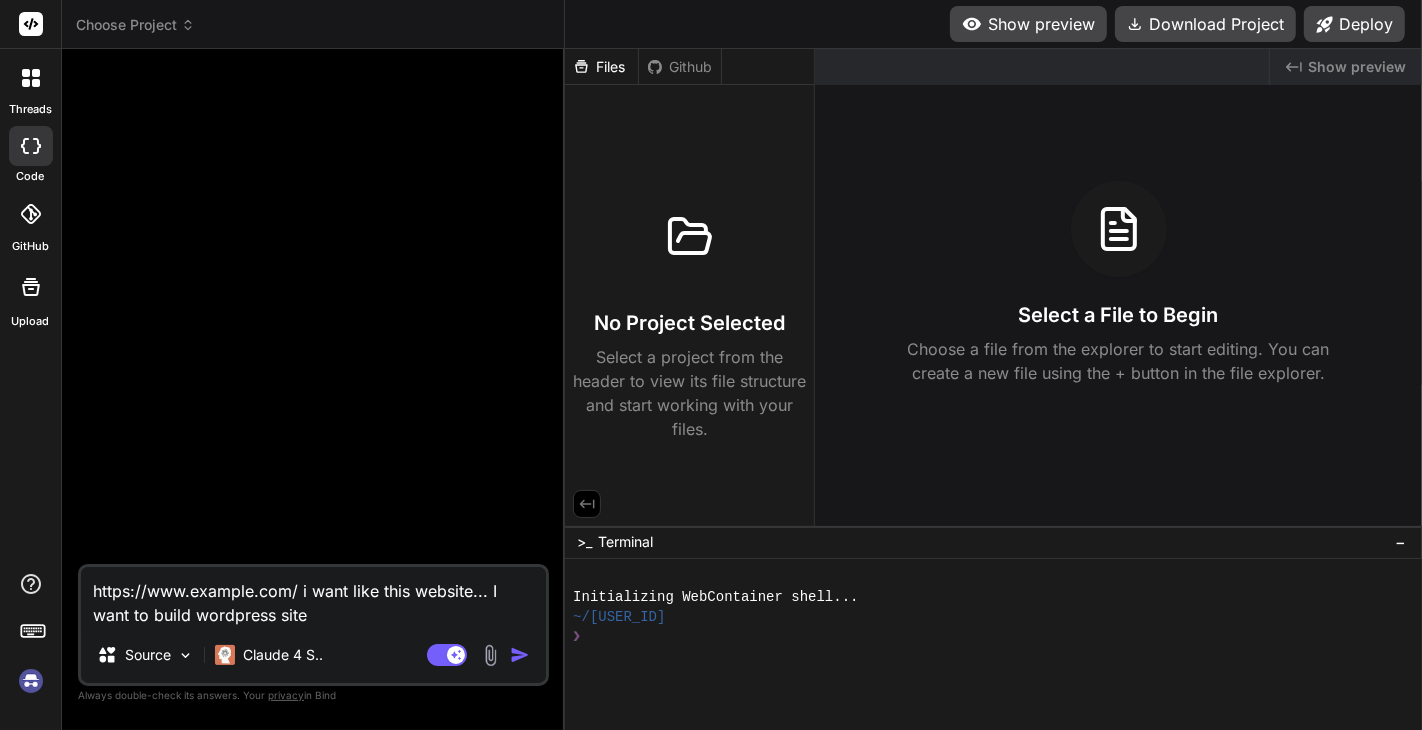 type on "x" 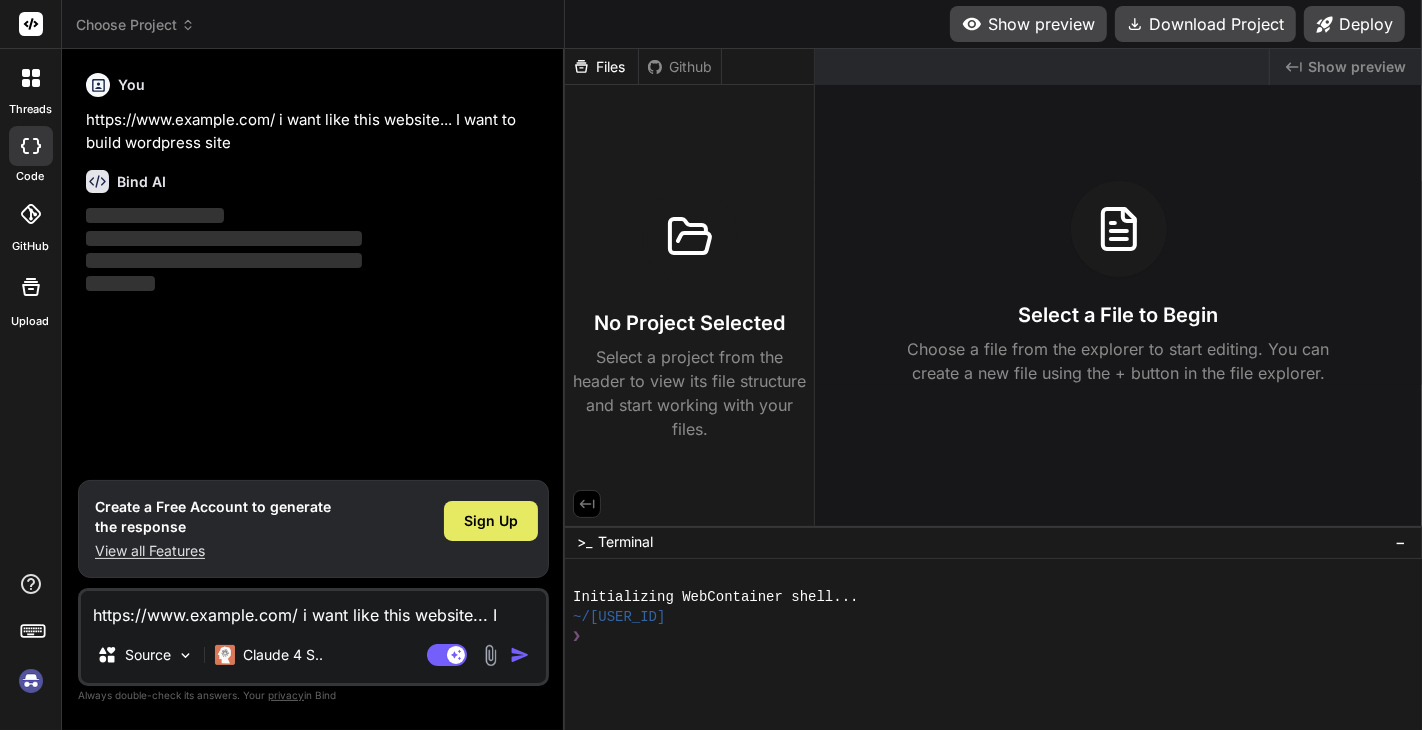 click on "Sign Up" at bounding box center (491, 521) 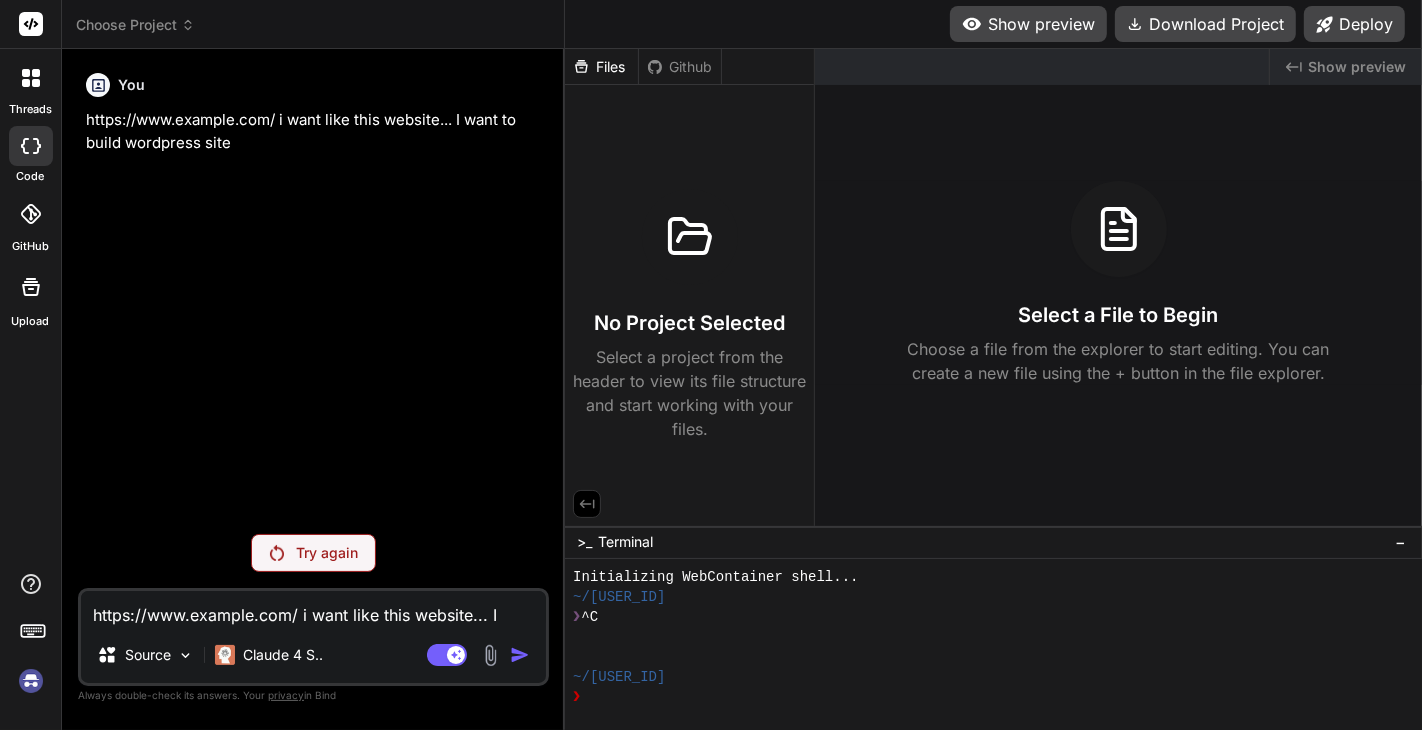 scroll, scrollTop: 20, scrollLeft: 0, axis: vertical 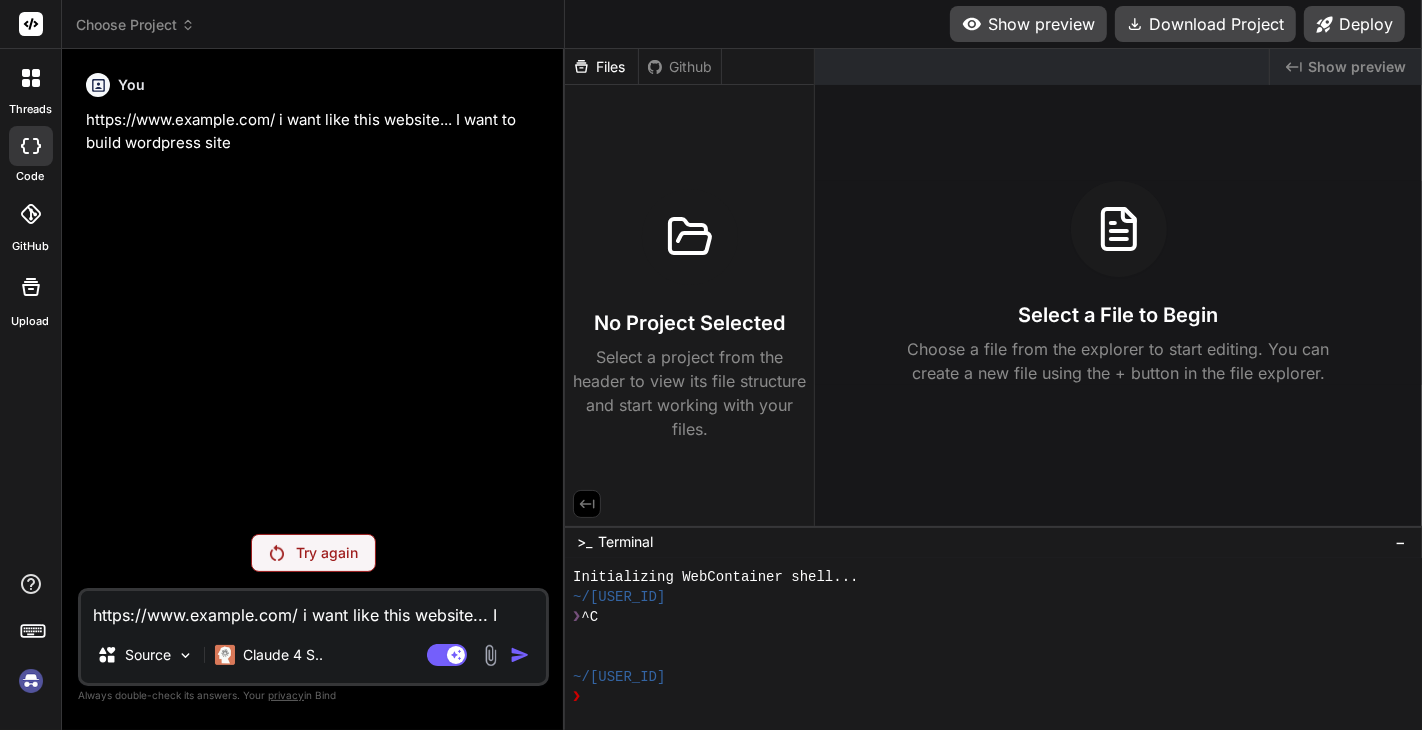 click on "Try again" at bounding box center (313, 553) 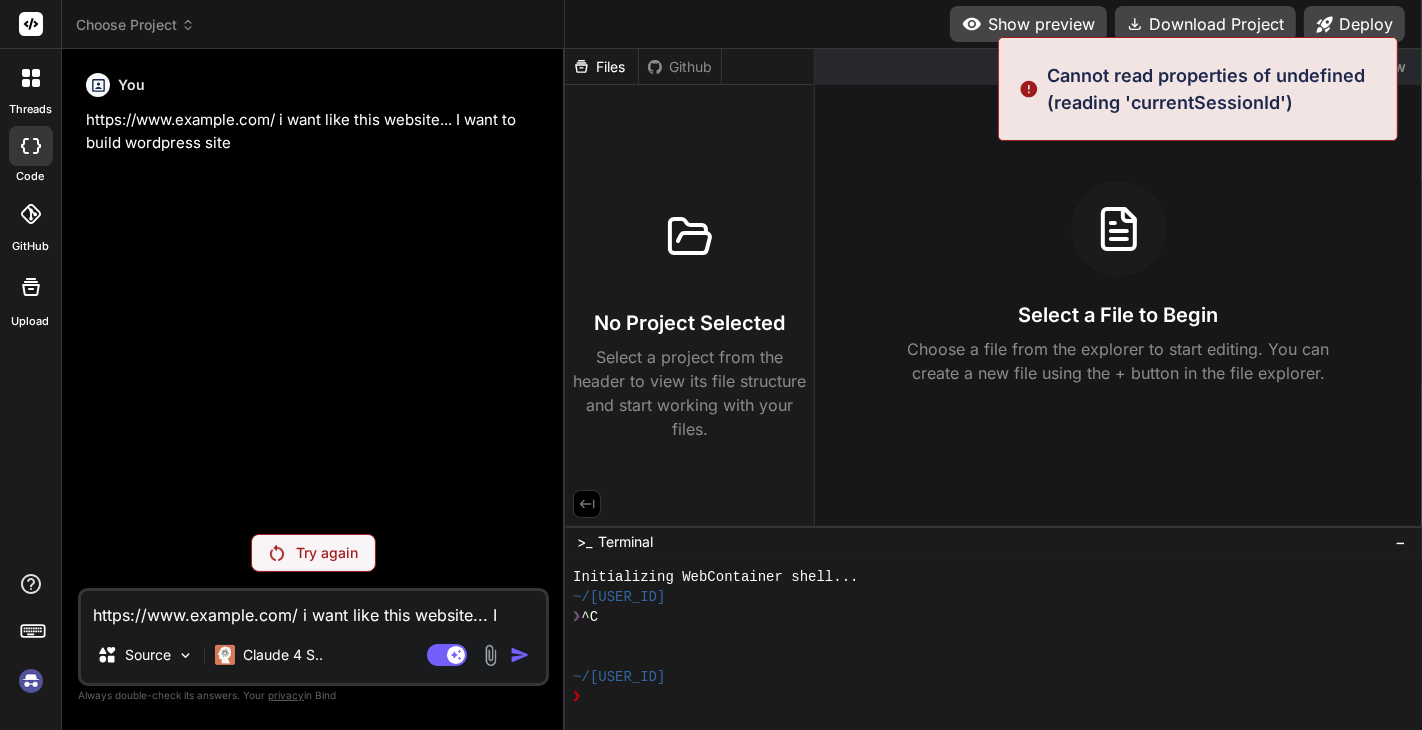 click on "Cannot read properties of undefined (reading 'currentSessionId')" at bounding box center [1216, 89] 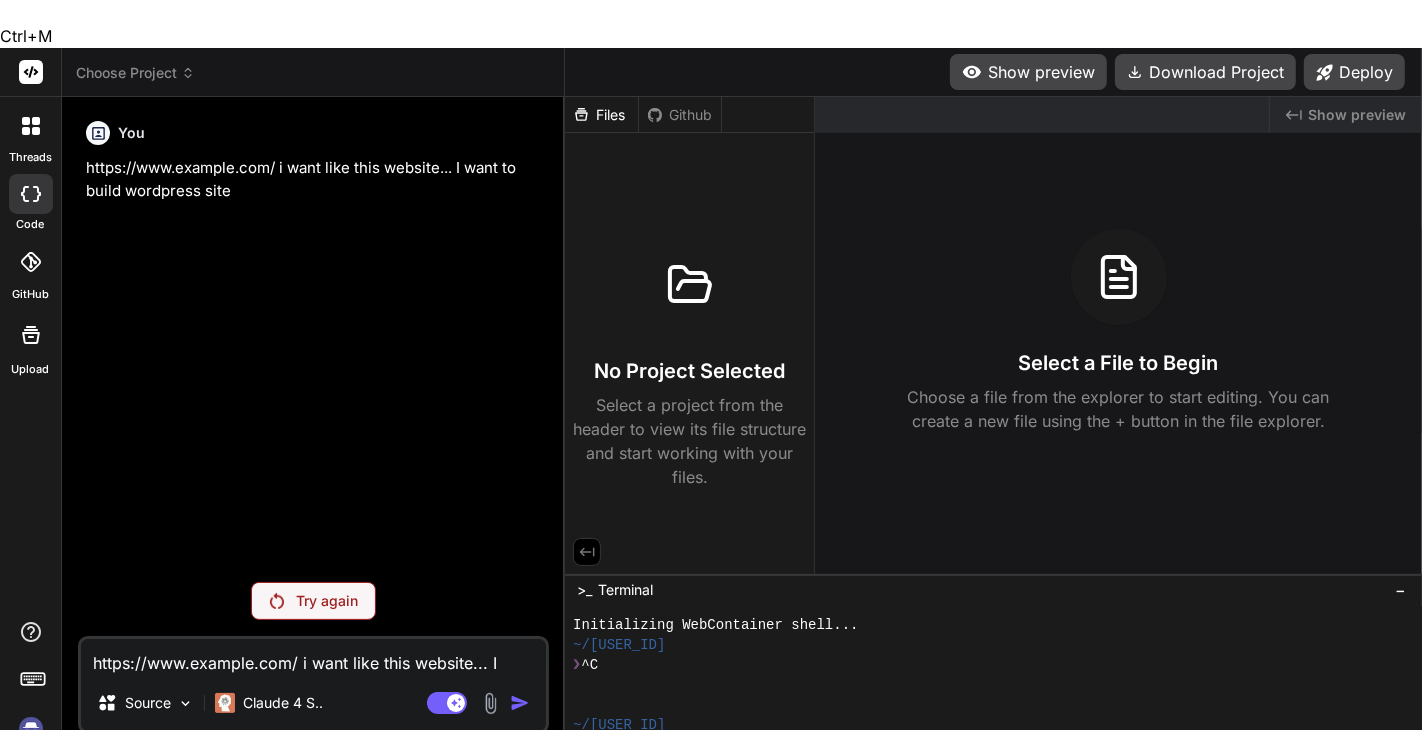 click on "Created with Pixso. Show preview Select a File to Begin Choose a file from the explorer to start editing. You can create a new file using the + button in the file explorer." at bounding box center (1118, 335) 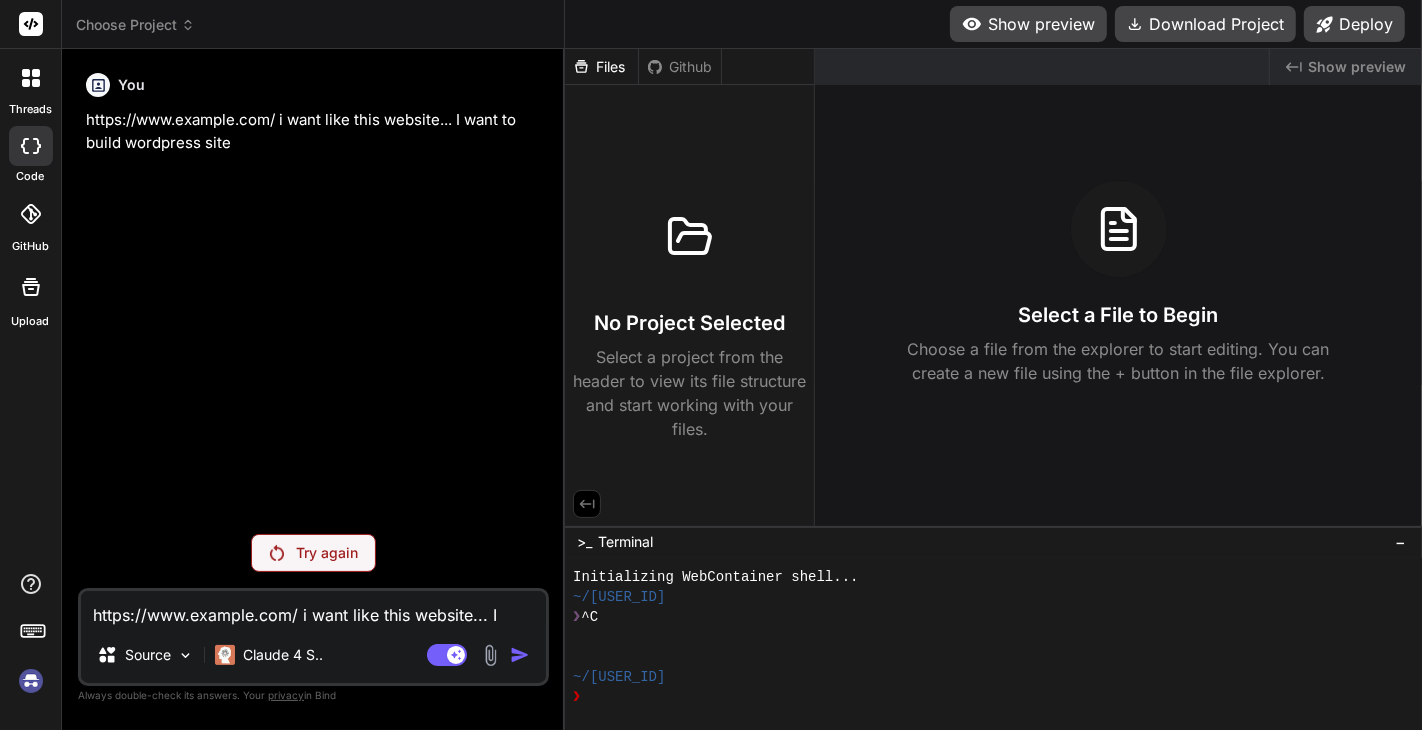 click on "threads code GitHub Upload" at bounding box center [31, 365] 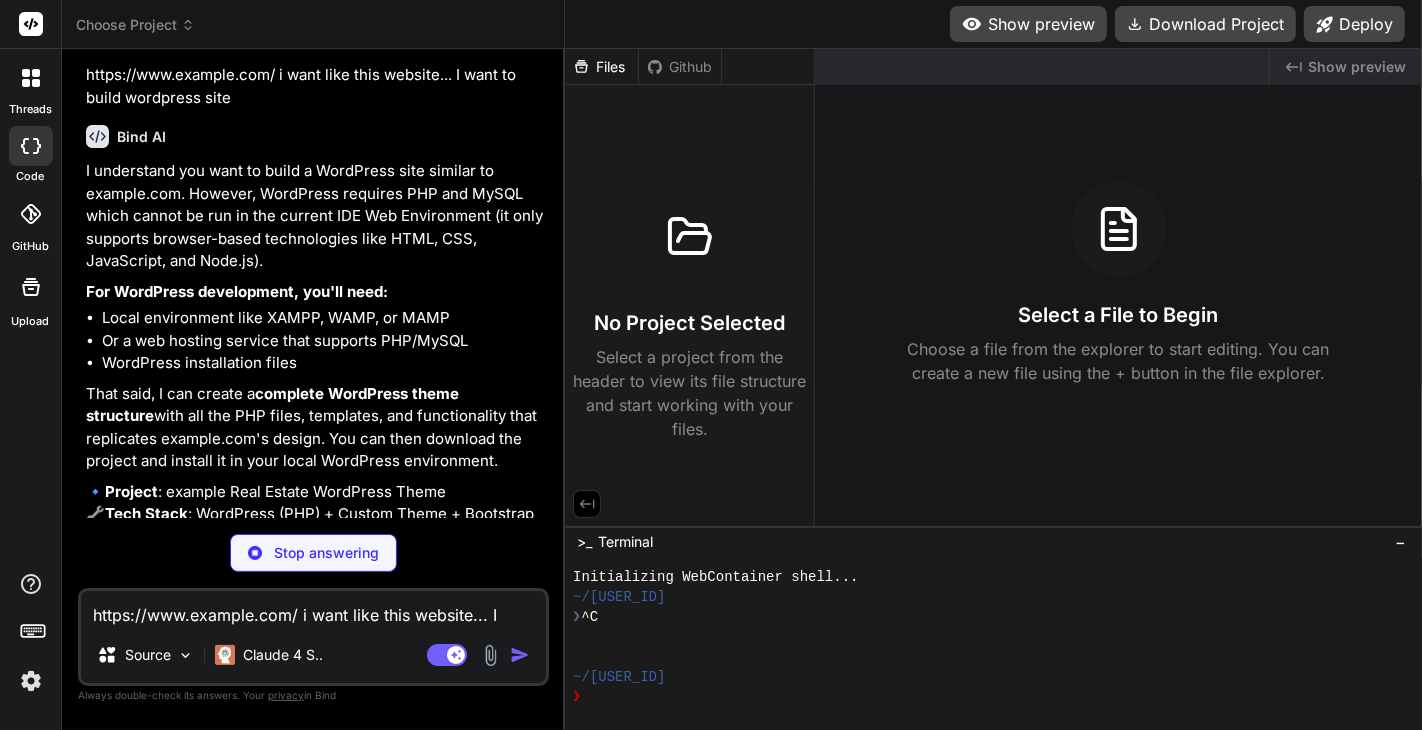 scroll, scrollTop: 2108, scrollLeft: 0, axis: vertical 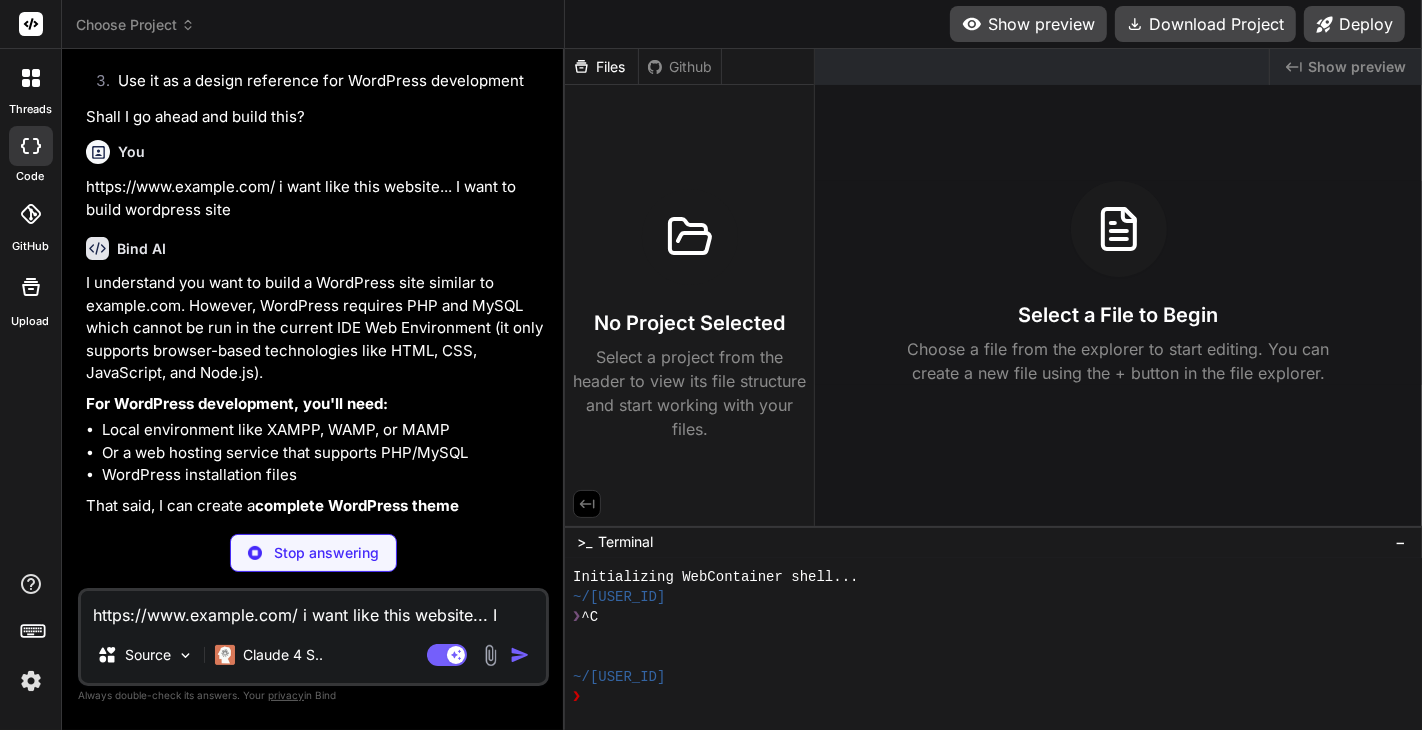 click on "I understand you want to build a WordPress site similar to meensatti.com. However, WordPress requires PHP and MySQL which cannot be run in the current IDE Web Environment (it only supports browser-based technologies like HTML, CSS, JavaScript, and Node.js)." at bounding box center [315, 328] 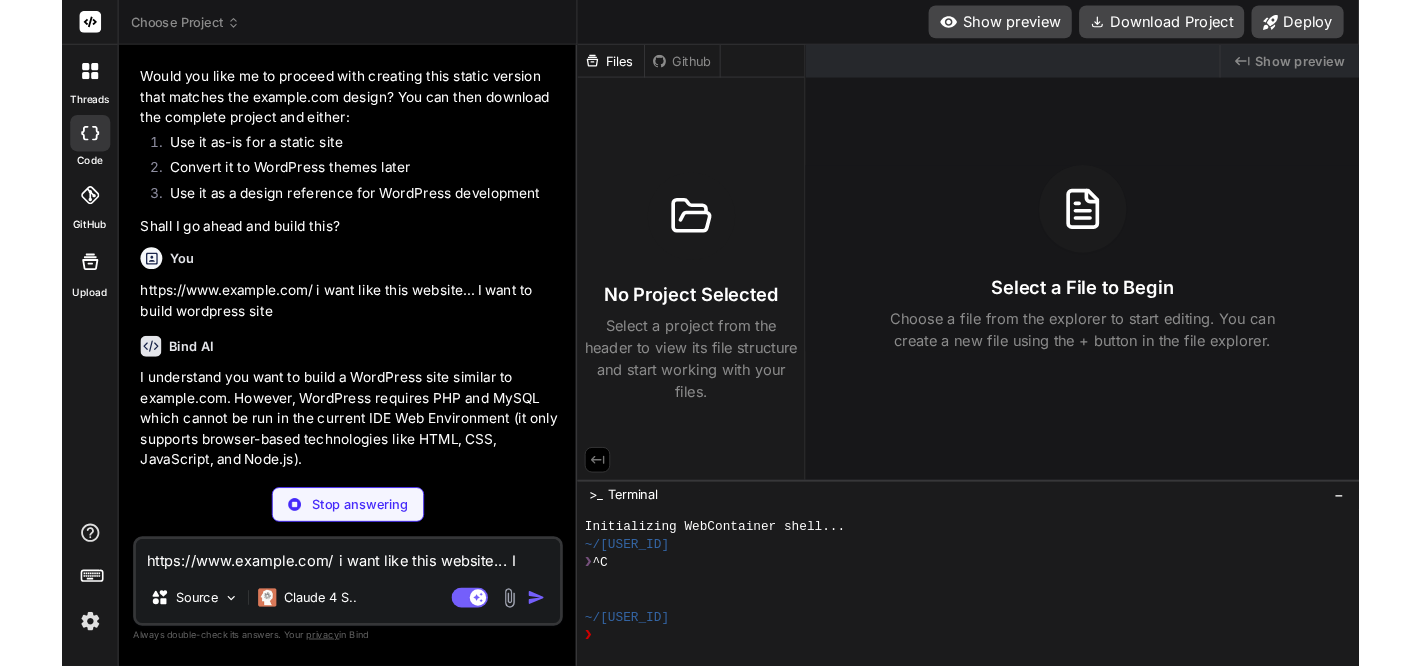 scroll, scrollTop: 1975, scrollLeft: 0, axis: vertical 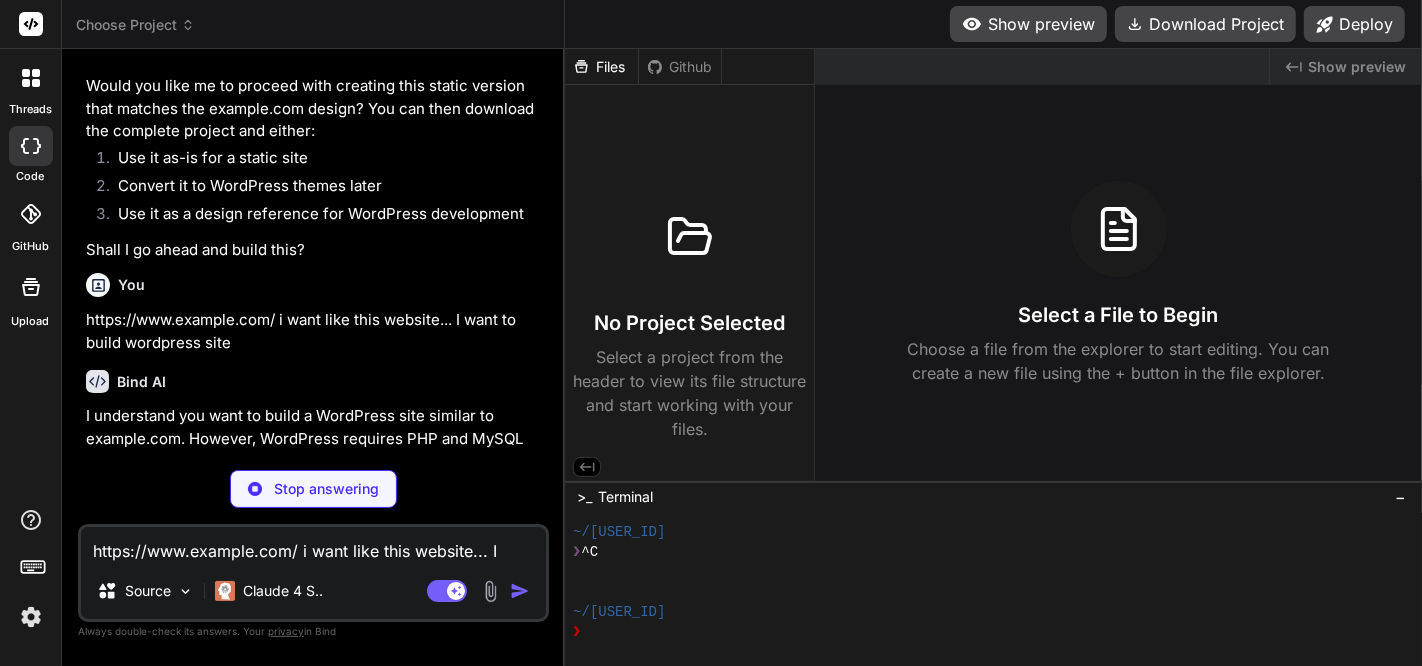 click at bounding box center (490, 591) 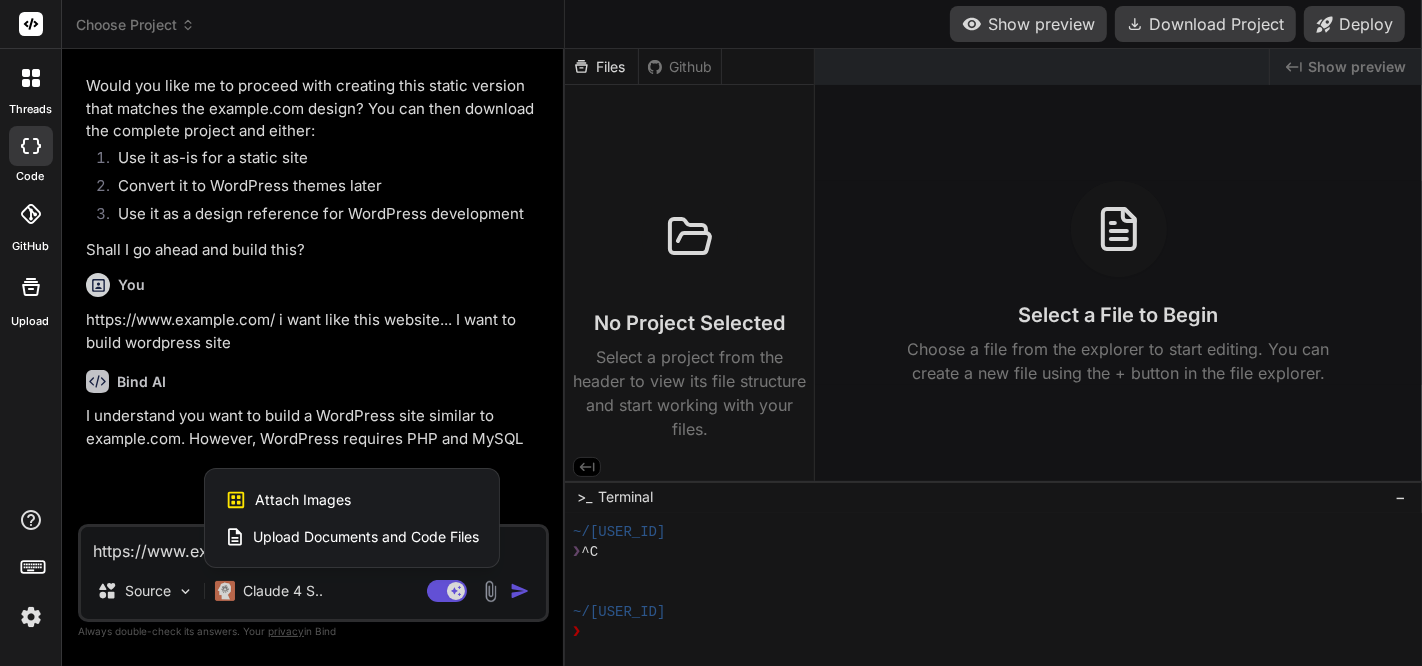 click on "Attach Images" at bounding box center (303, 500) 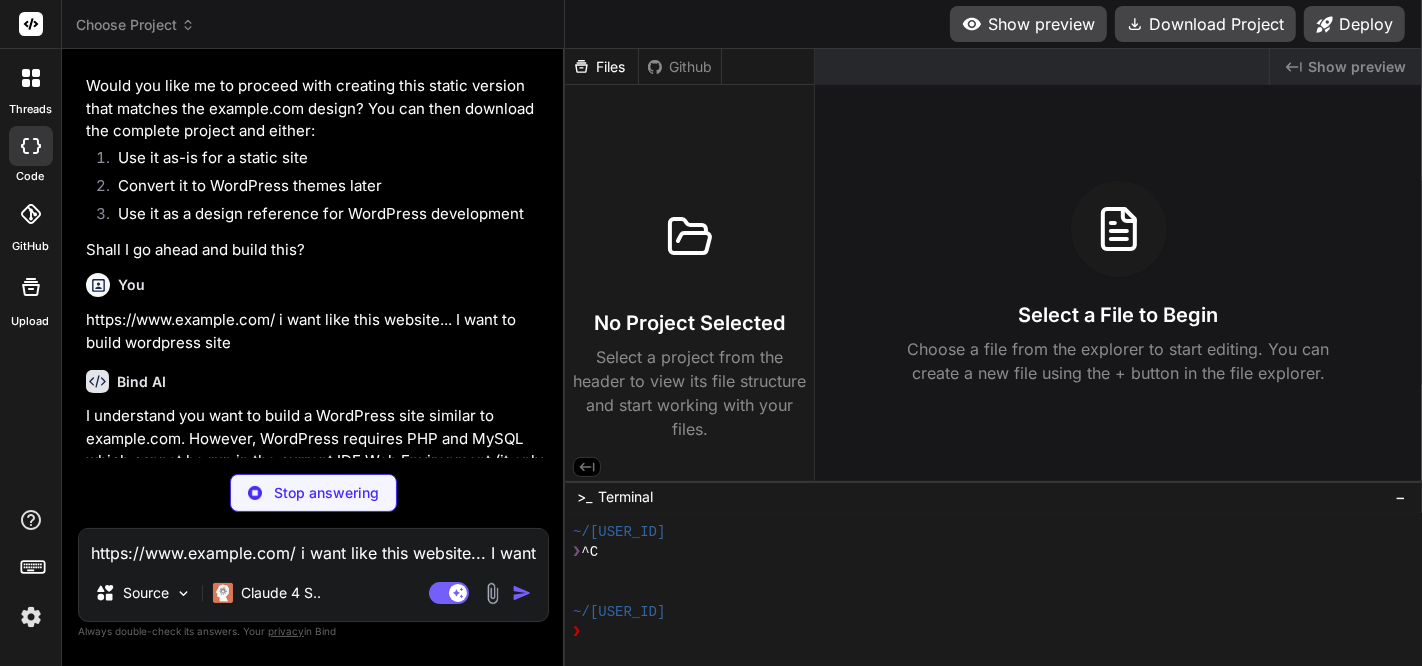 type on "C:\fakepath\screenshot-www-meensatti-com-2025-08-04-10-17-40.png" 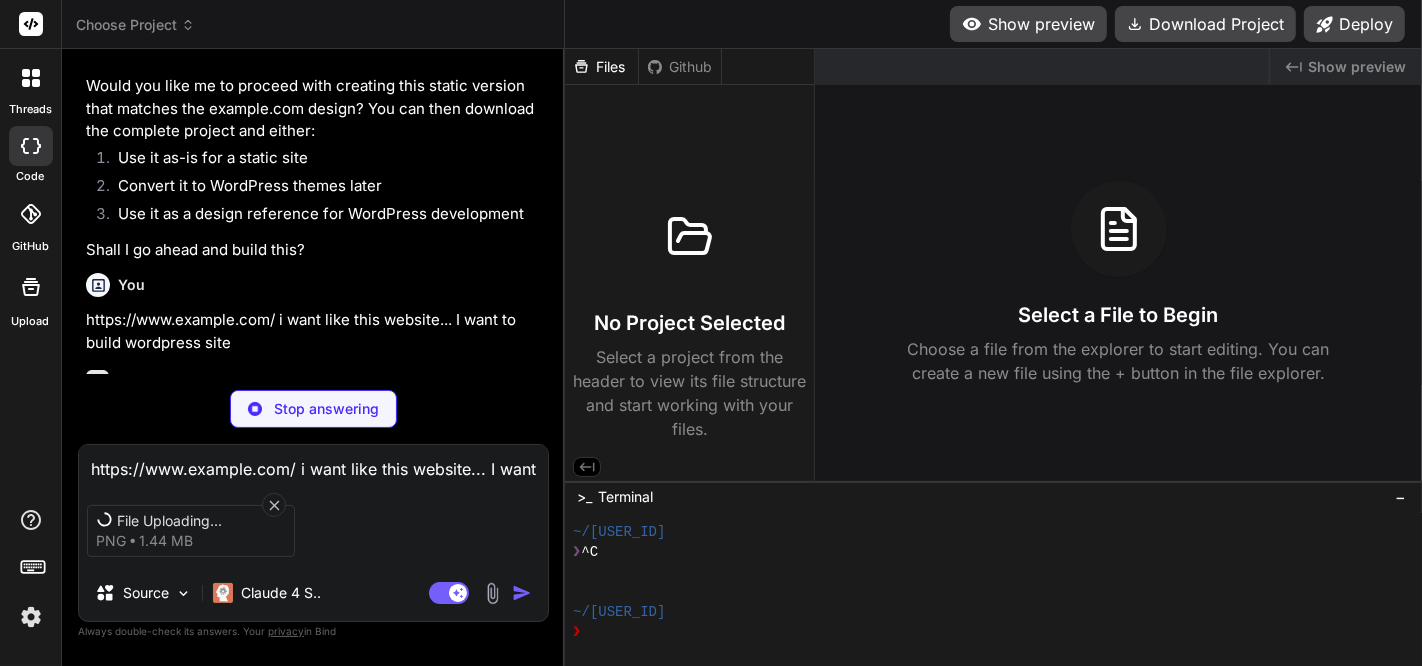 click on "https://www.meensatti.com/ i want like this website... I want to build wordpress site" at bounding box center (313, 463) 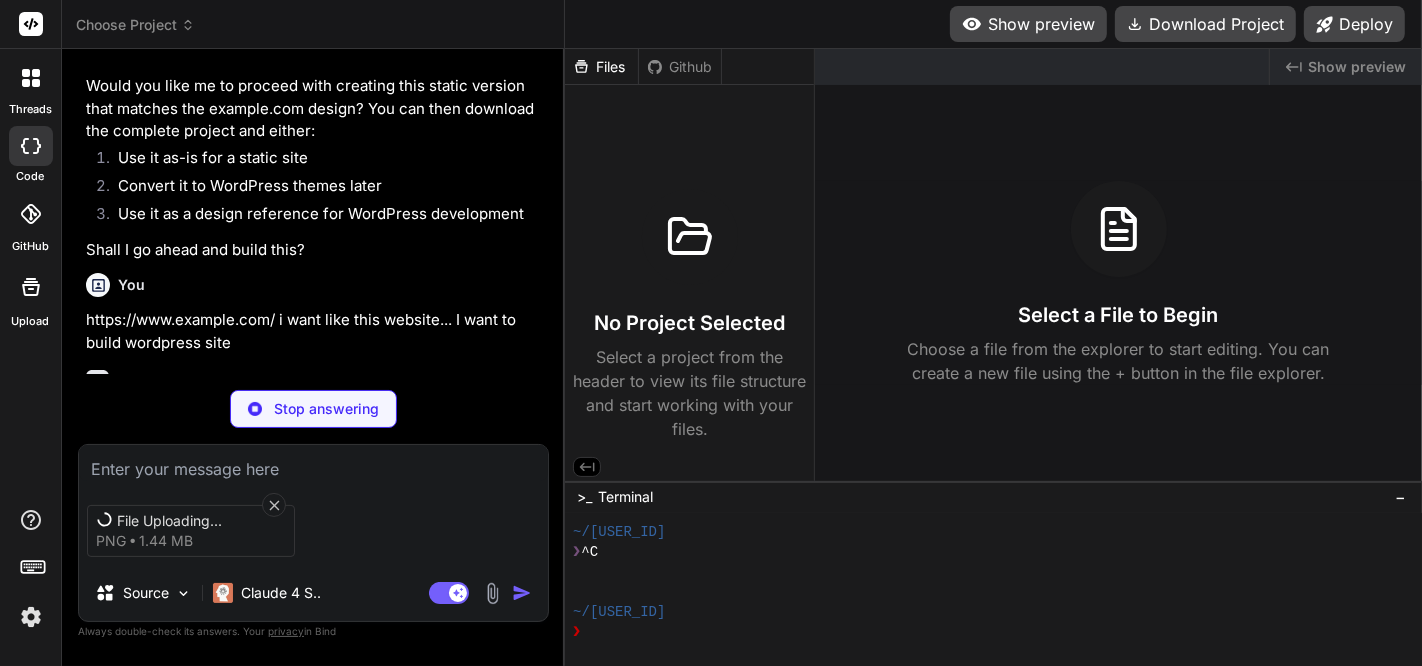 type on "i" 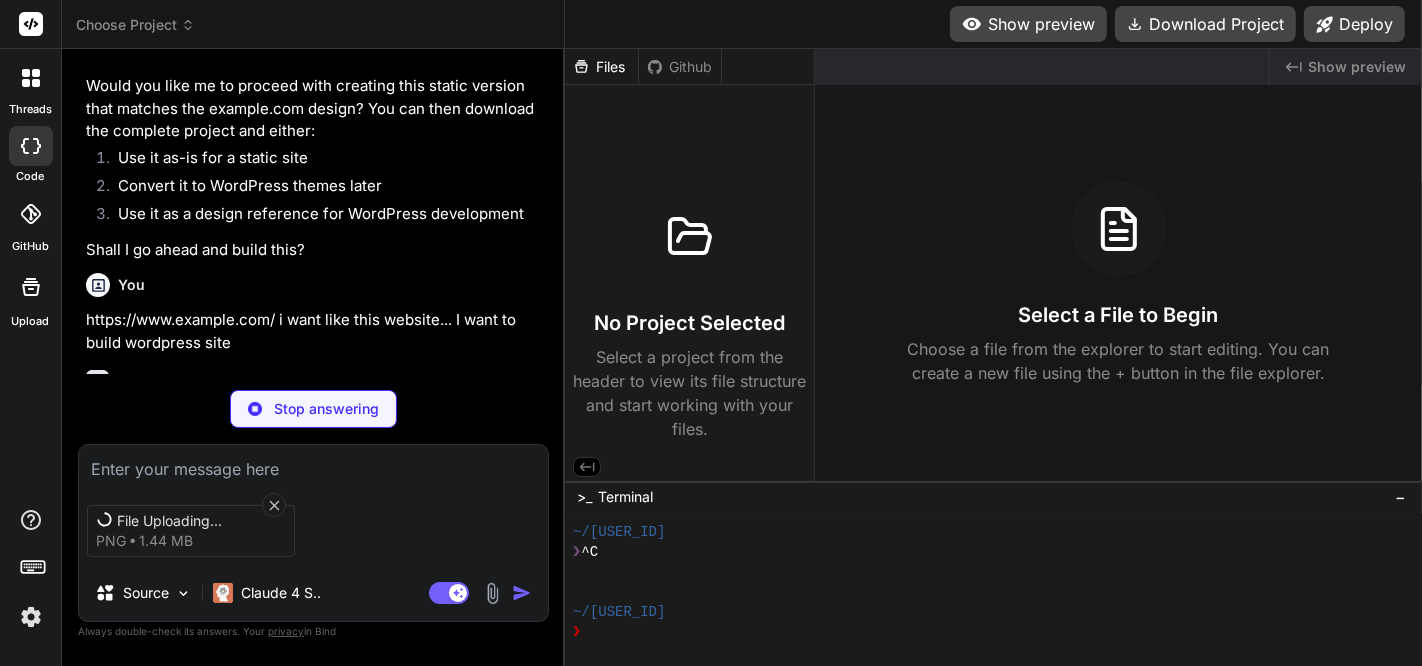 type on "x" 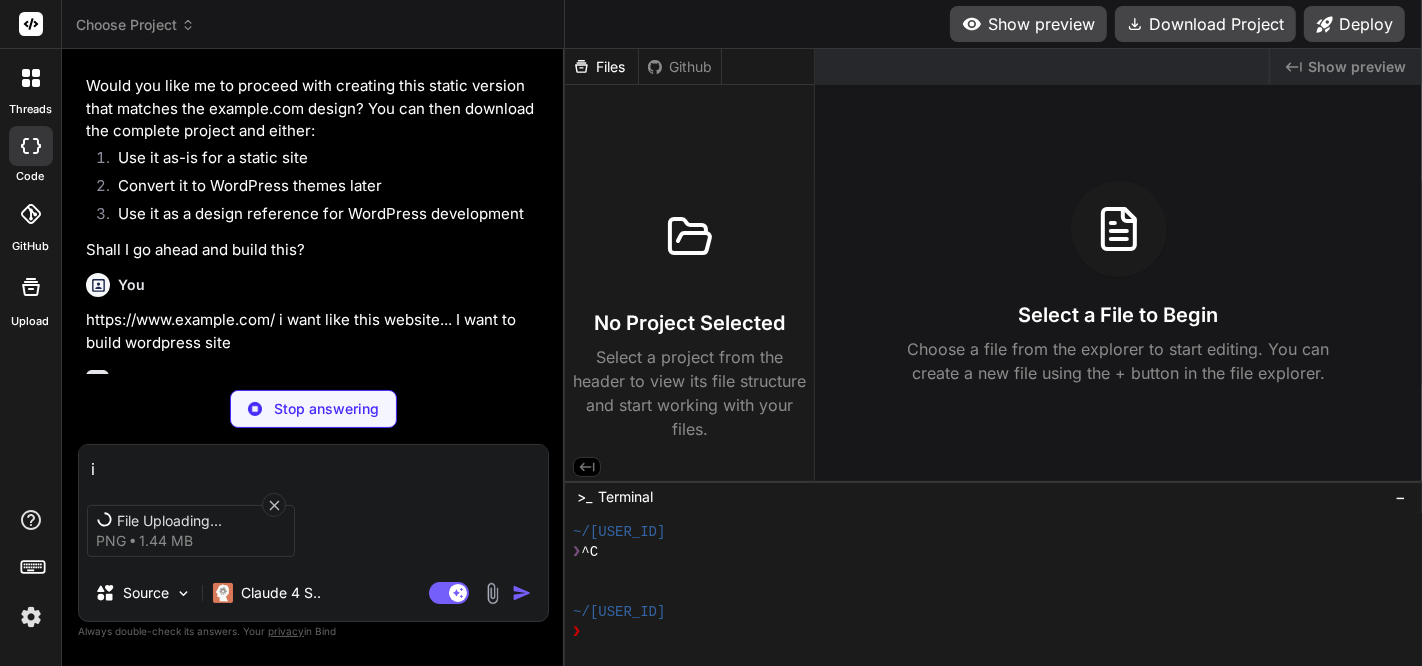 type on "i" 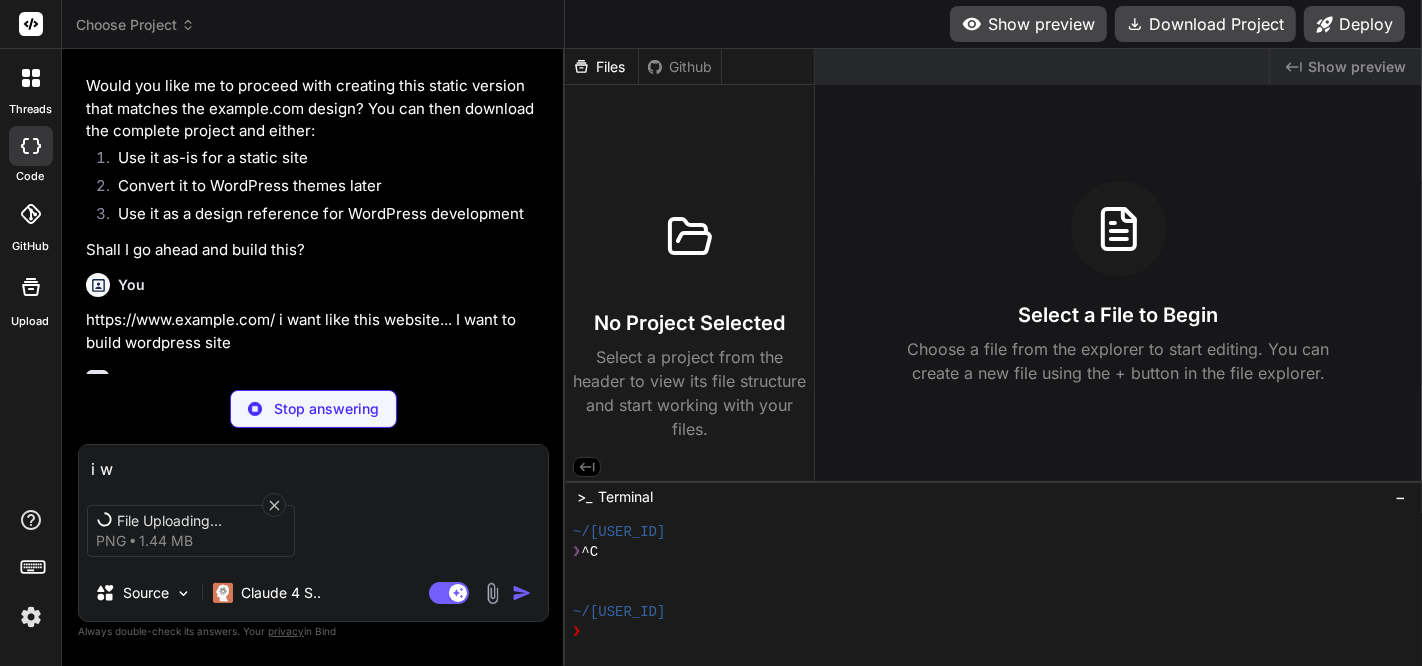 type on "x" 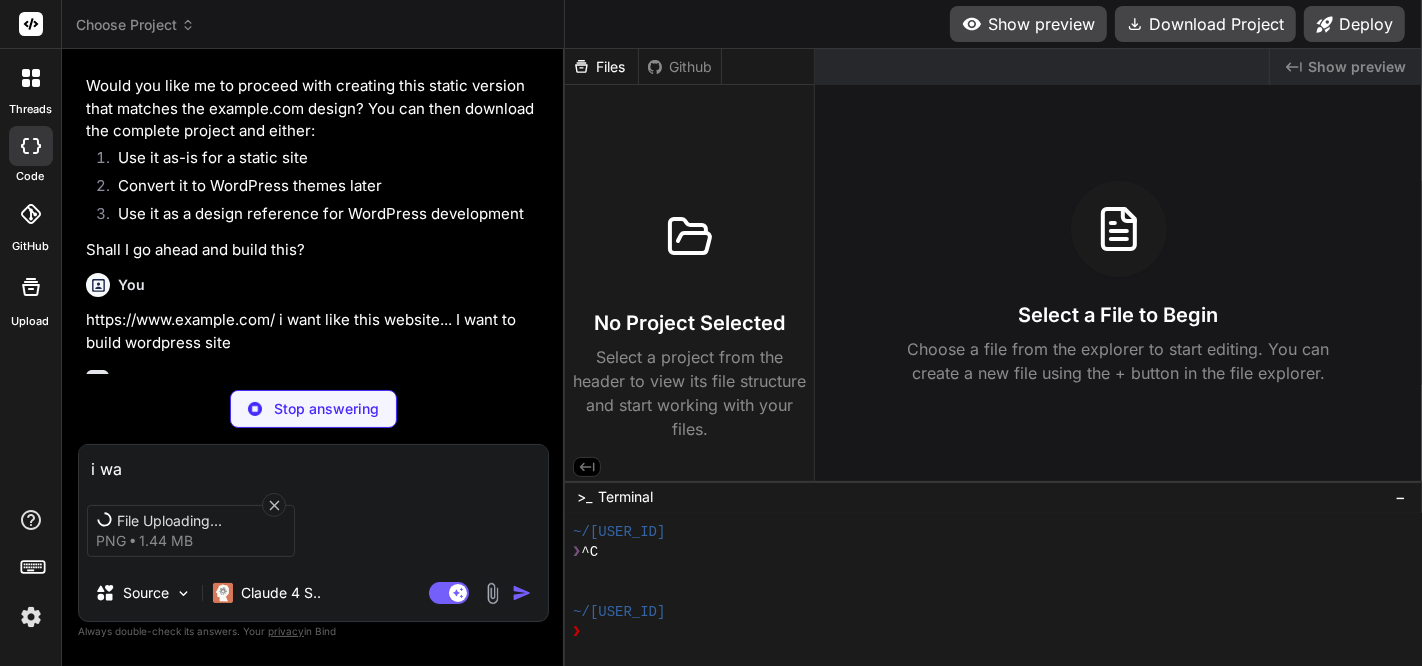 type on "i wan" 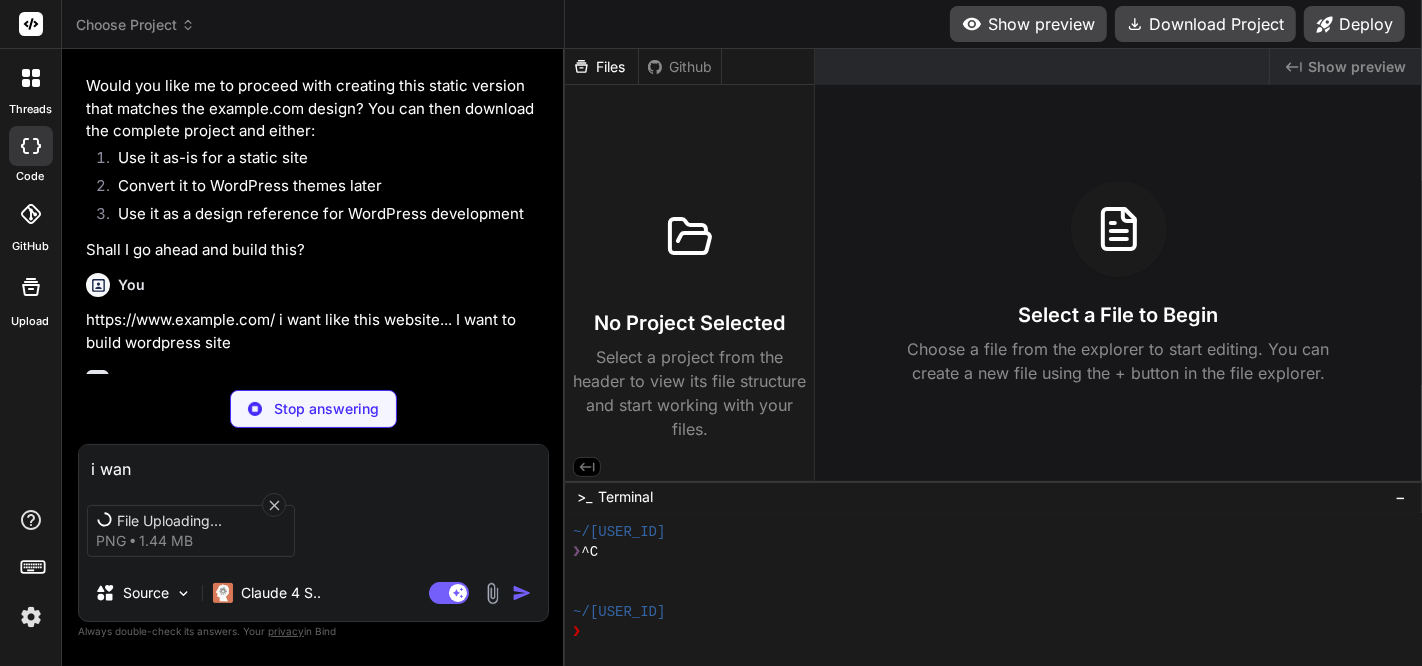type on "x" 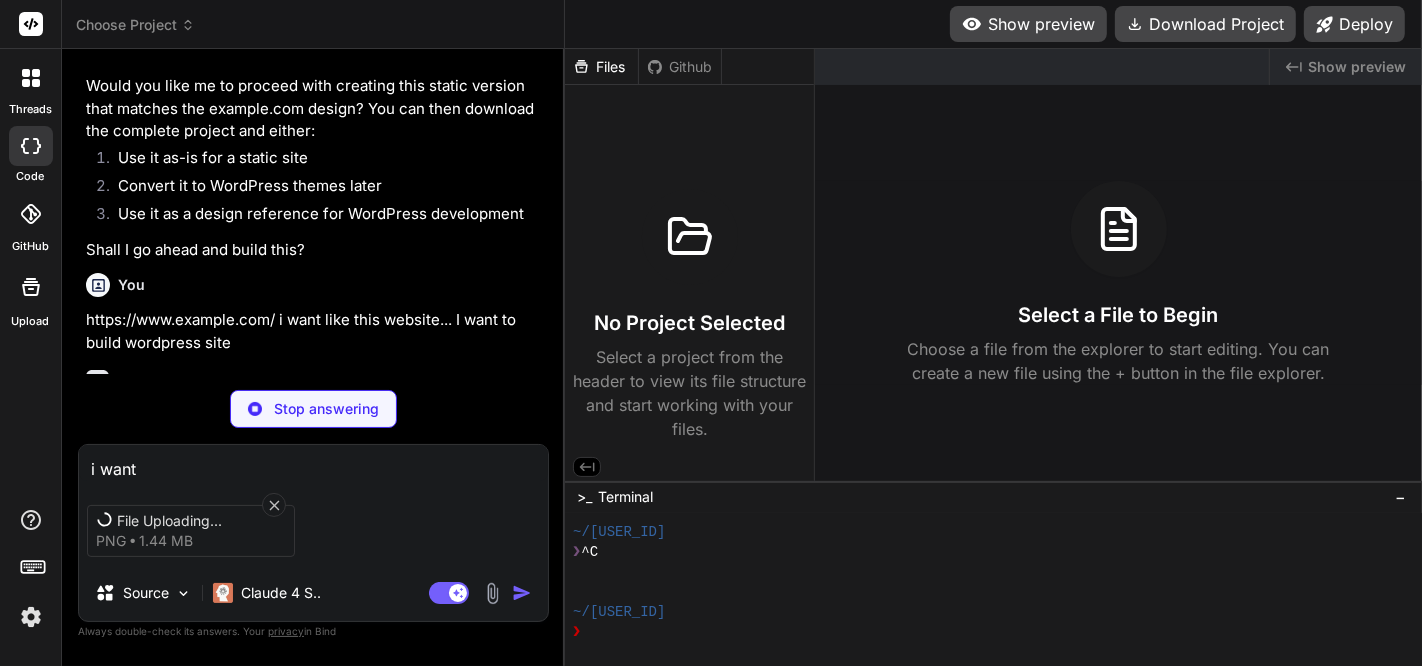 type on "i want" 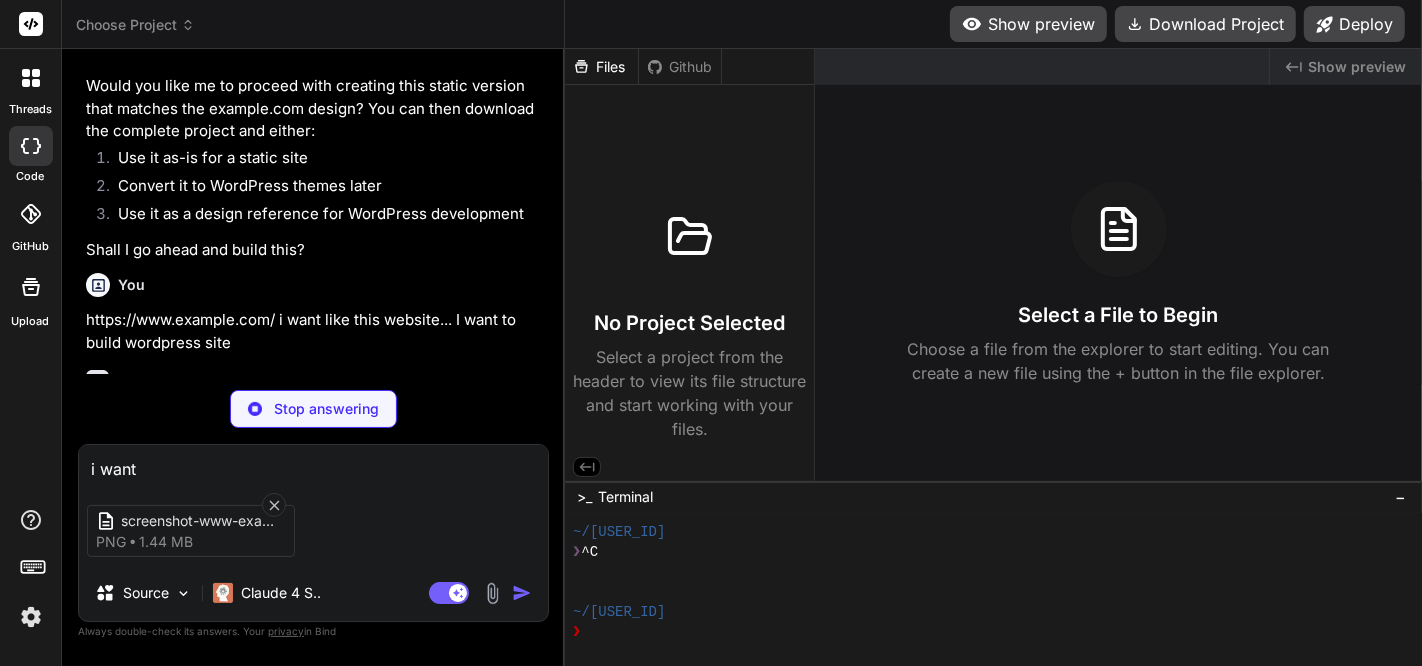 type on "x" 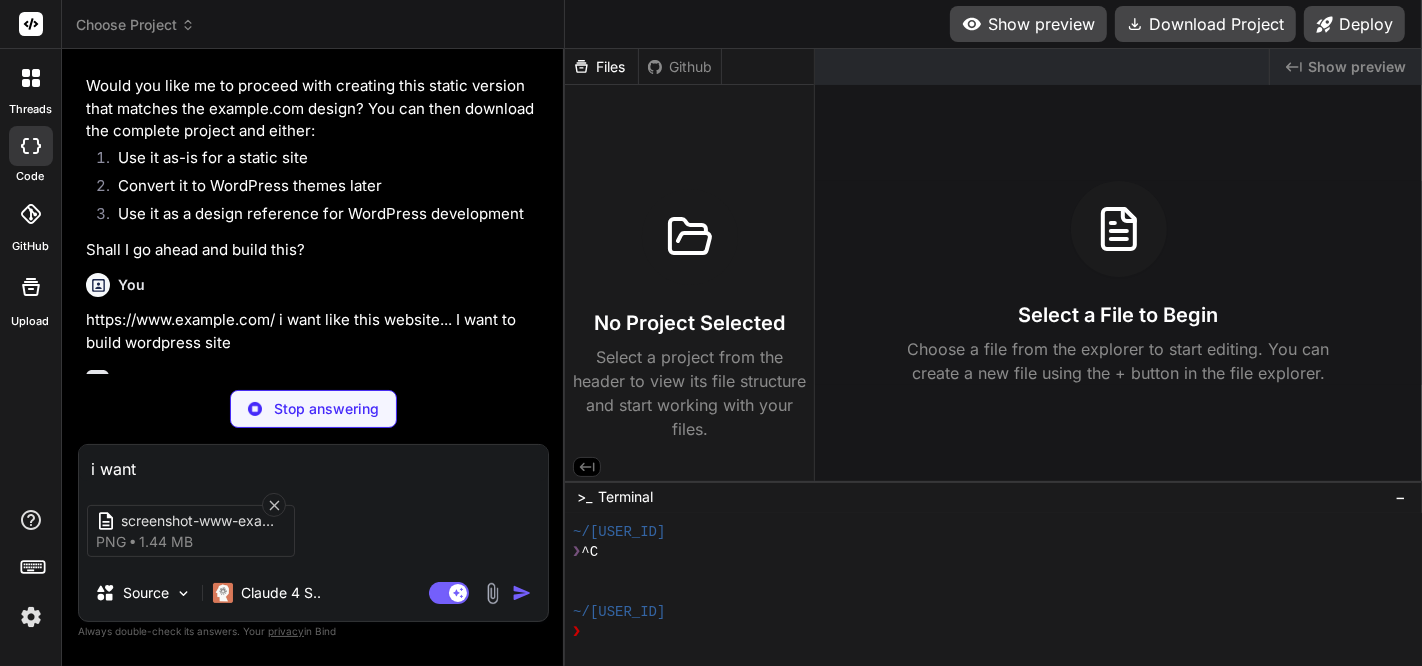type on "i want l" 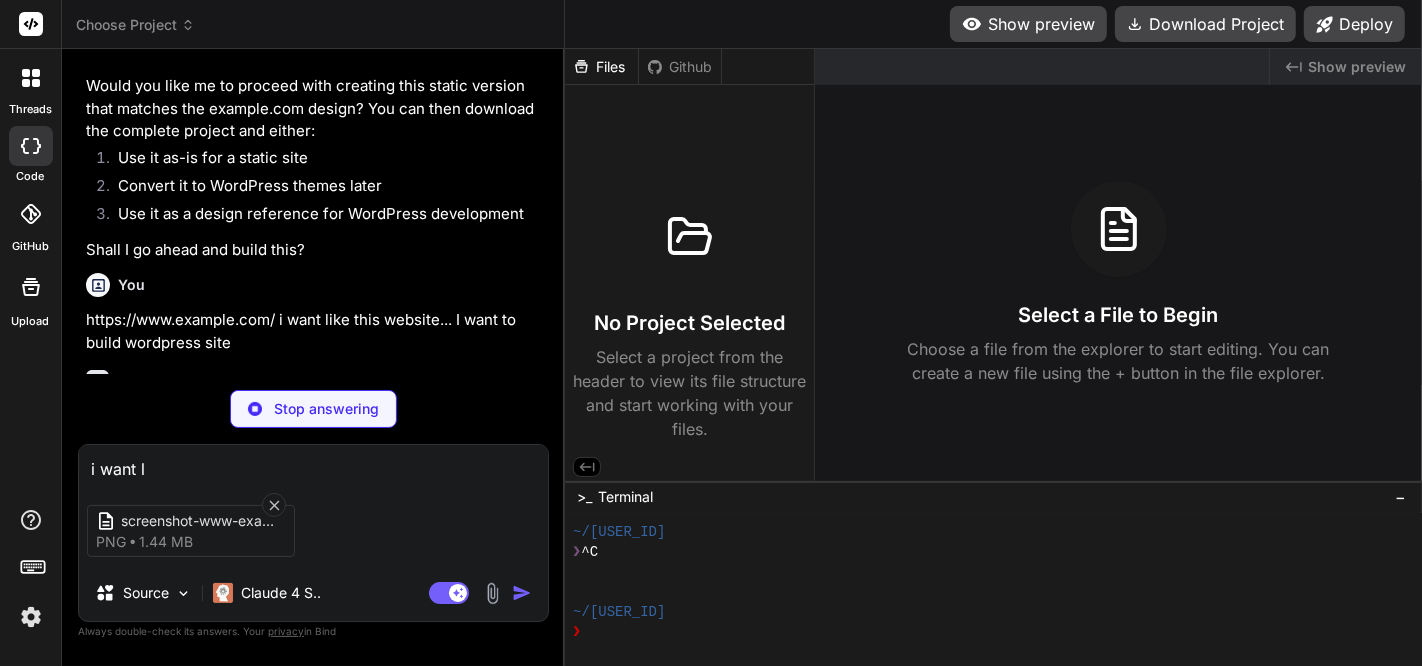 type on "i want li" 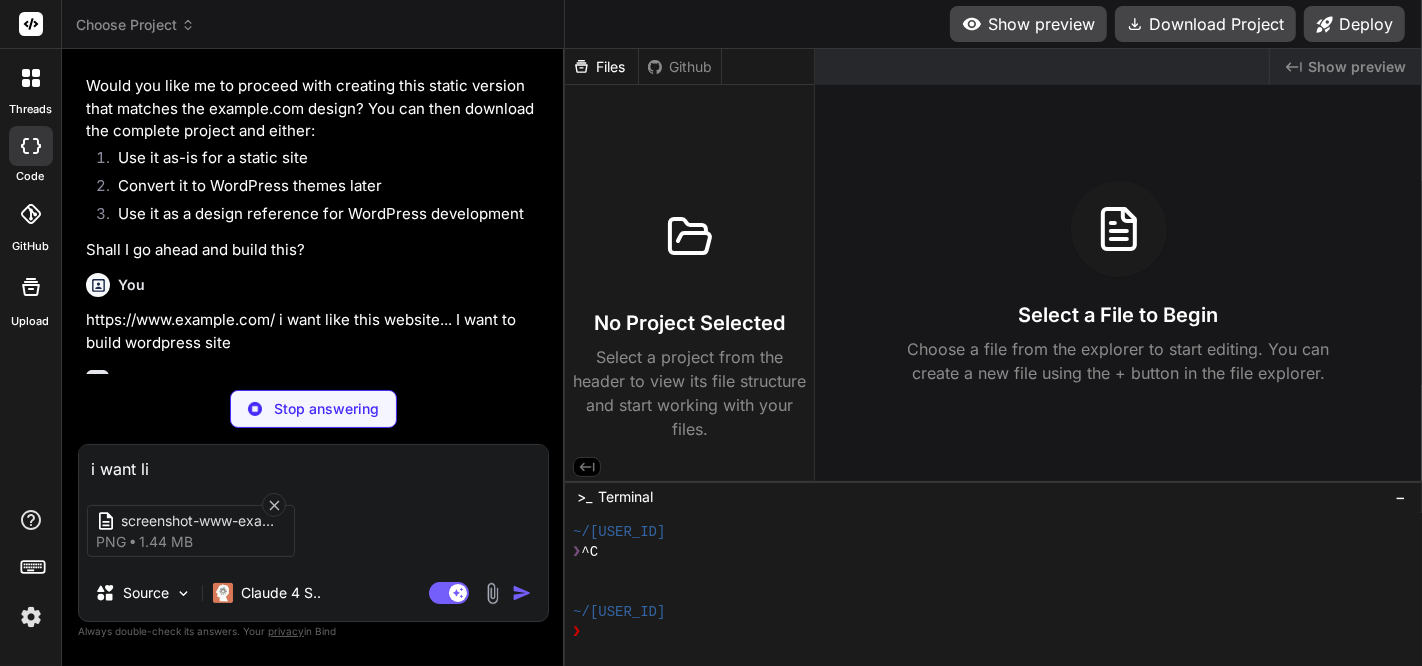 type on "x" 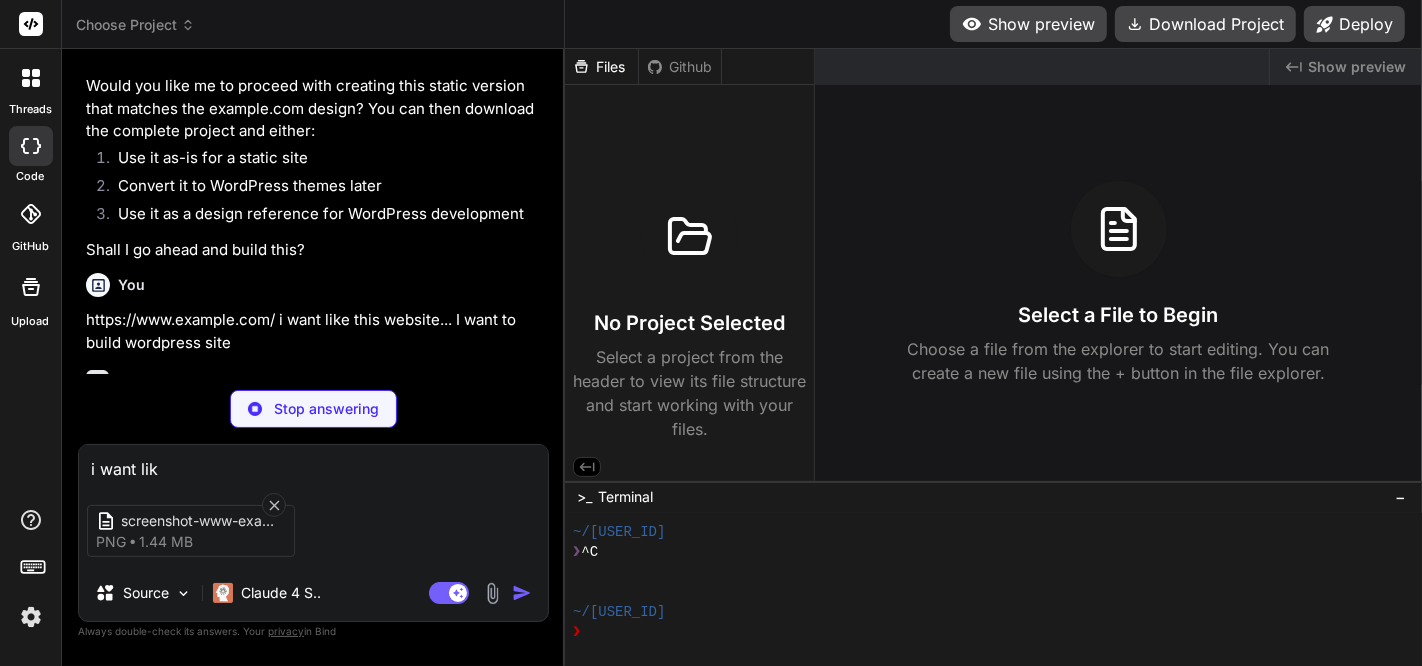 type on "i want like" 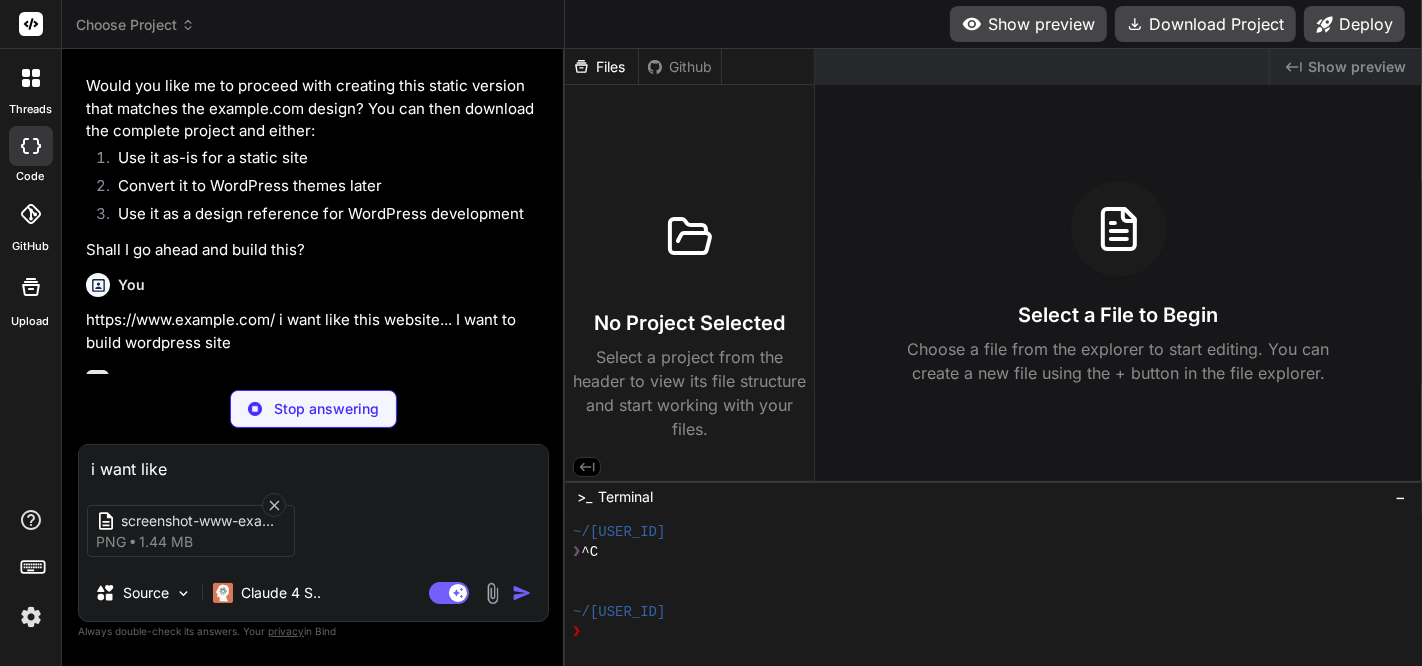 type on "i want like" 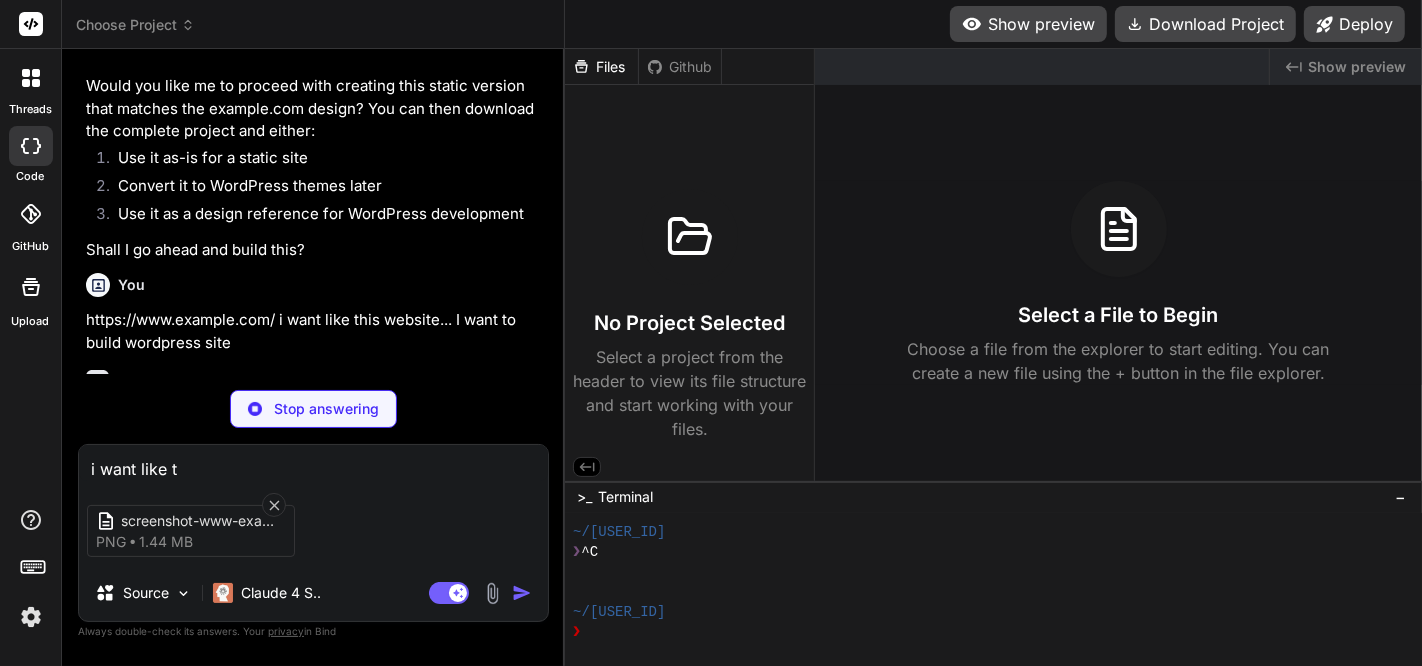 type on "i want like th" 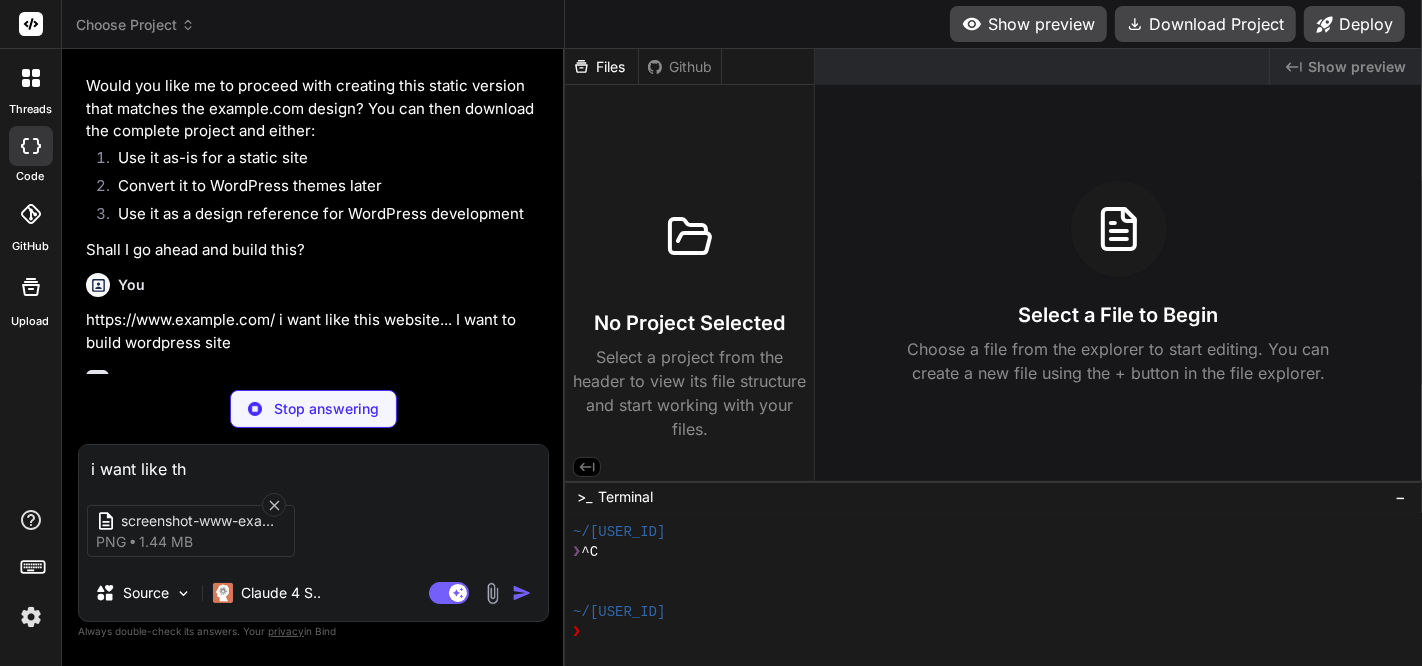 type on "i want like thi" 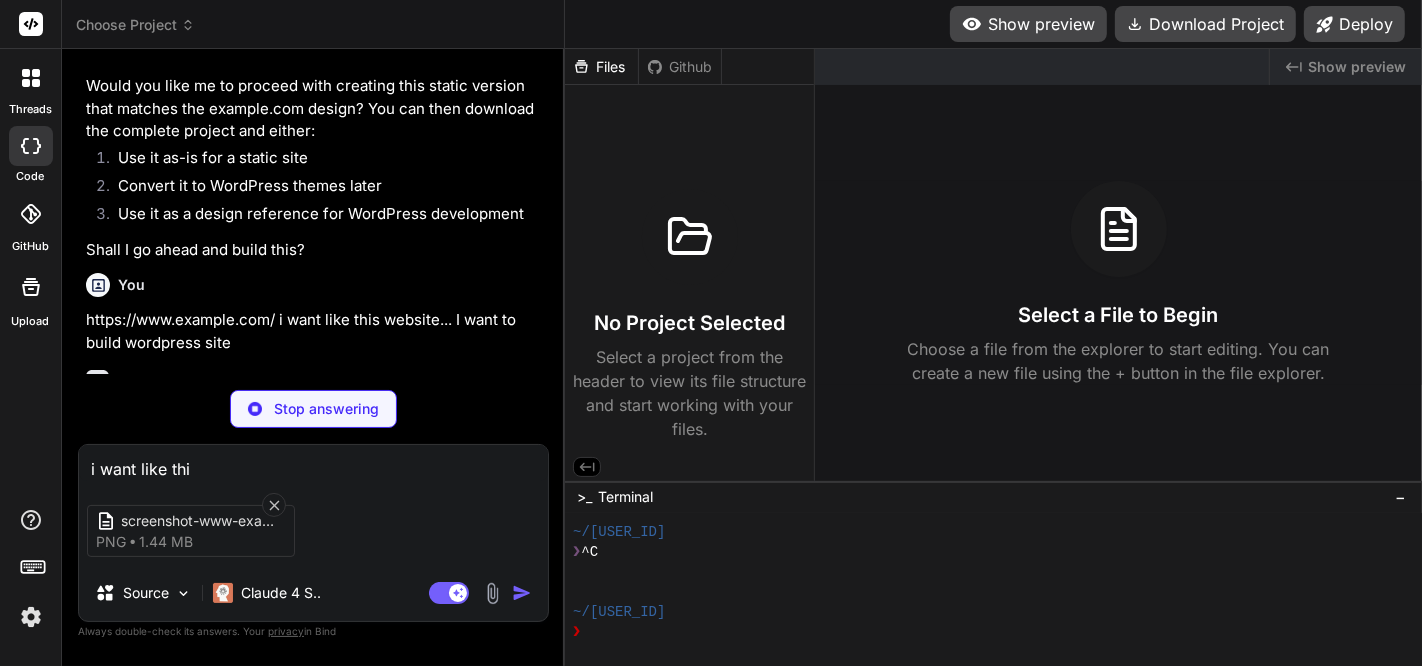 type on "i want like this" 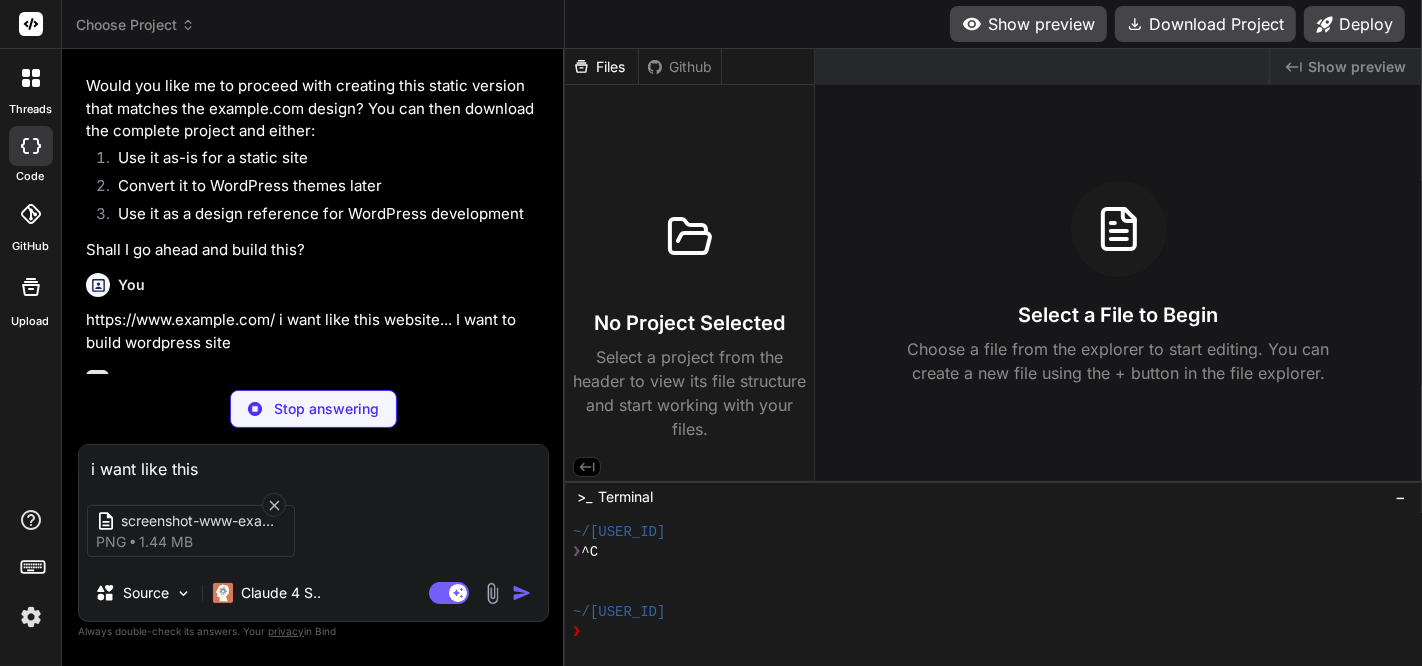type on "i want like this" 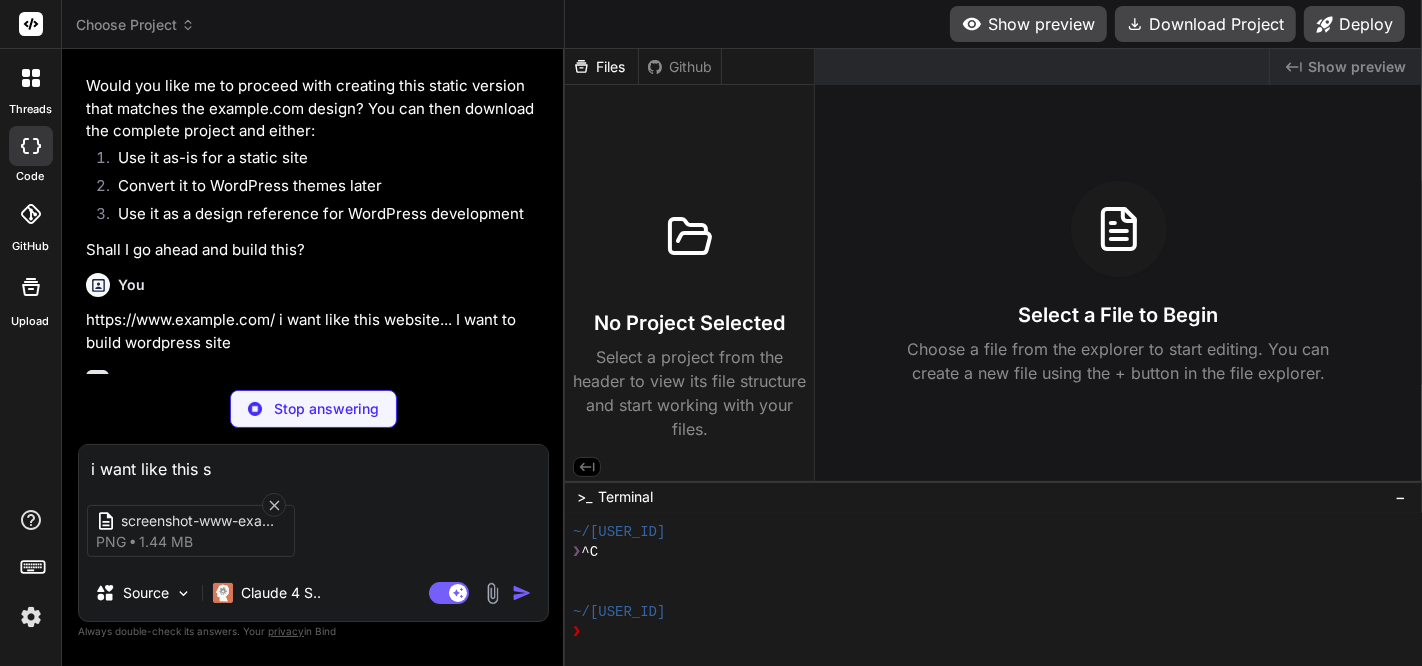 type on "x" 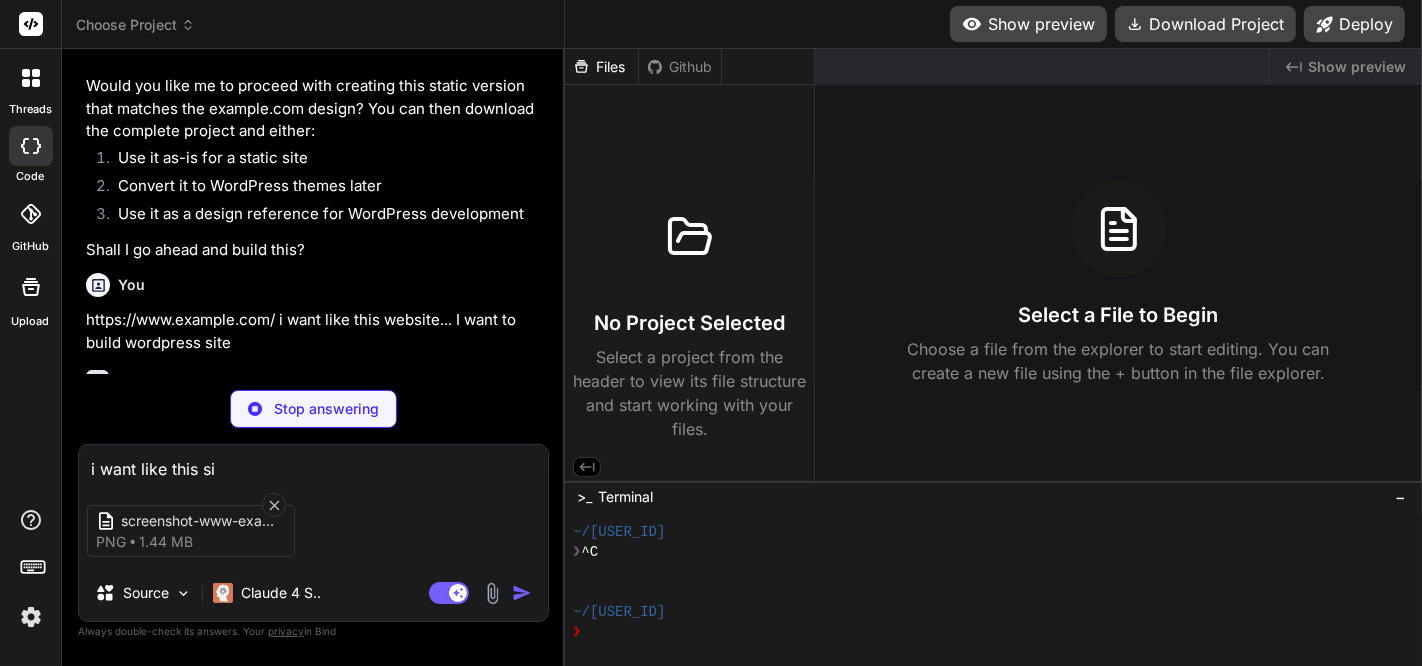 type on "i want like this sit" 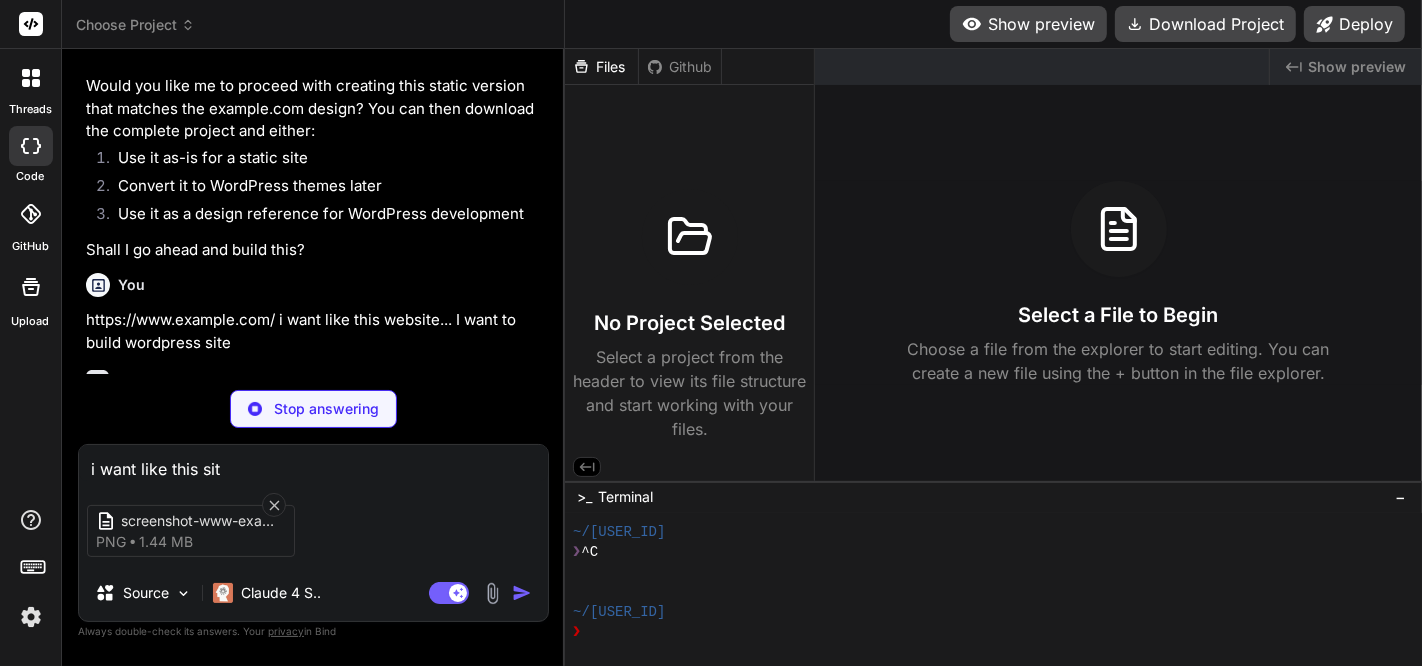 type on "i want like this site" 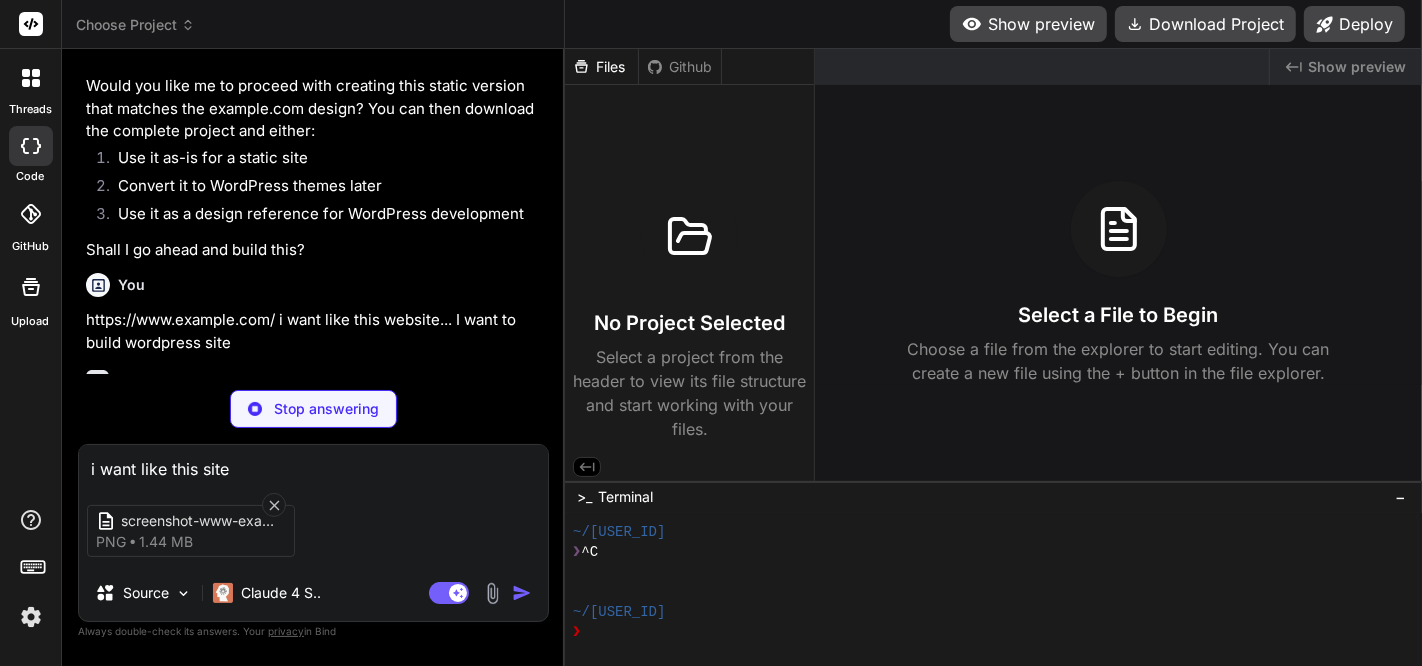 type on "i want like this site." 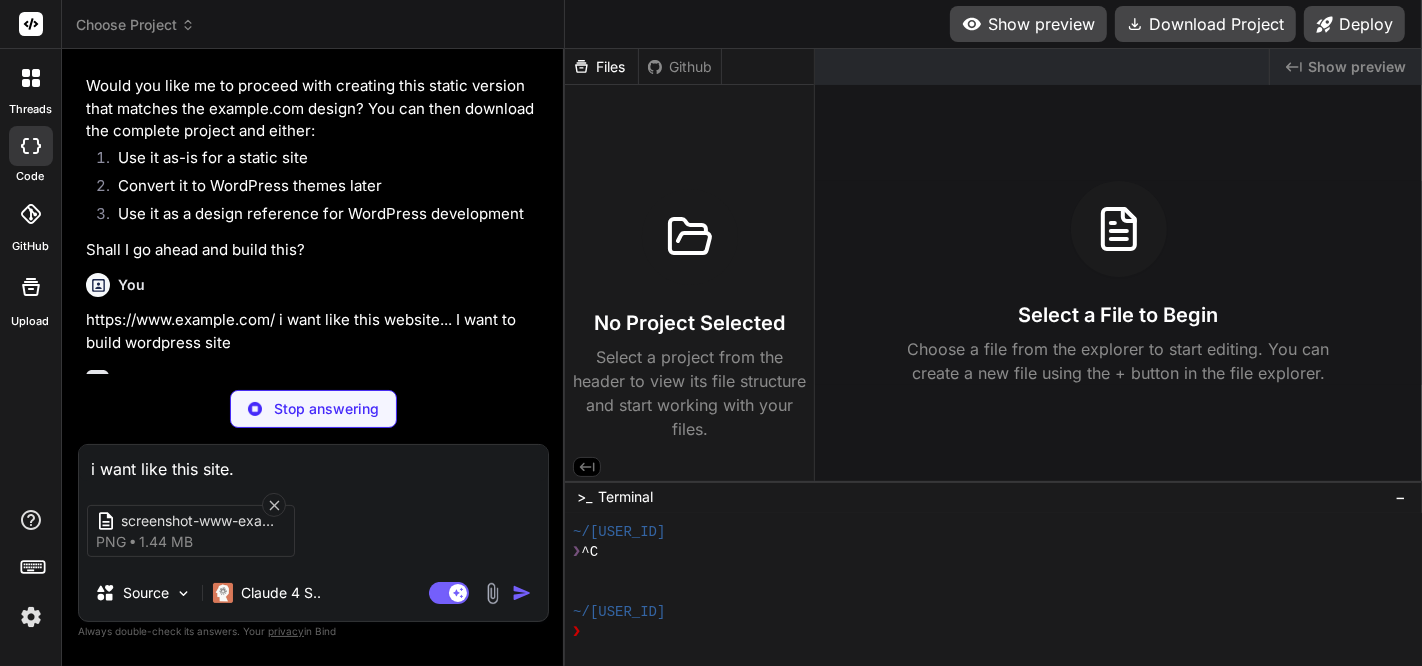type on "x" 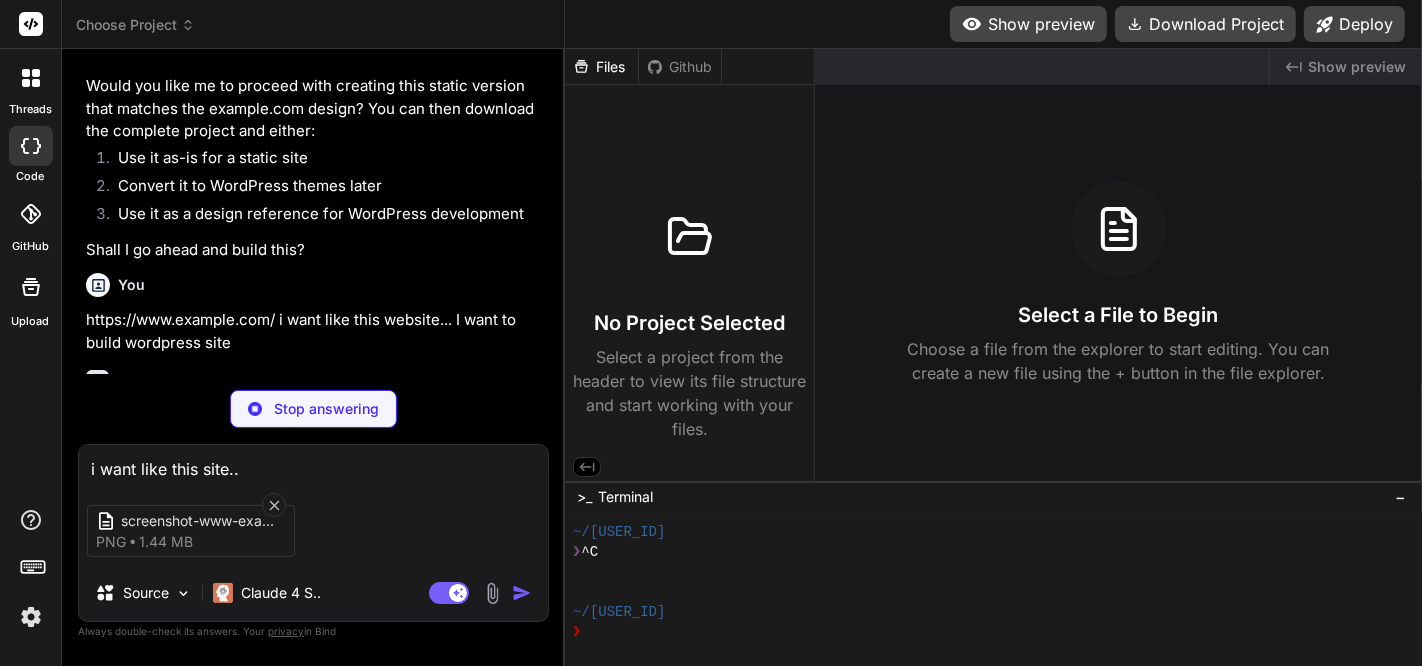 type on "i want like this site.." 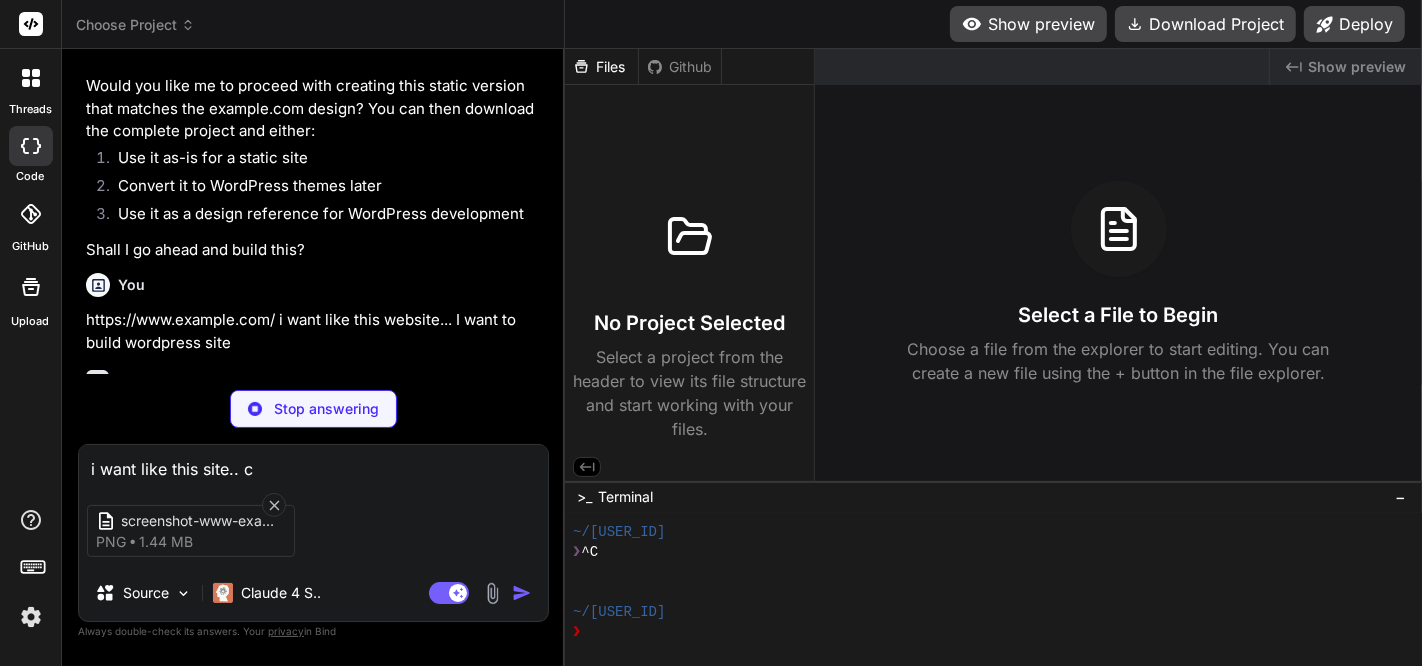 type on "i want like this site.. ca" 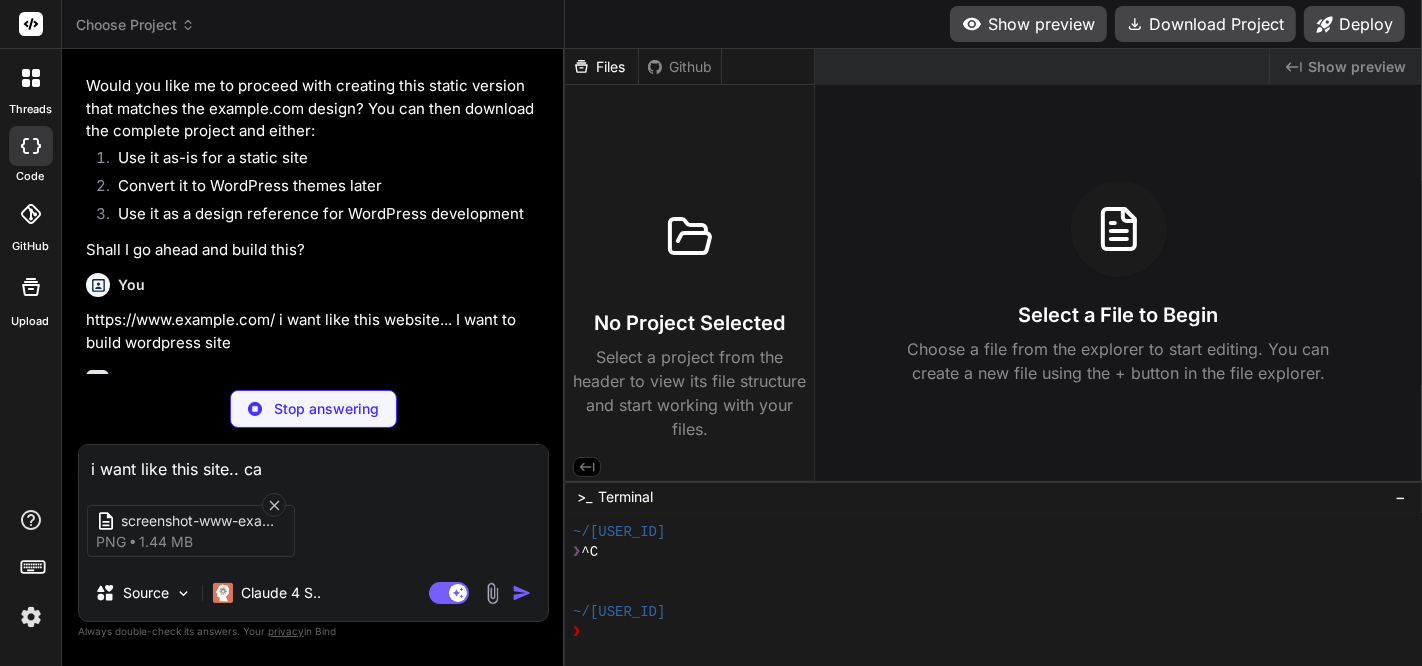 type on "i want like this site.. cah" 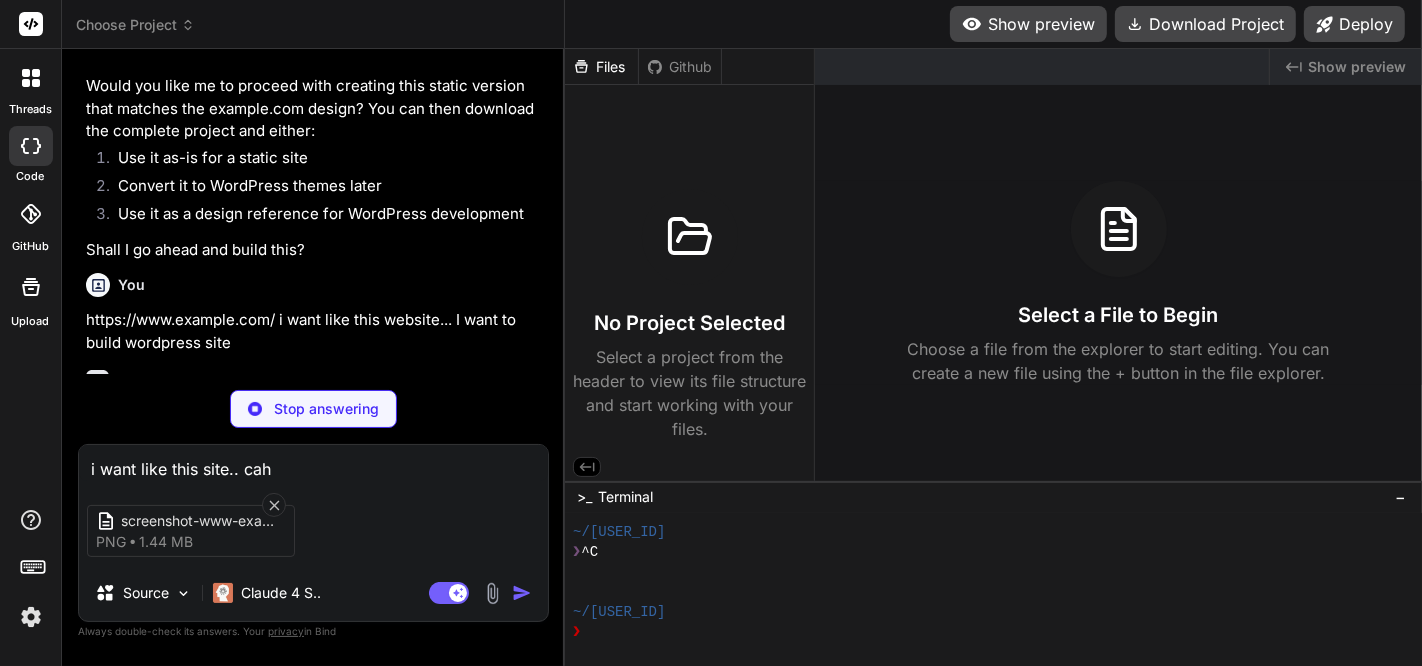 type on "i want like this site.. cahc" 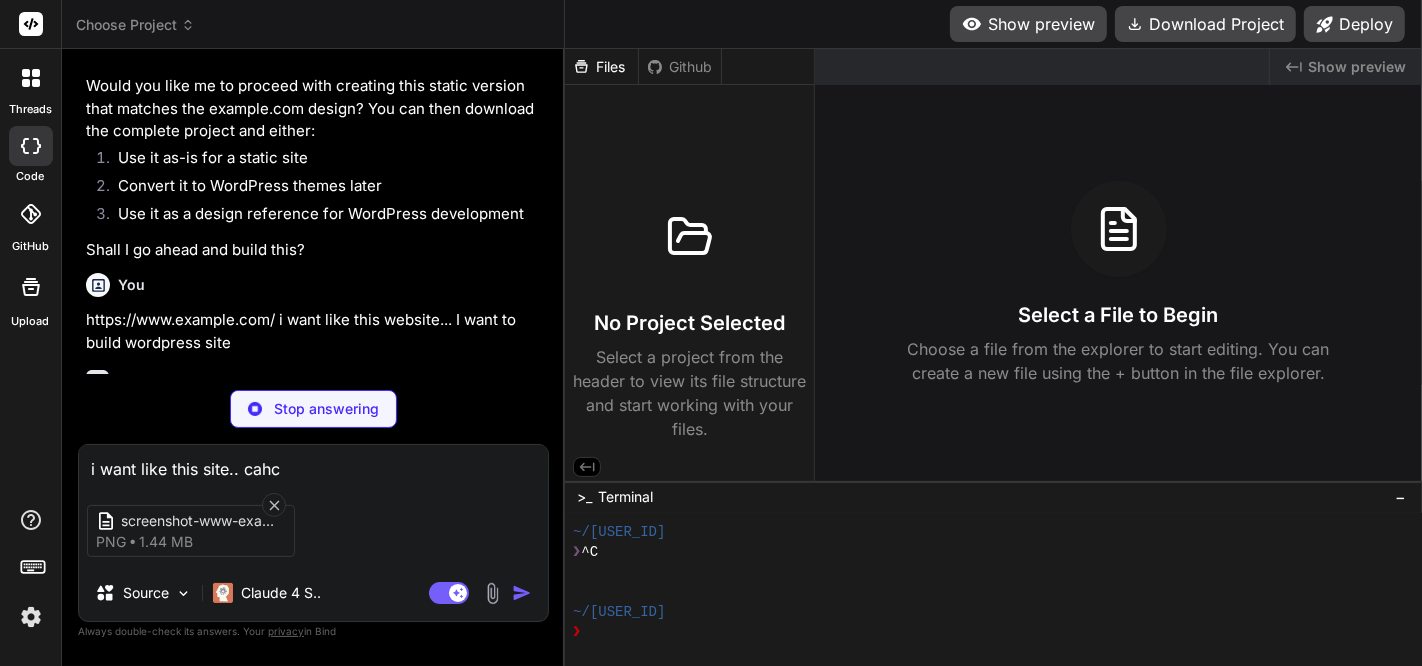 type on "i want like this site.. cahck" 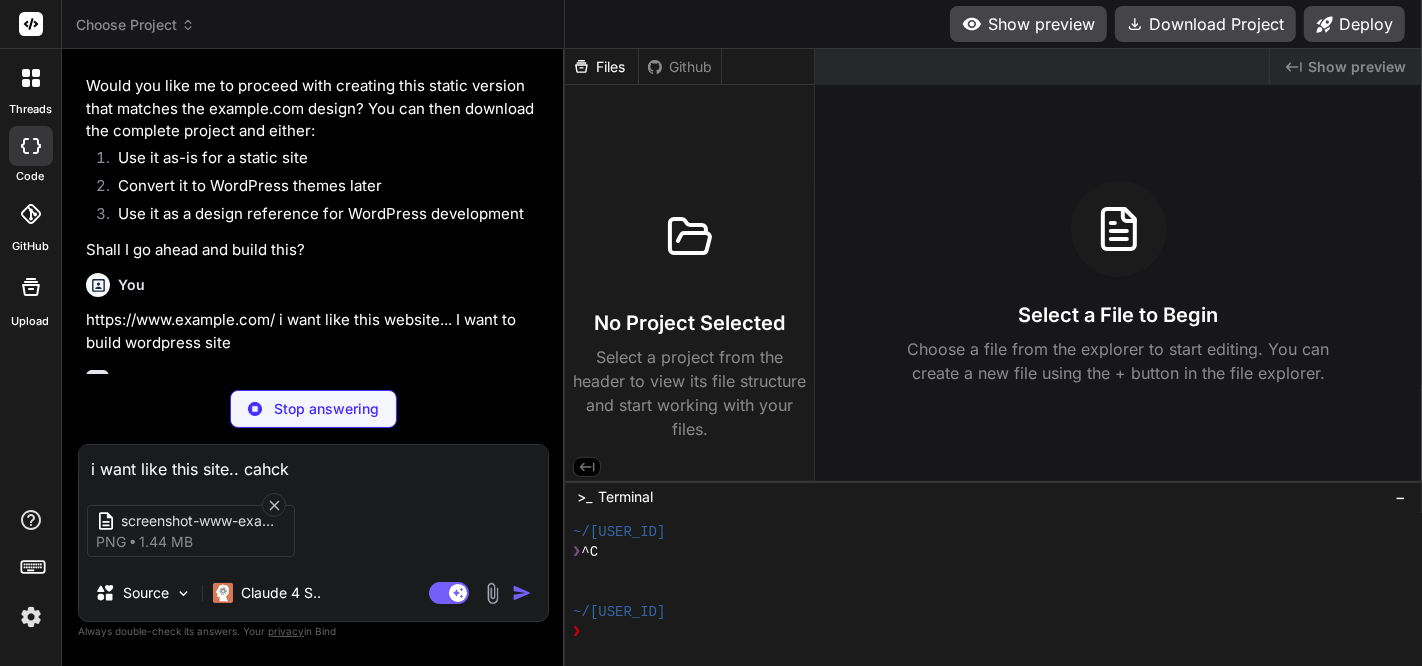 type on "i want like this site.. cahck" 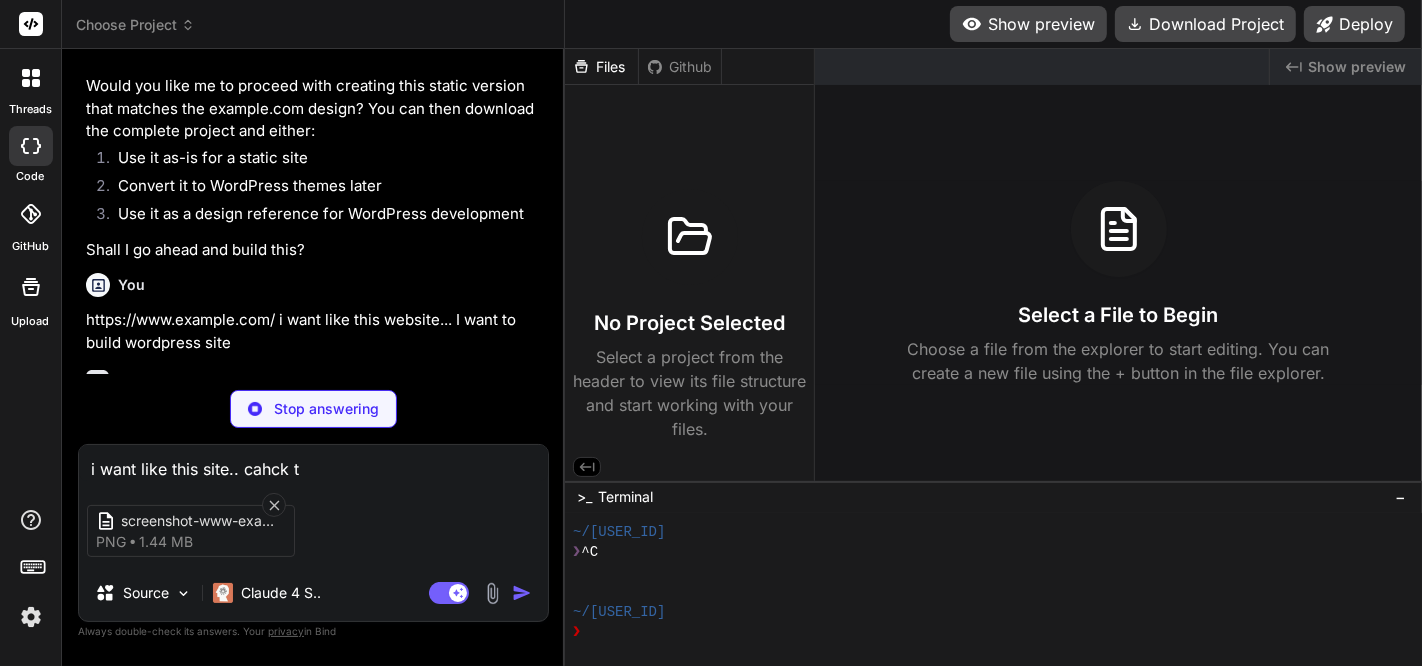 type on "i want like this site.. cahck th" 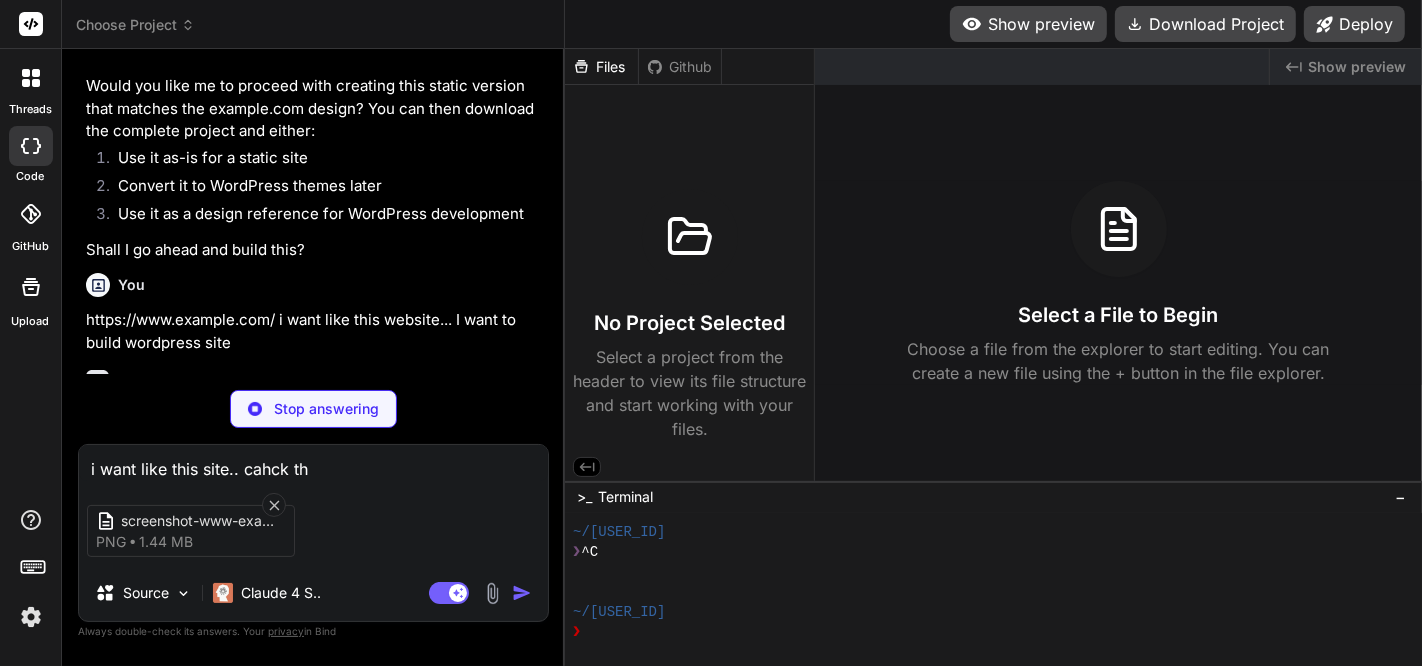 type on "i want like this site.. cahck the" 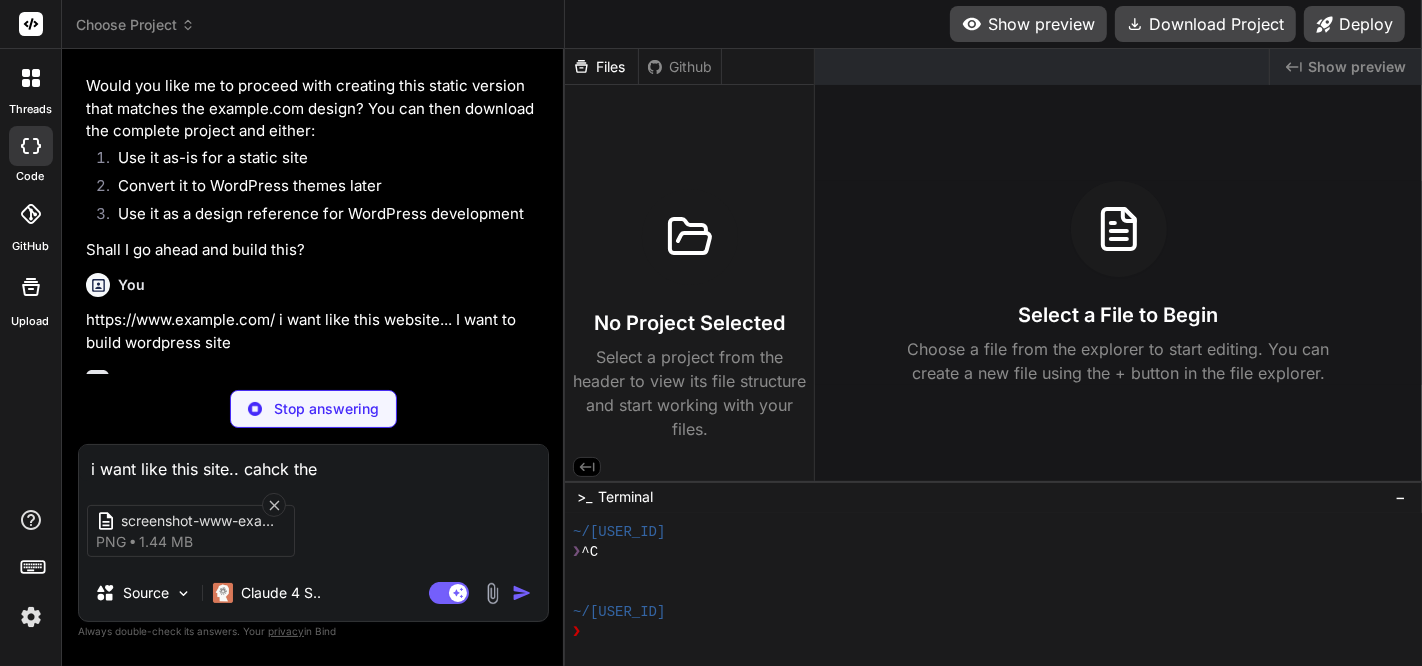 type on "i want like this site.. cahck the" 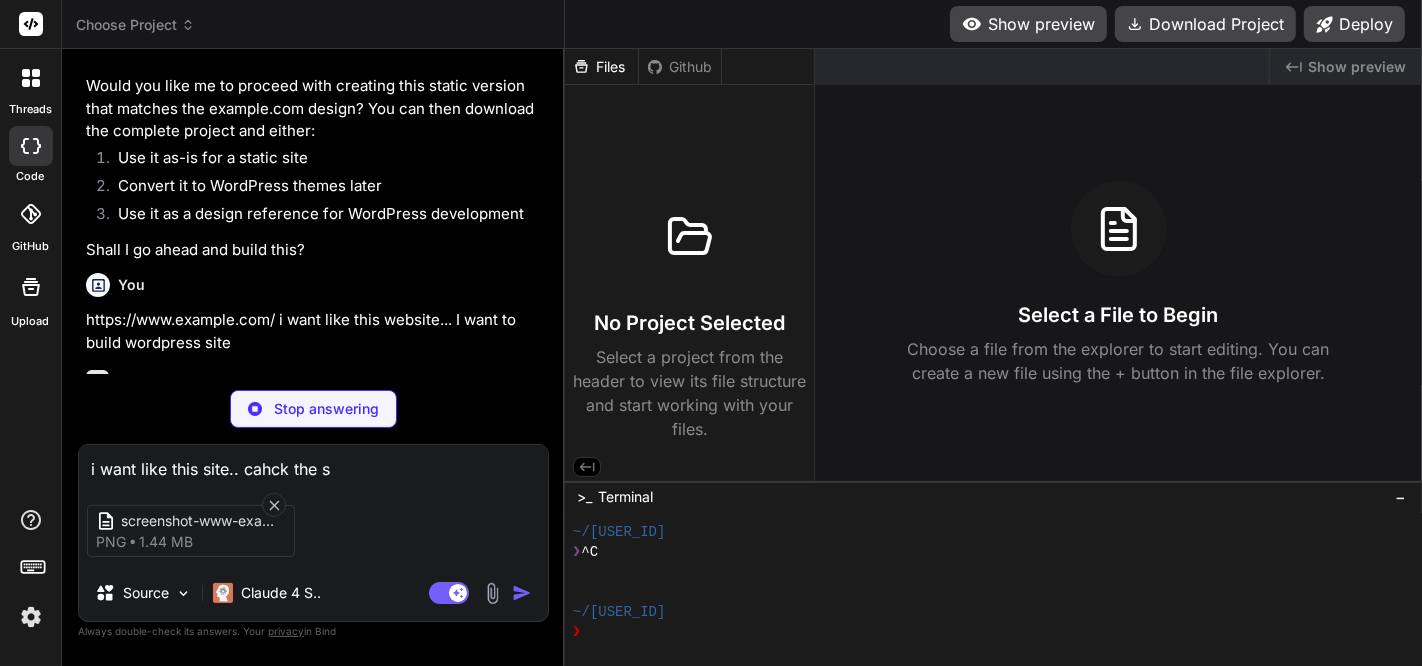 type on "i want like this site.. cahck the sc" 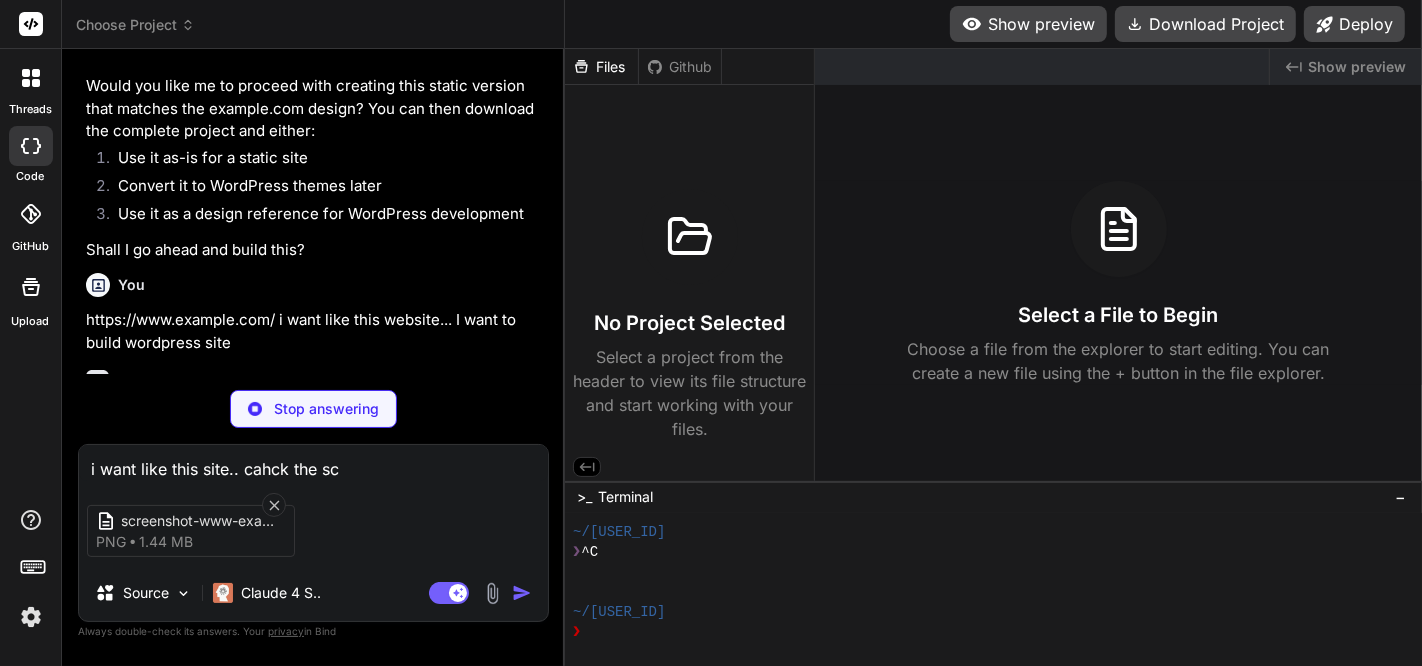type on "i want like this site.. cahck the scr" 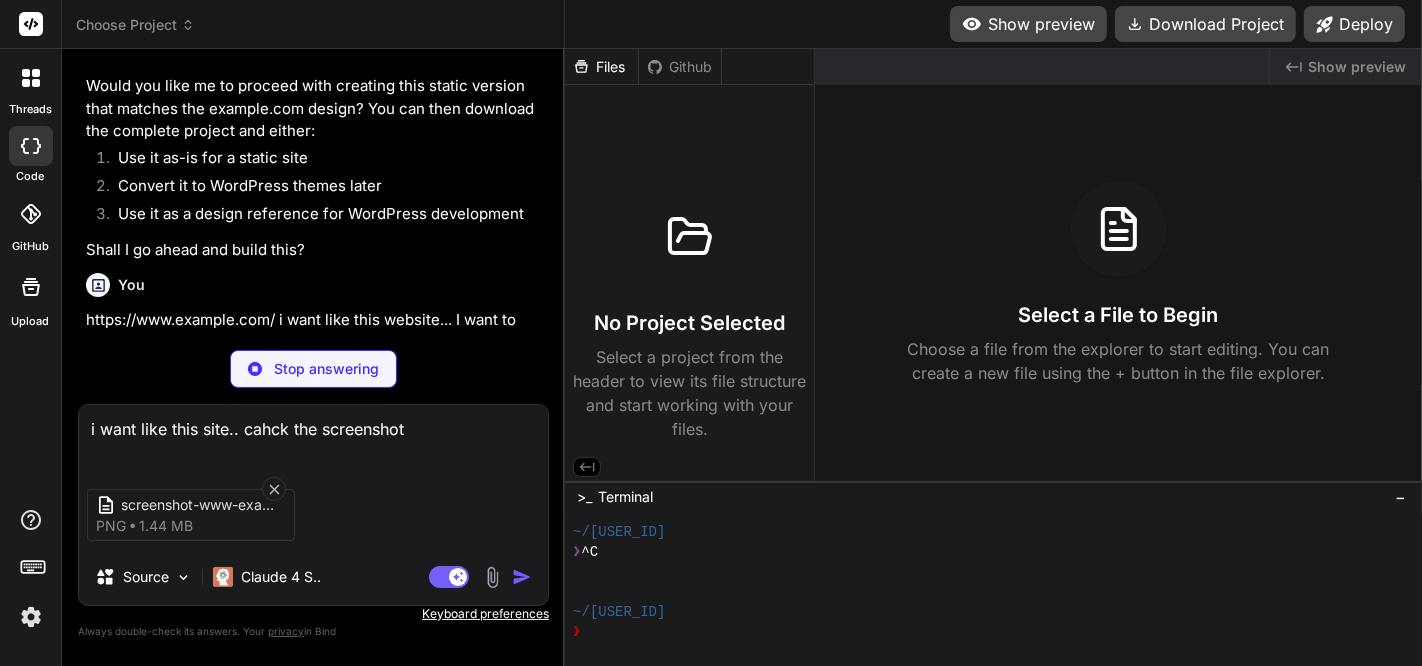 click at bounding box center (522, 577) 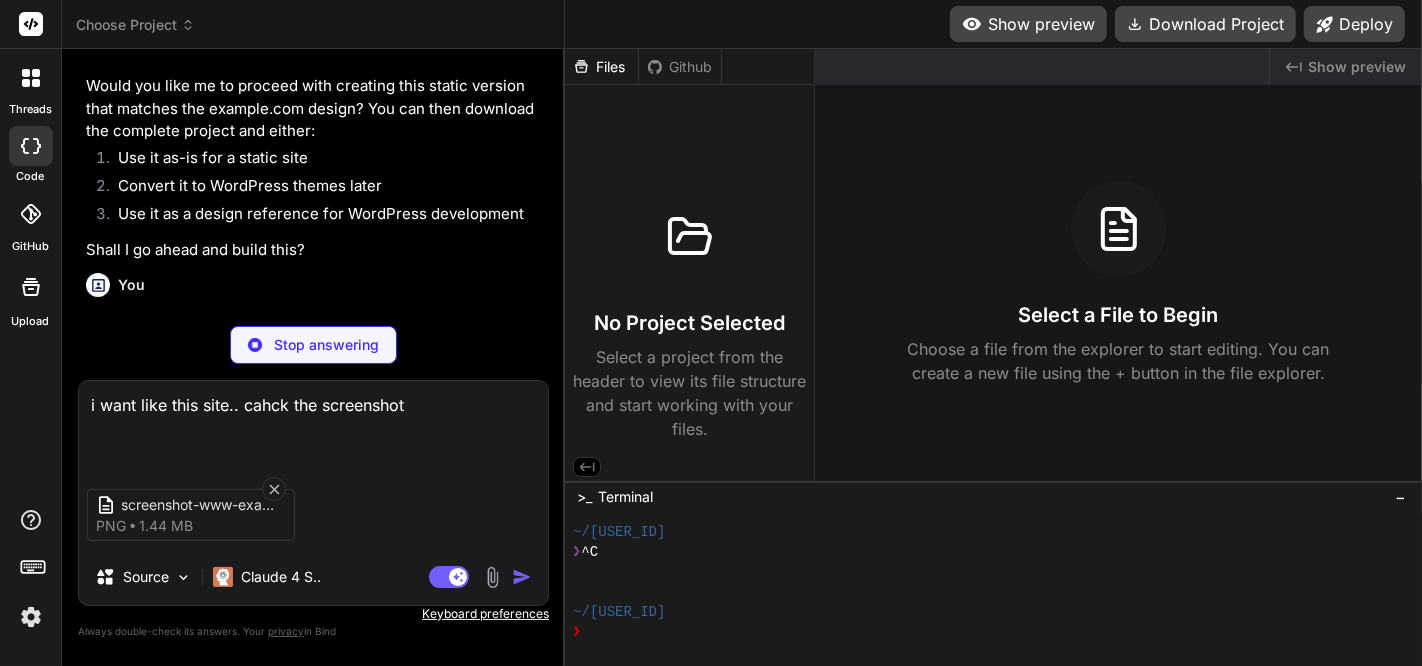 click at bounding box center [522, 577] 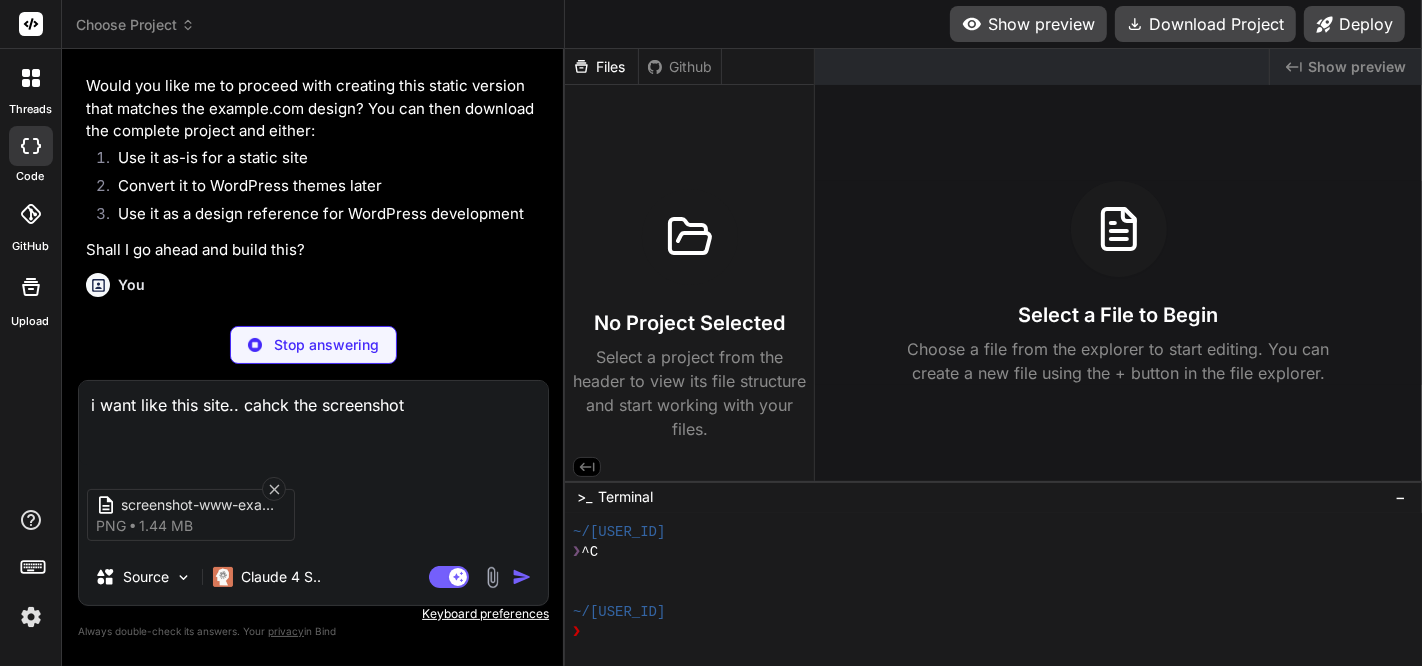 click at bounding box center (522, 577) 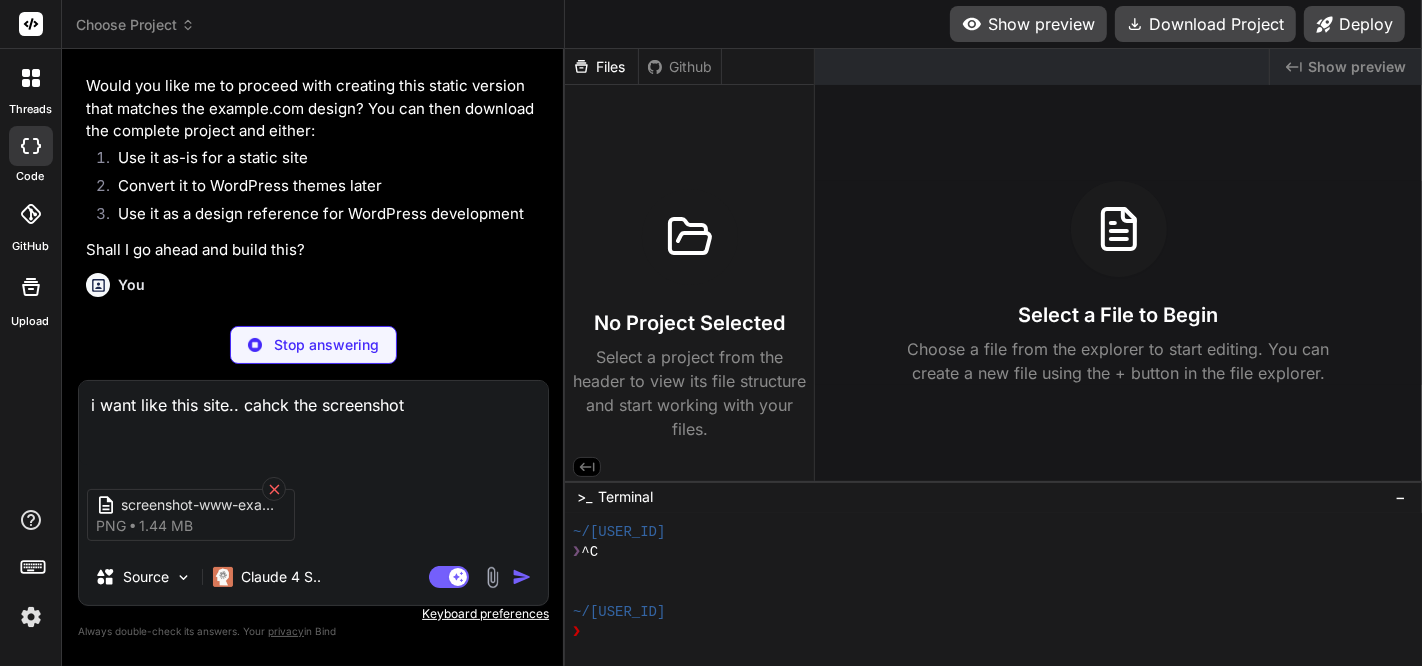 click 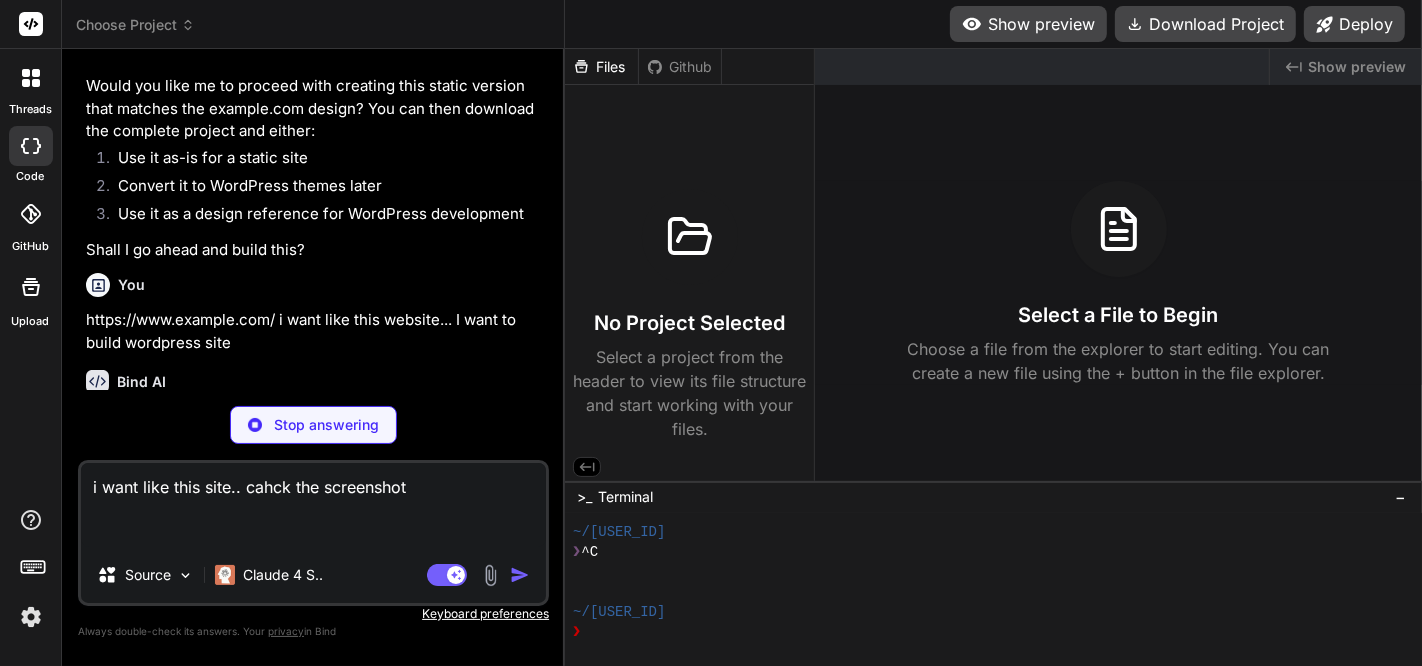 click at bounding box center (520, 575) 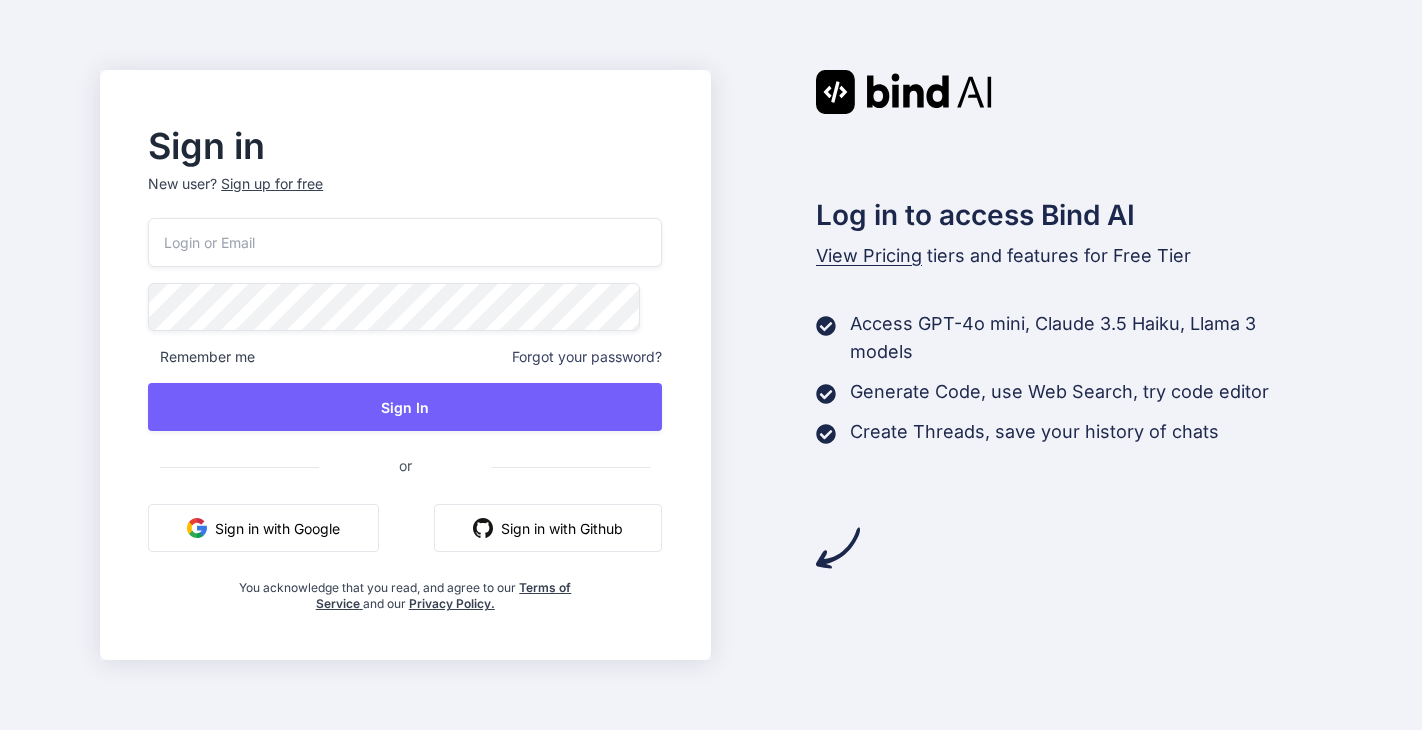 scroll, scrollTop: 0, scrollLeft: 0, axis: both 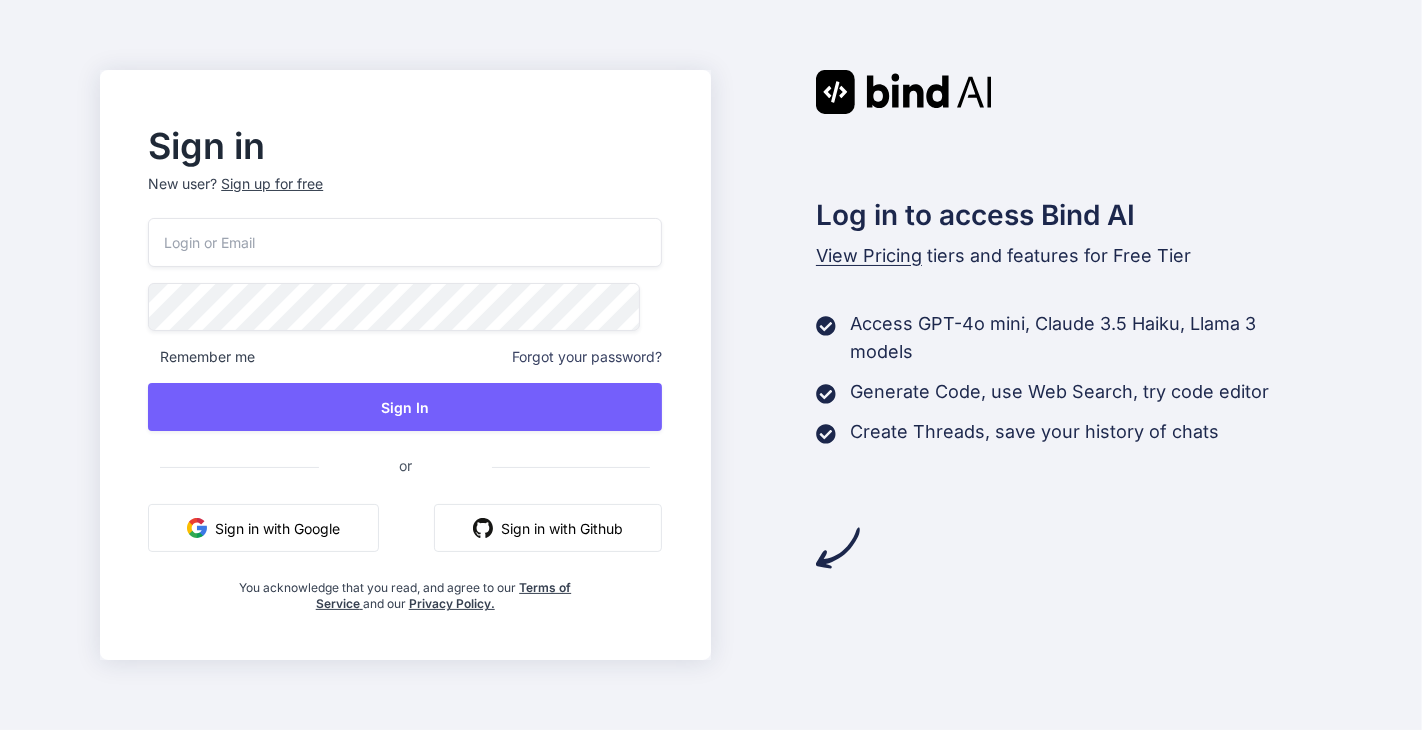 click on "Sign in with Google" at bounding box center [263, 528] 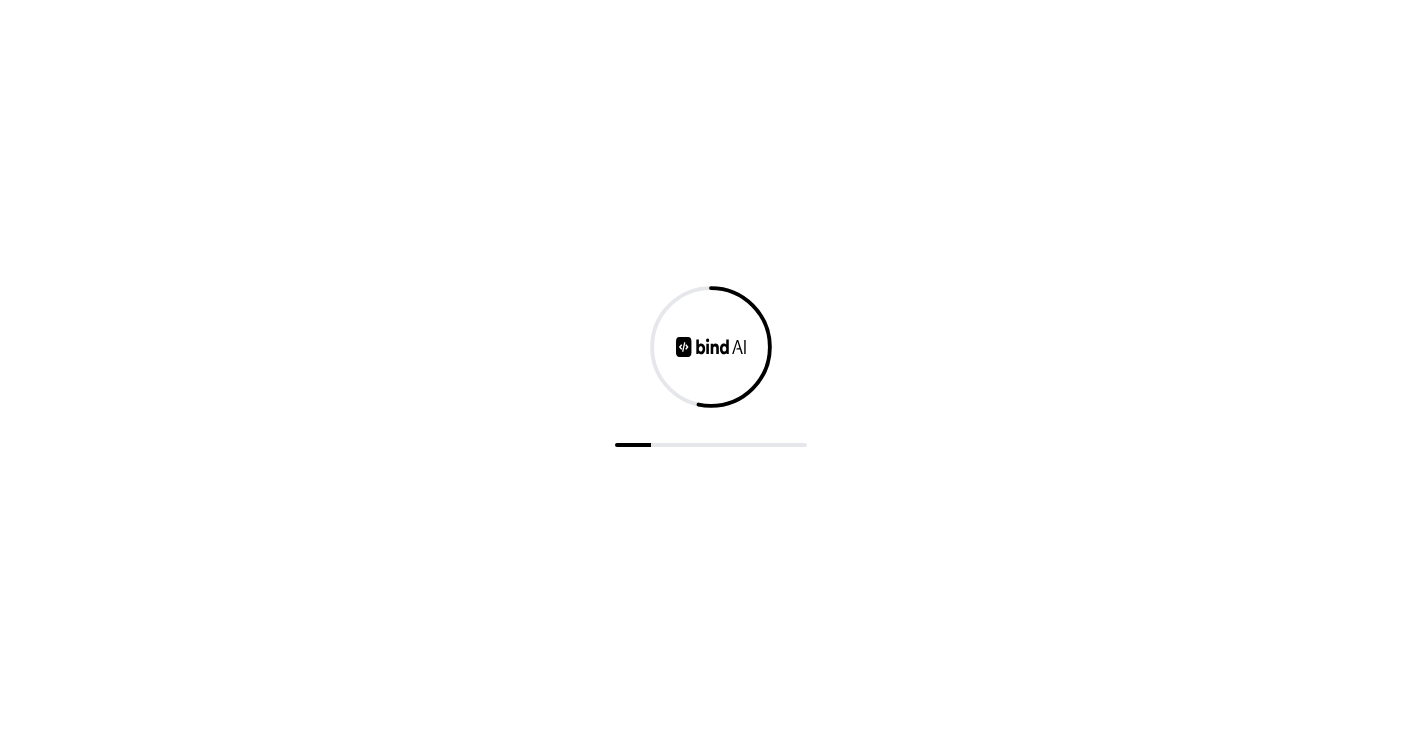scroll, scrollTop: 0, scrollLeft: 0, axis: both 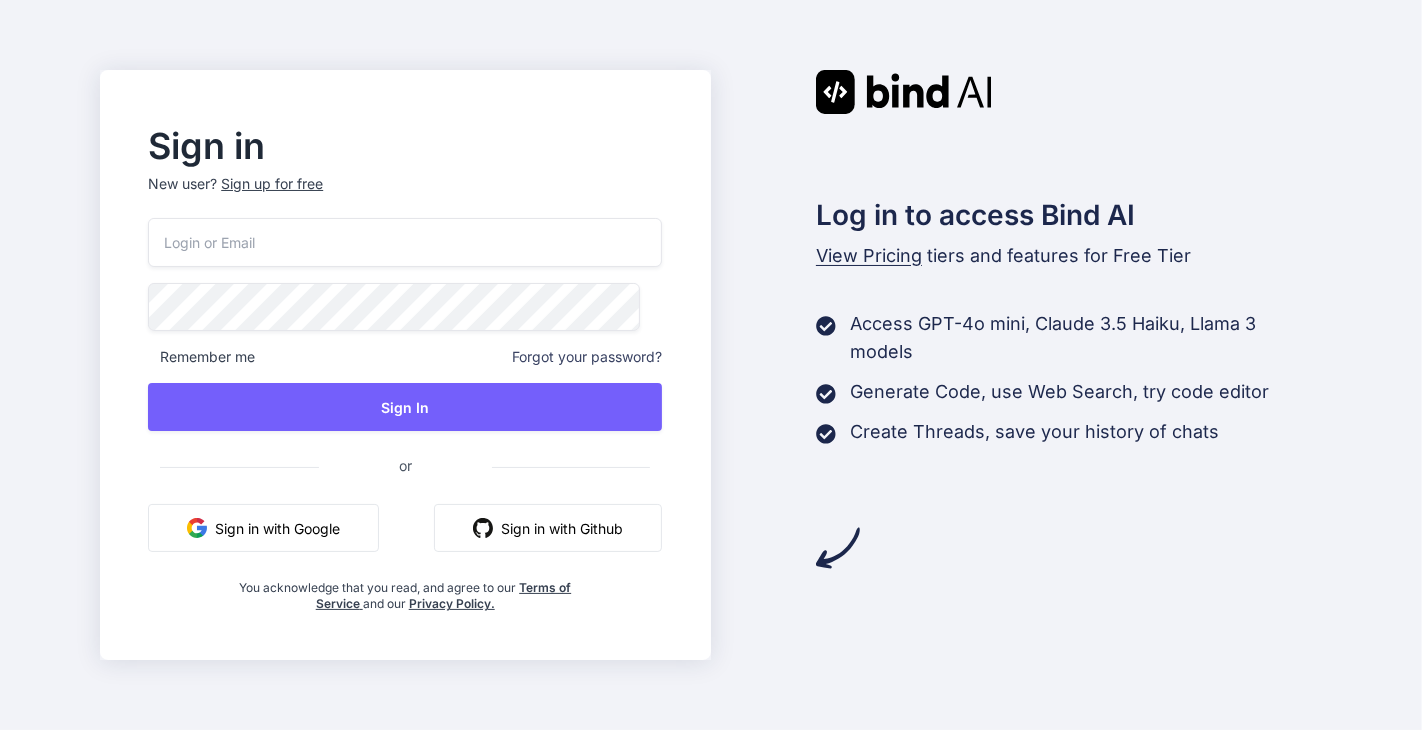 click on "Sign in with Google" at bounding box center (263, 528) 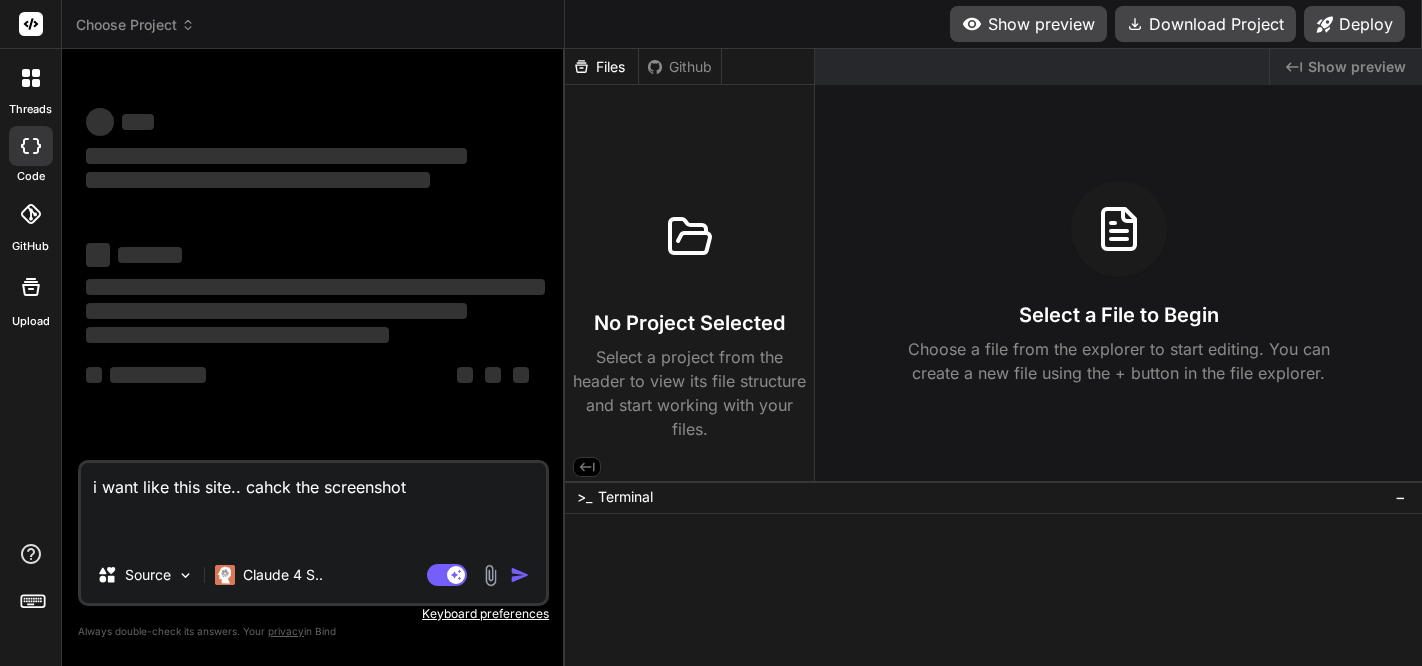 scroll, scrollTop: 0, scrollLeft: 0, axis: both 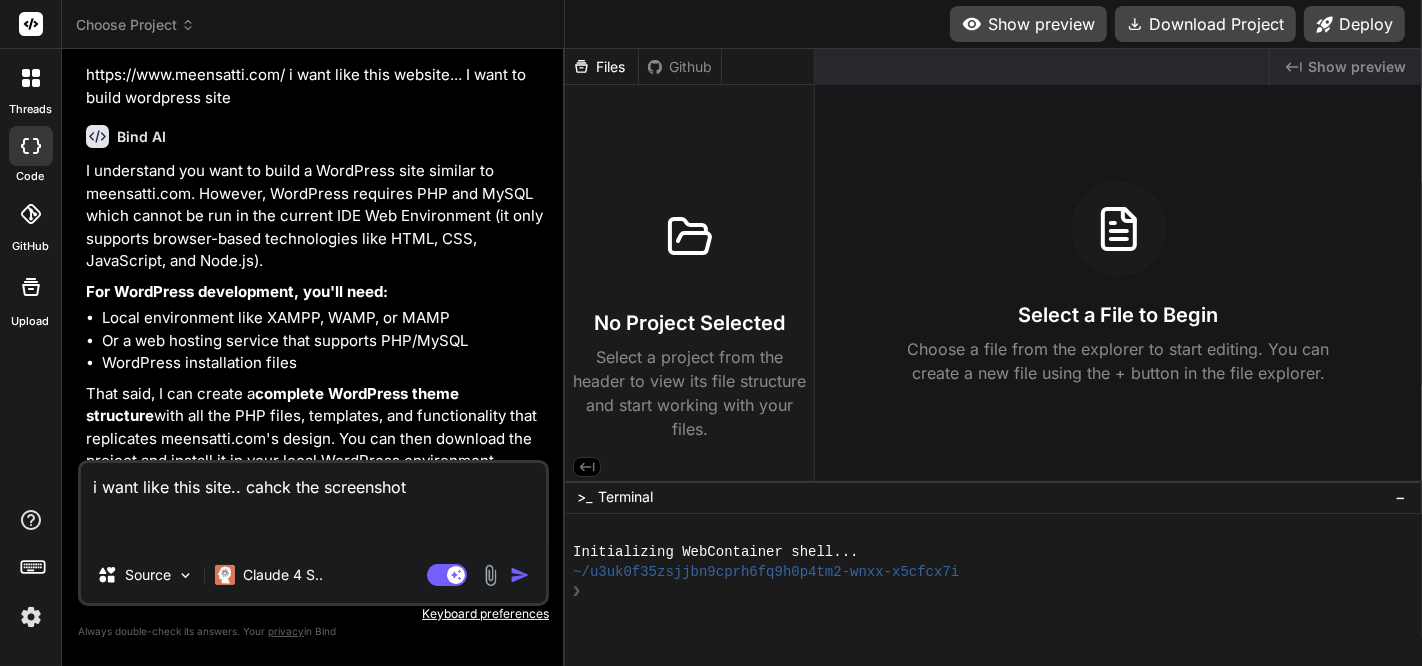 click at bounding box center (490, 575) 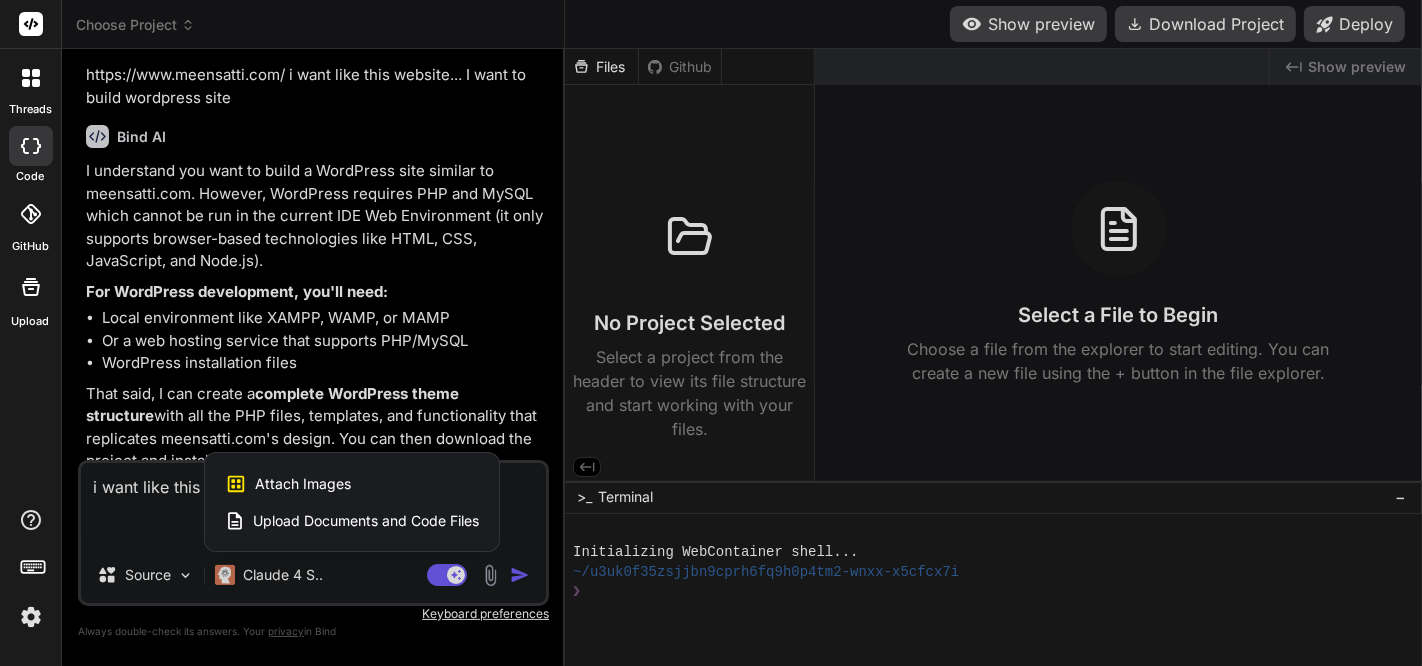 click on "Attach Images Image attachments are only supported in Claude and Gemini models." at bounding box center (352, 484) 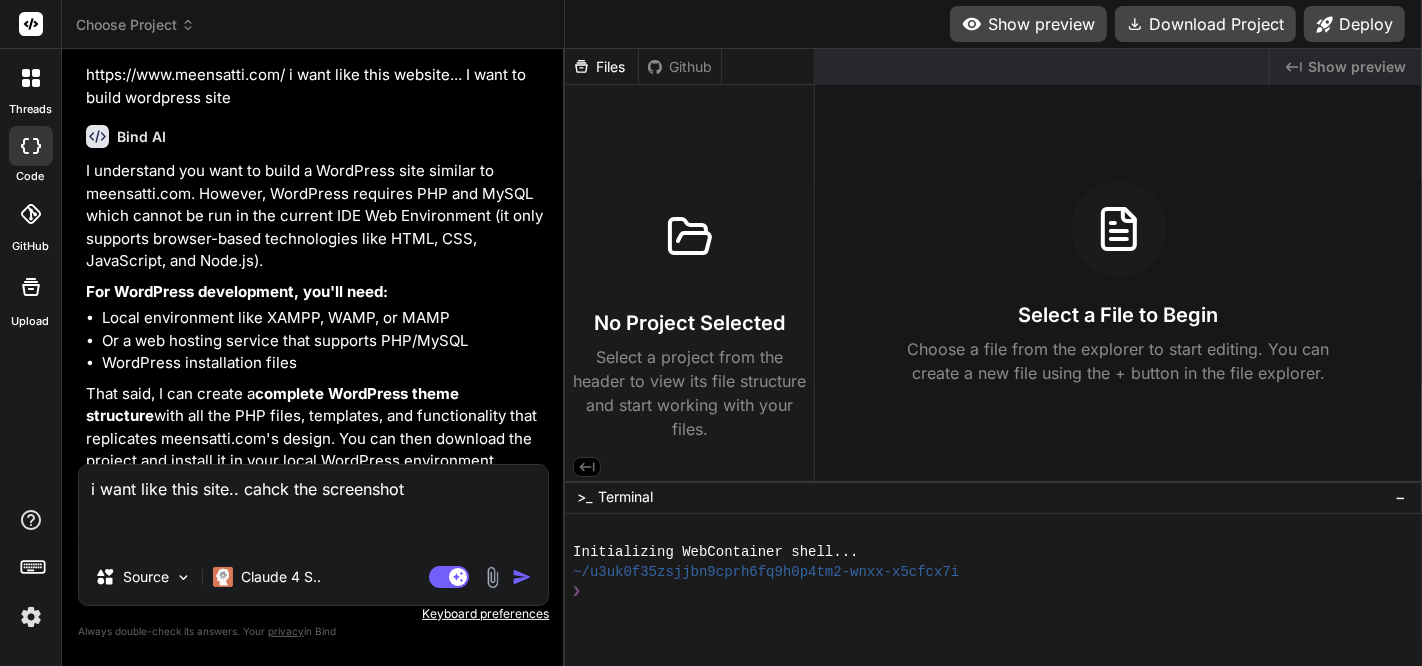type on "C:\fakepath\screenshot-www-meensatti-com-2025-08-04-10-17-40.png" 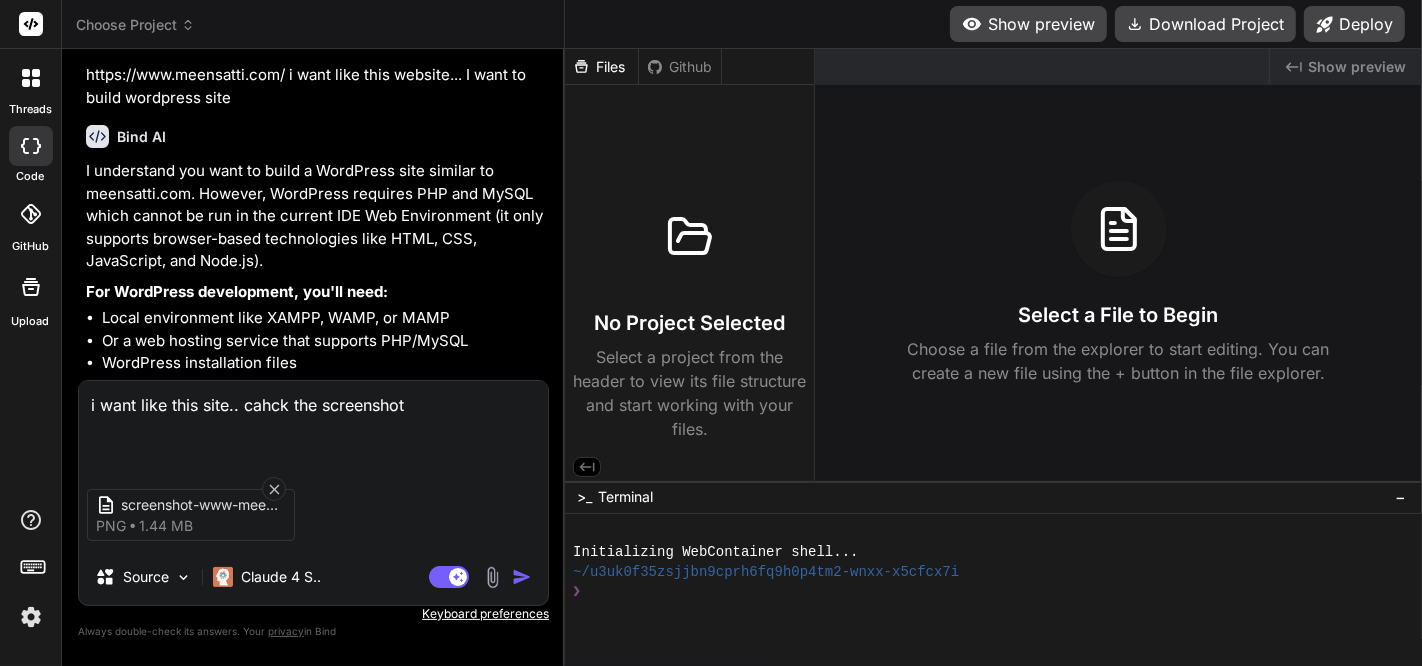 click at bounding box center [522, 577] 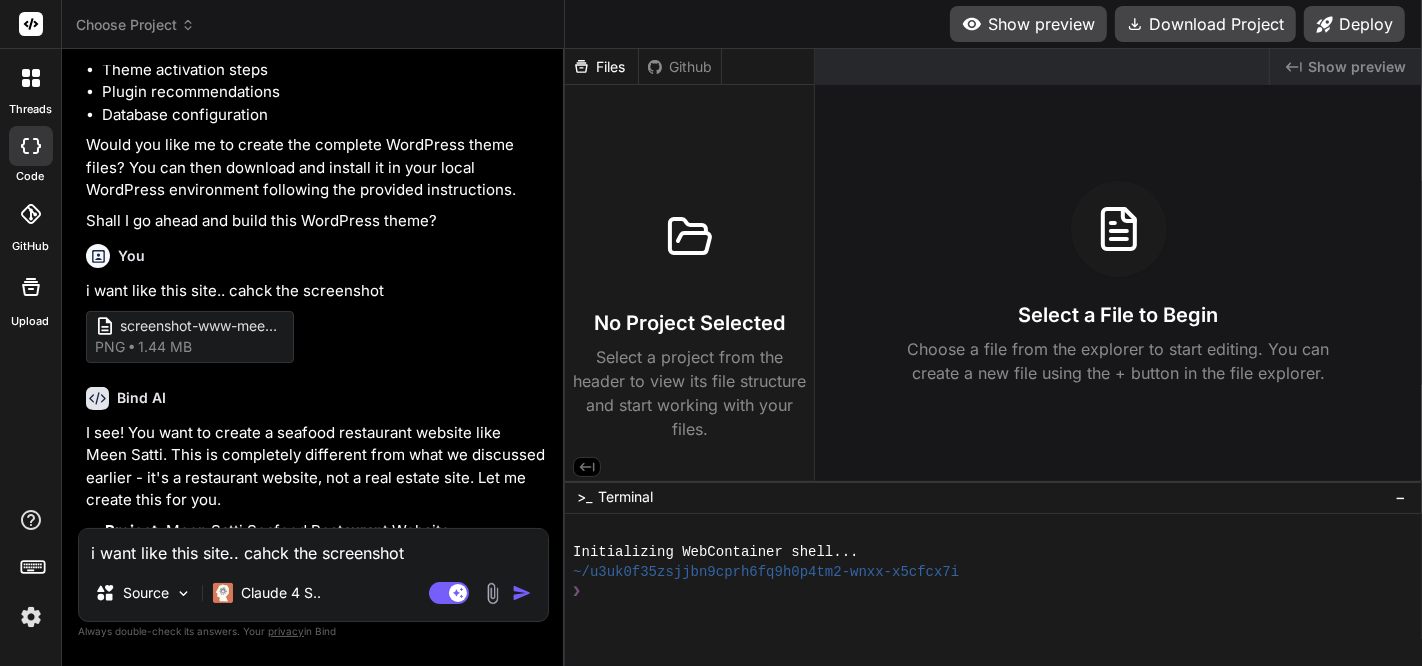 scroll, scrollTop: 3081, scrollLeft: 0, axis: vertical 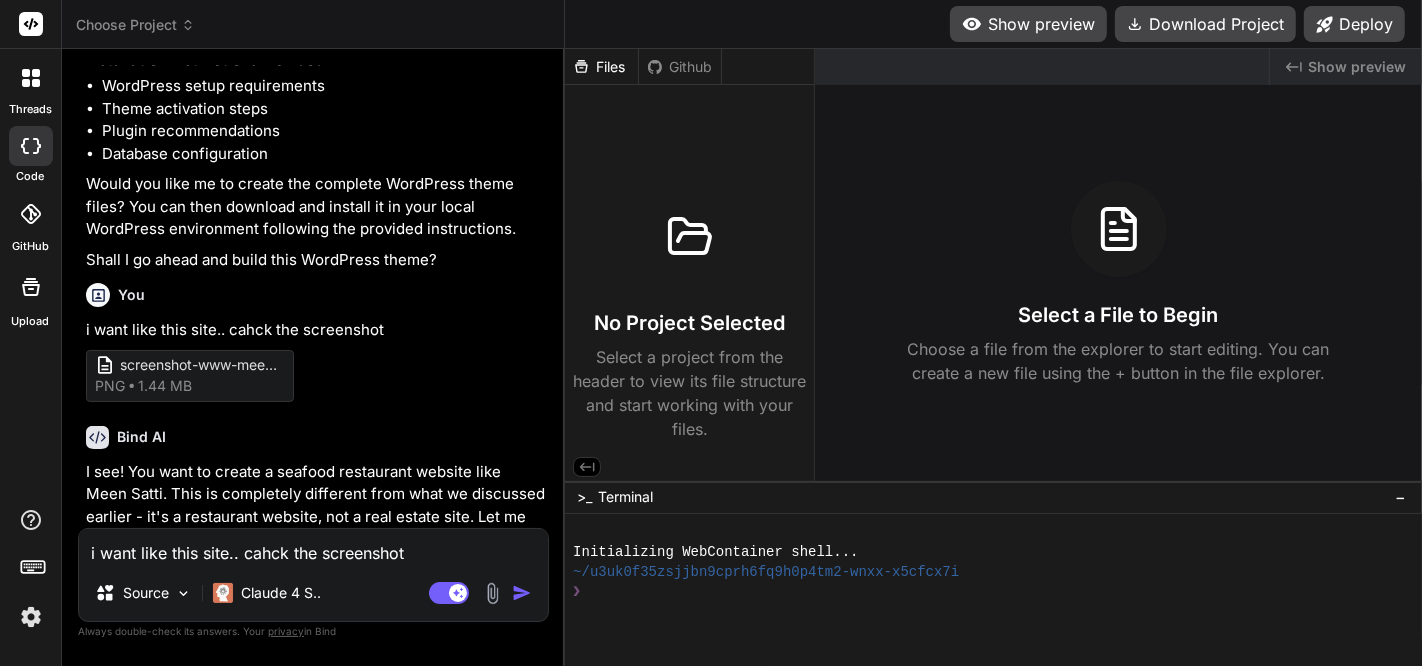 type on "x" 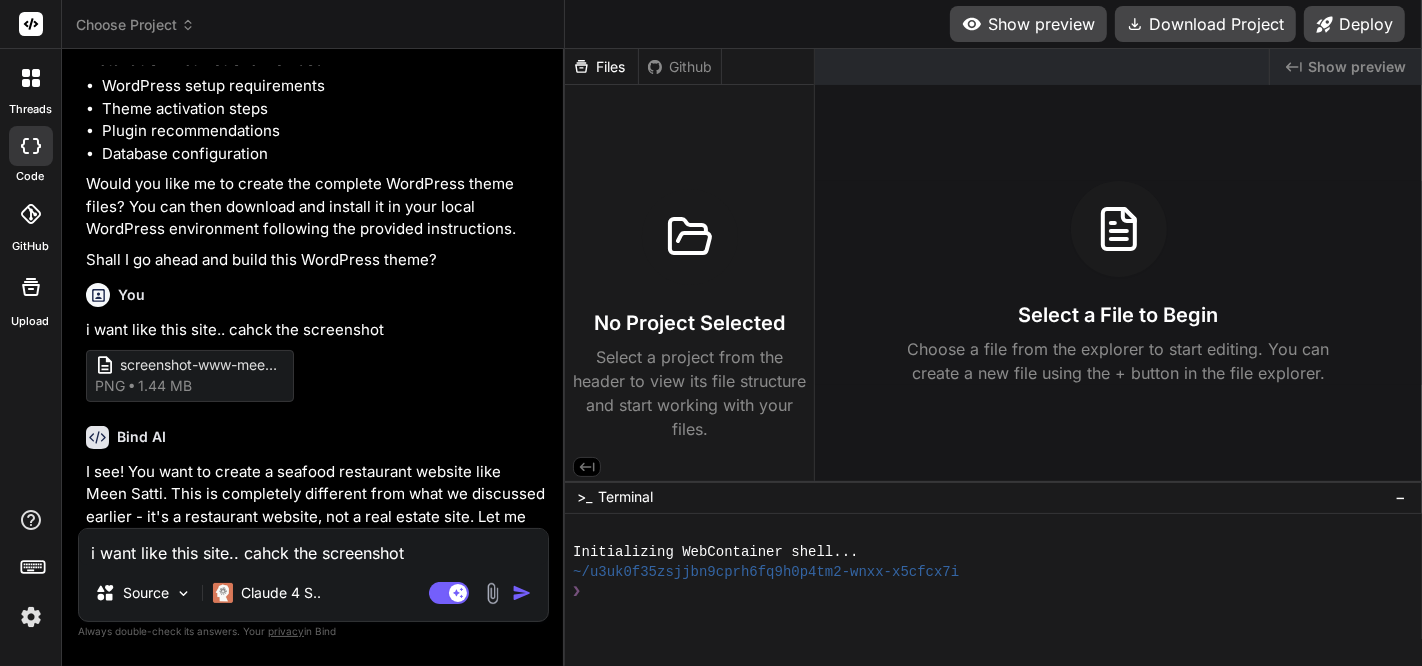 click on "You i want like this site.. cahck the screenshot
screenshot-www-meensatti-com-2025-08-04-10-17-40 png 1.44 MB" at bounding box center [315, 338] 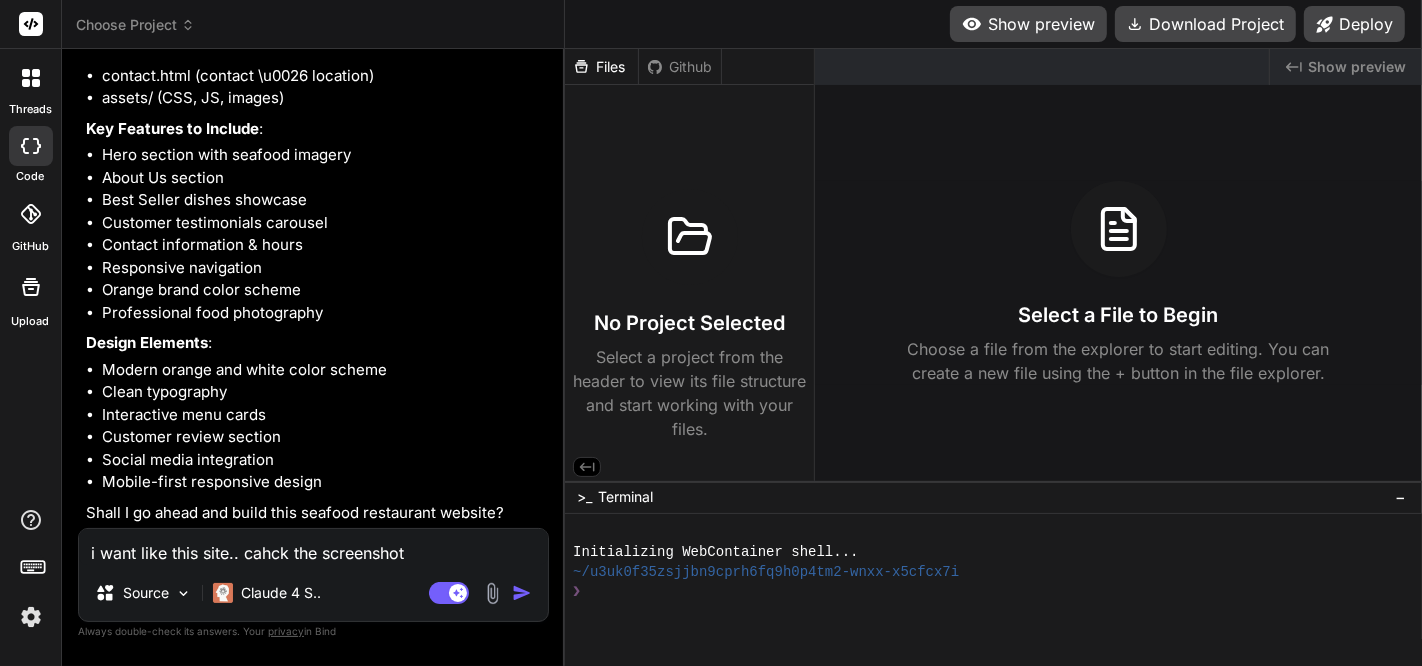 scroll, scrollTop: 3847, scrollLeft: 0, axis: vertical 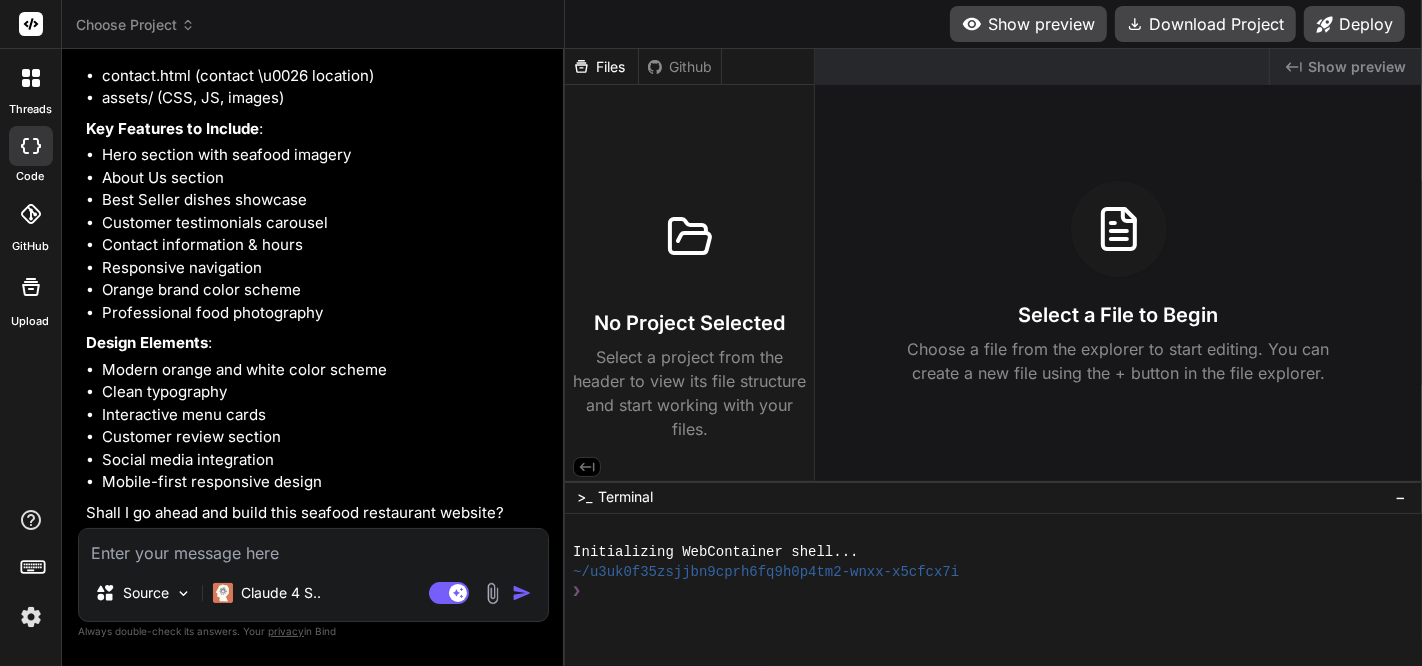type on "m" 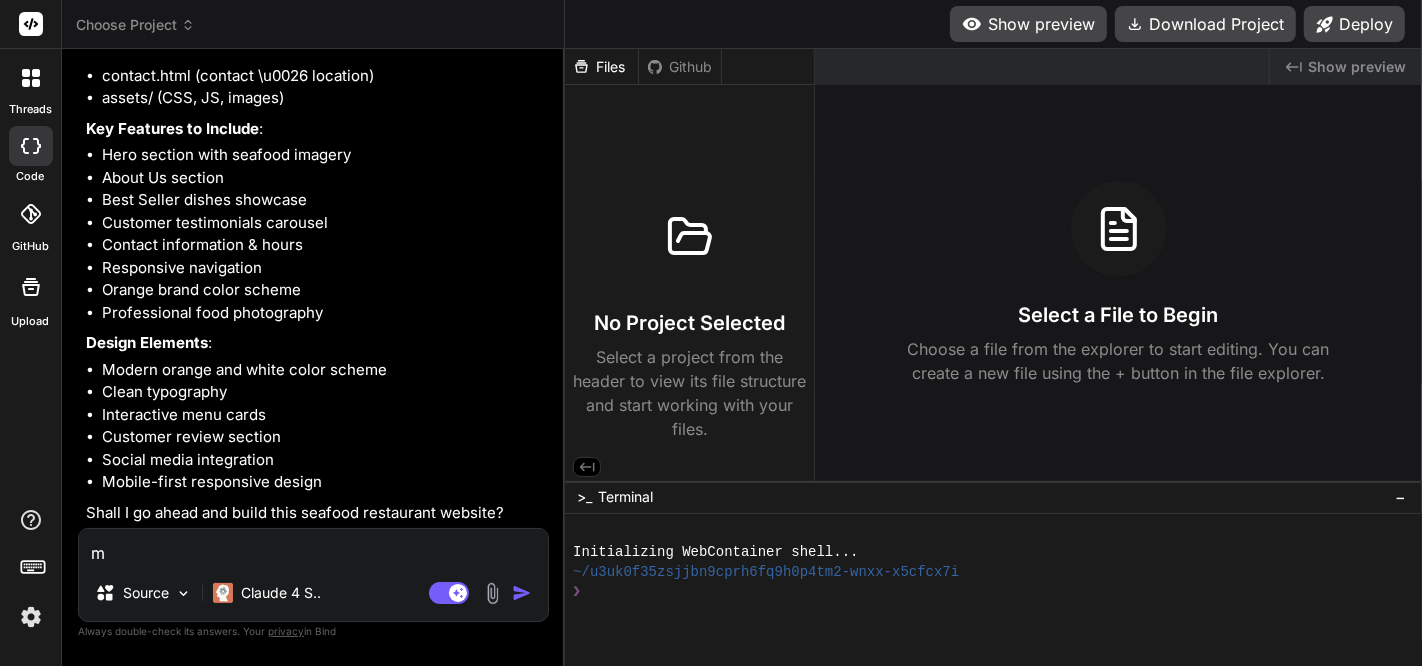 type on "my" 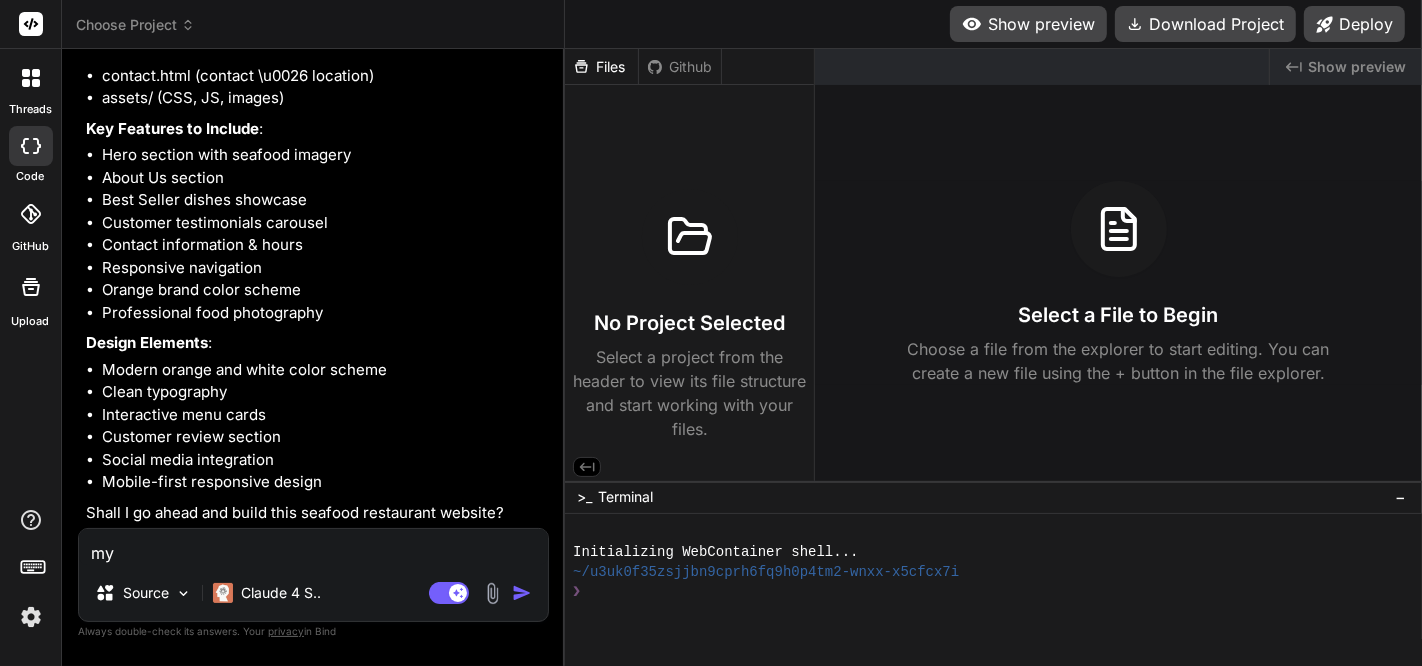 type on "my" 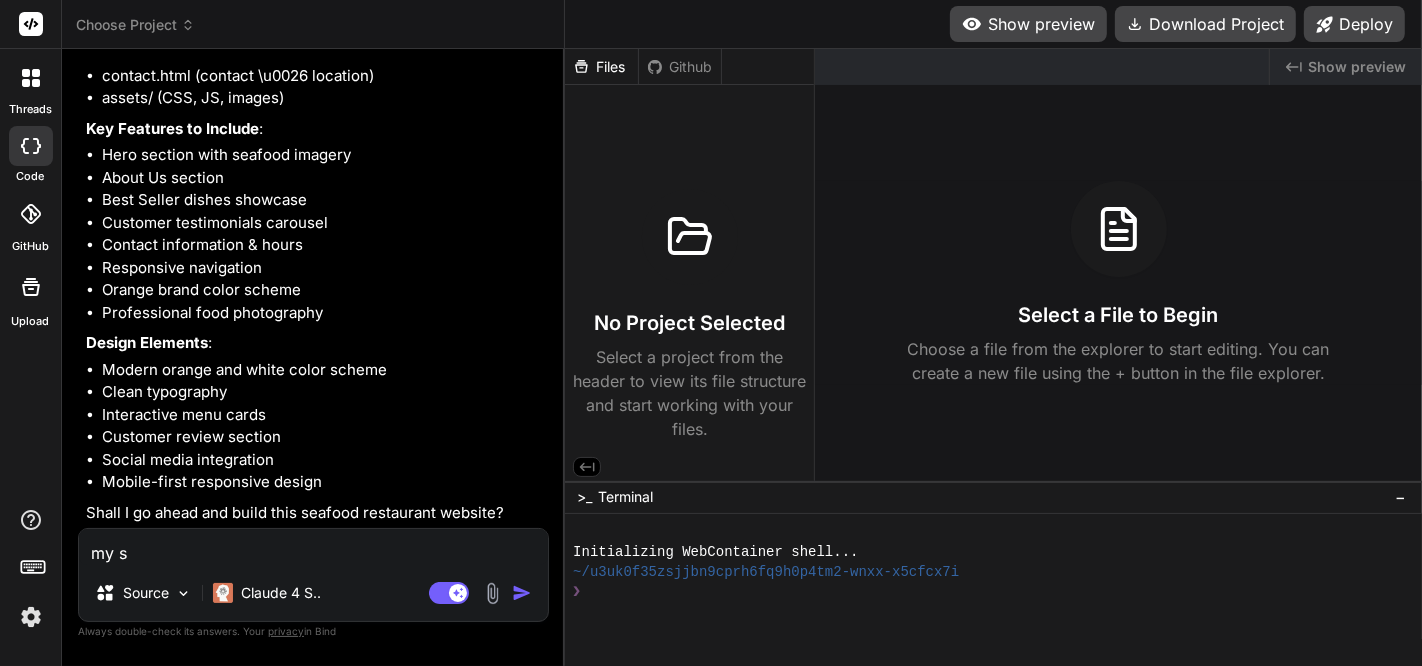 type on "my se" 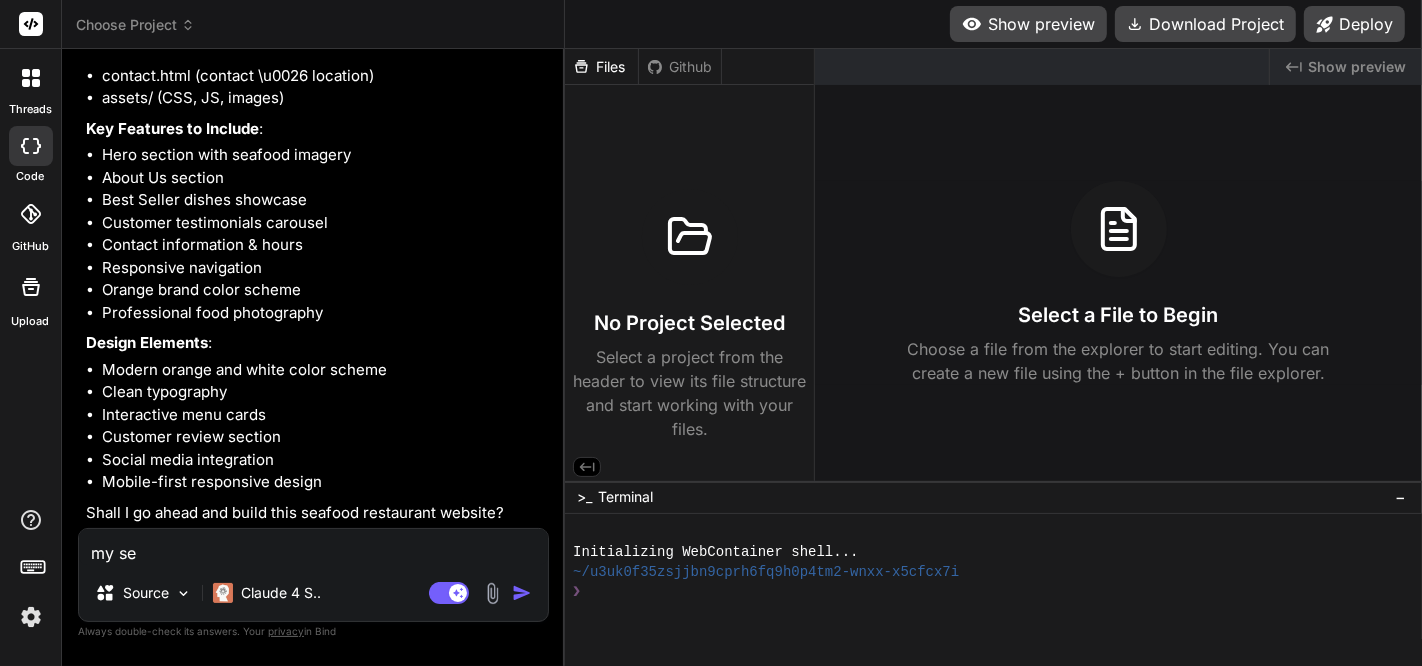 type on "my sea" 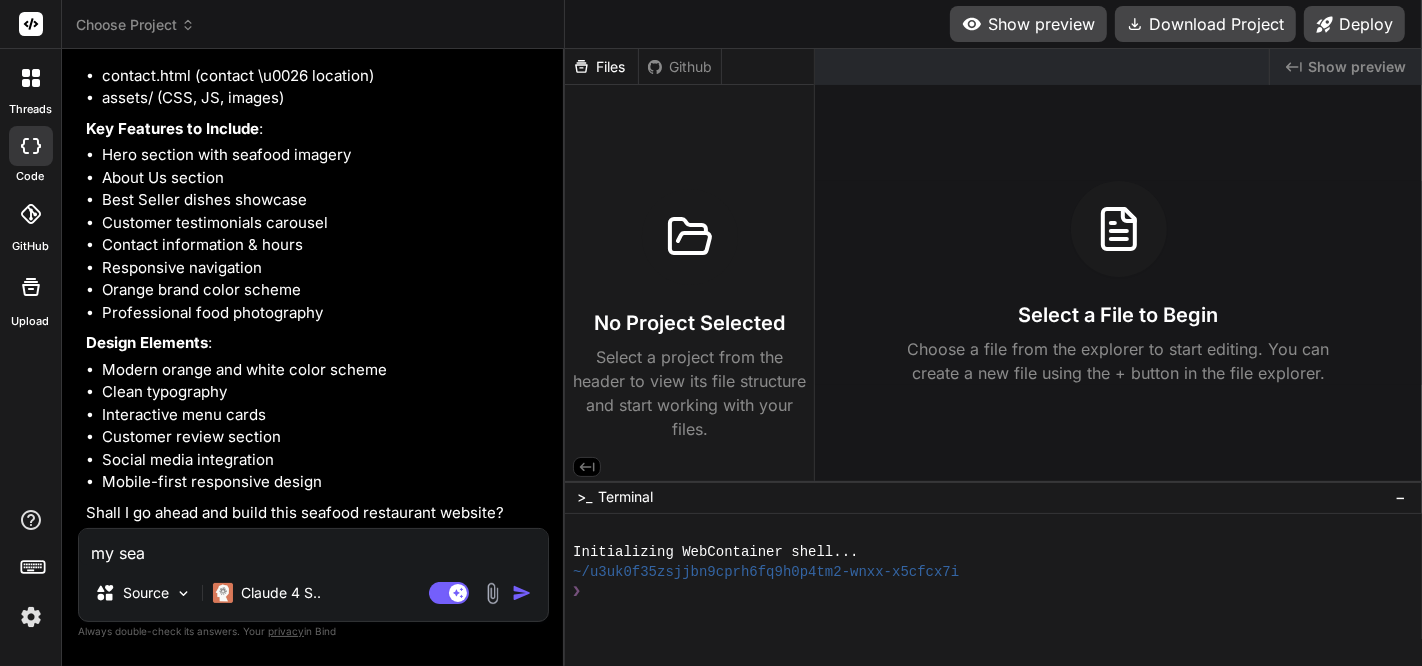 type on "my sea" 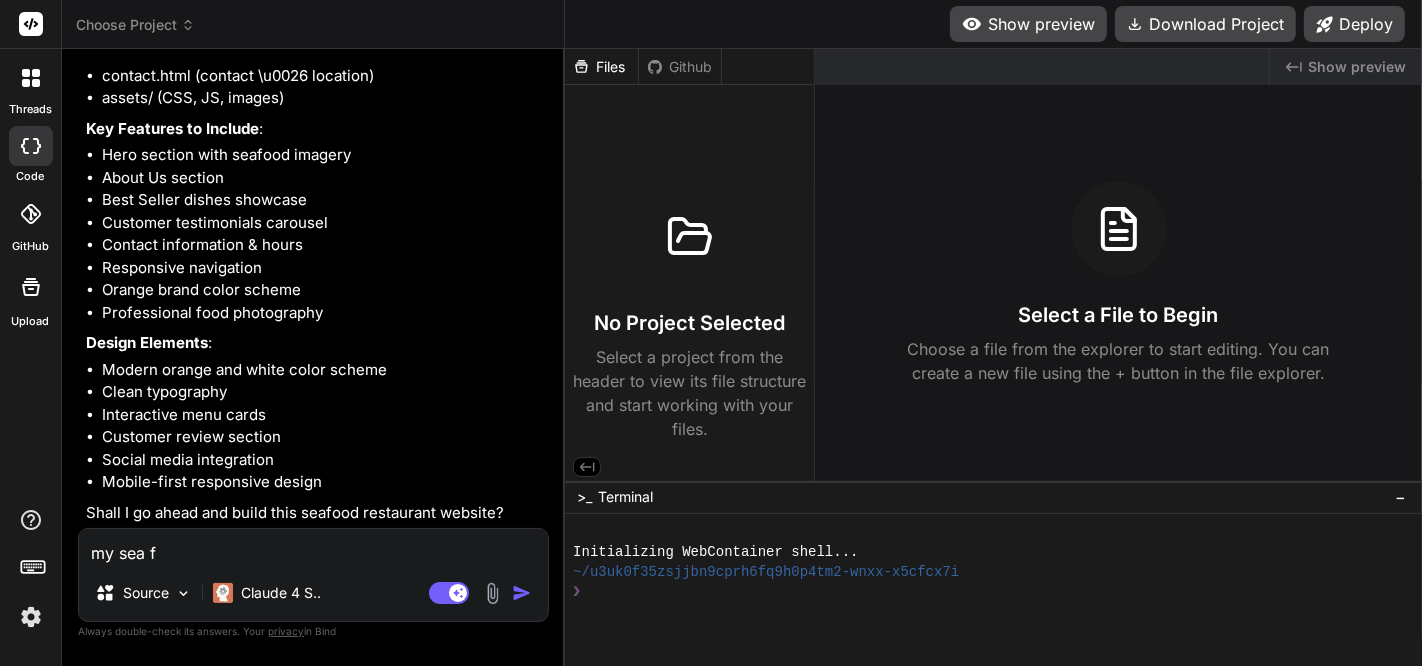 type on "my sea fo" 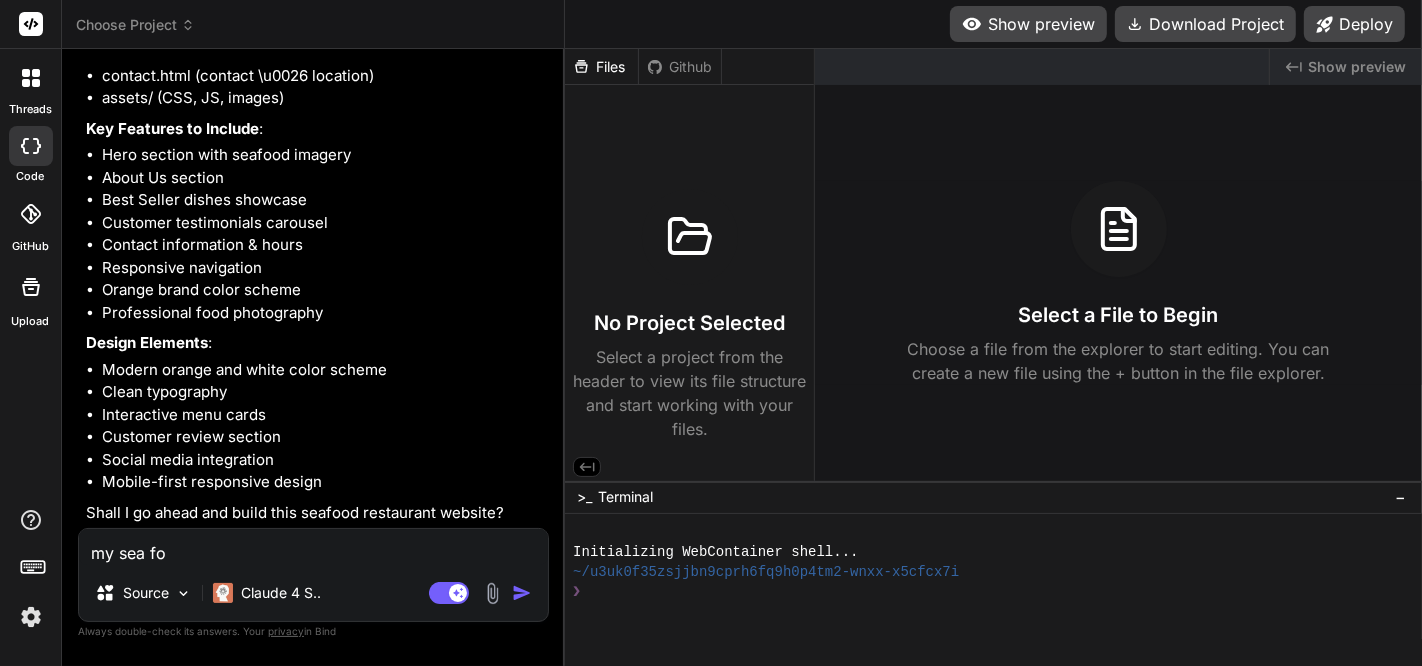 type on "my sea foo" 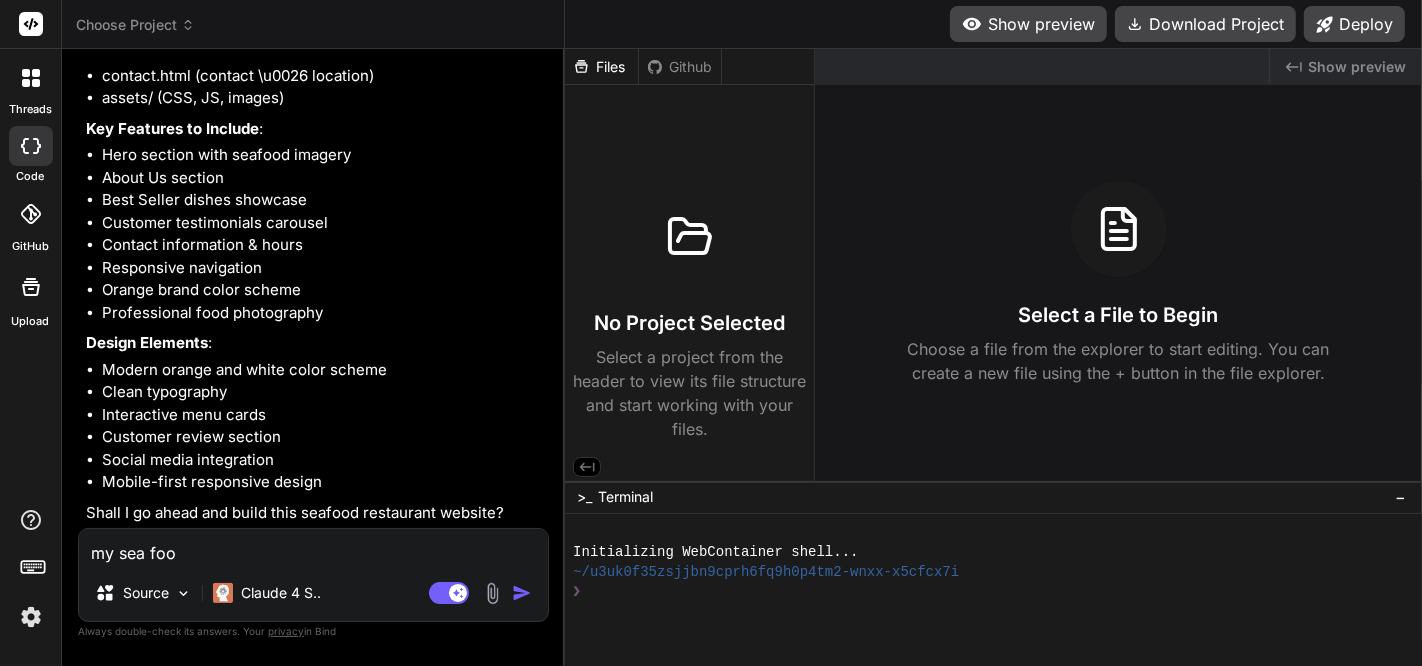 type on "my sea food" 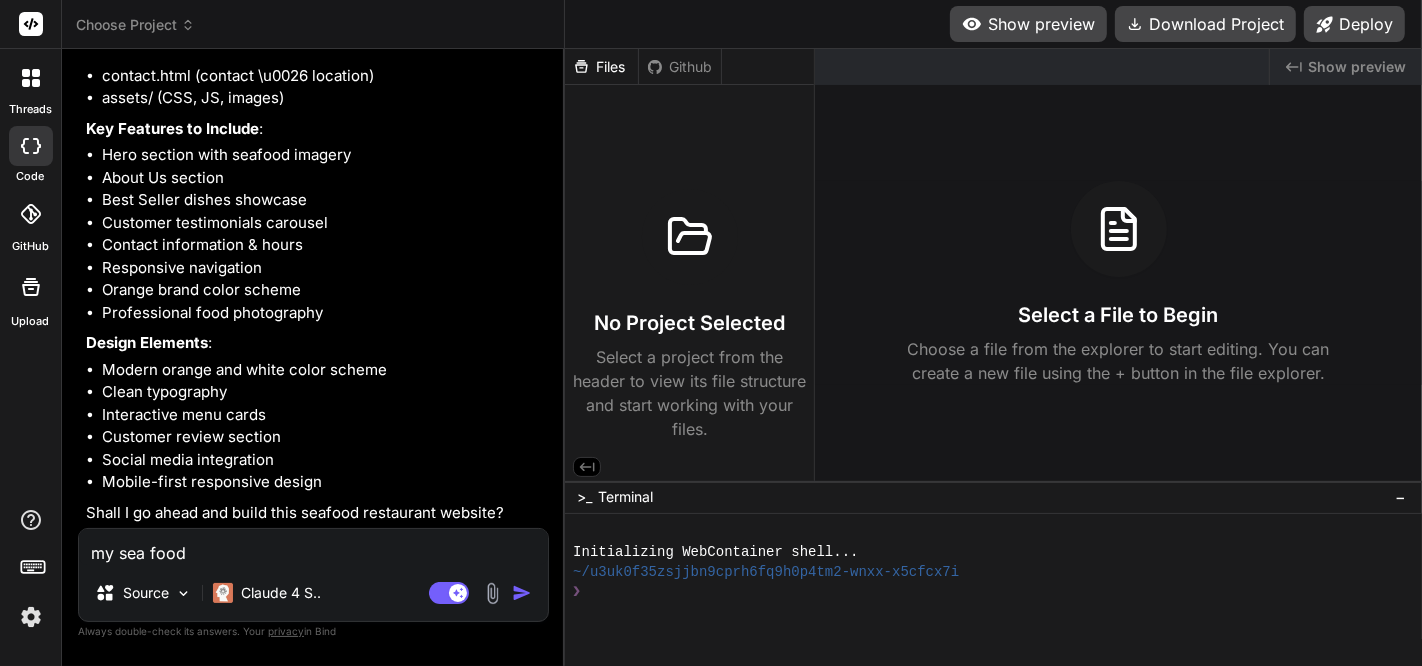 type on "my sea food" 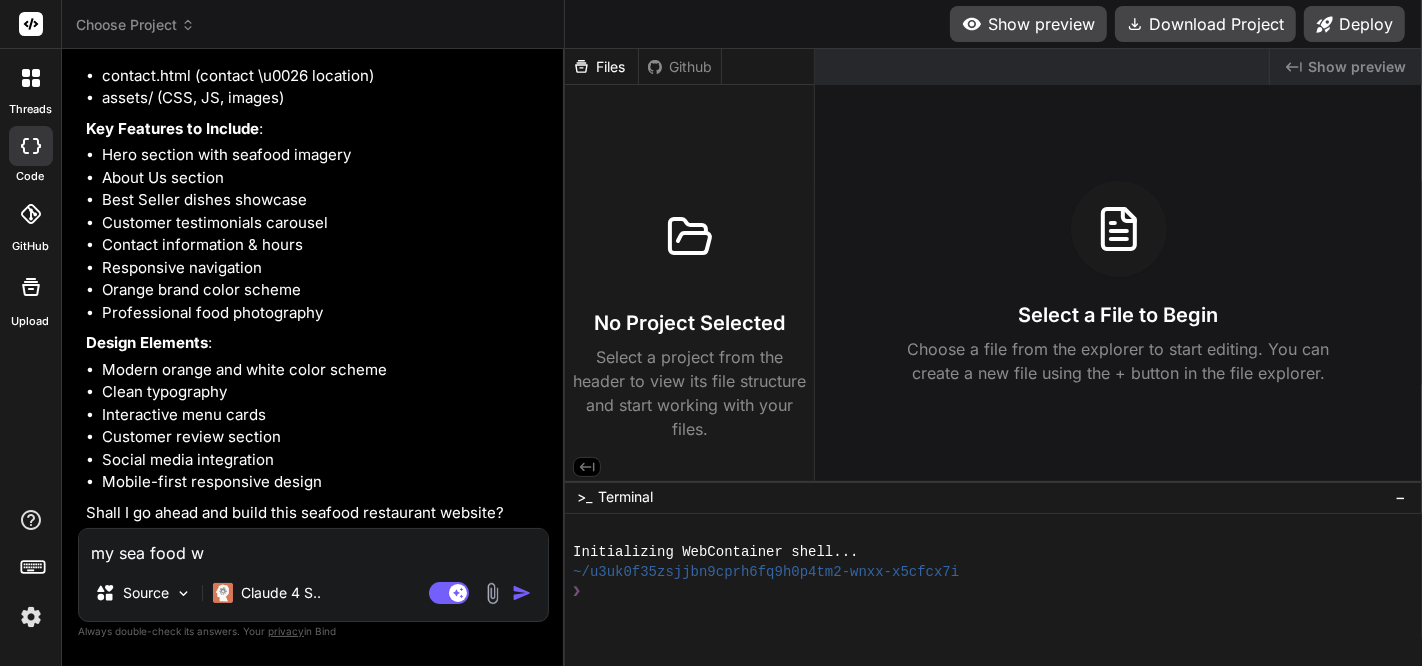 type on "my sea food we" 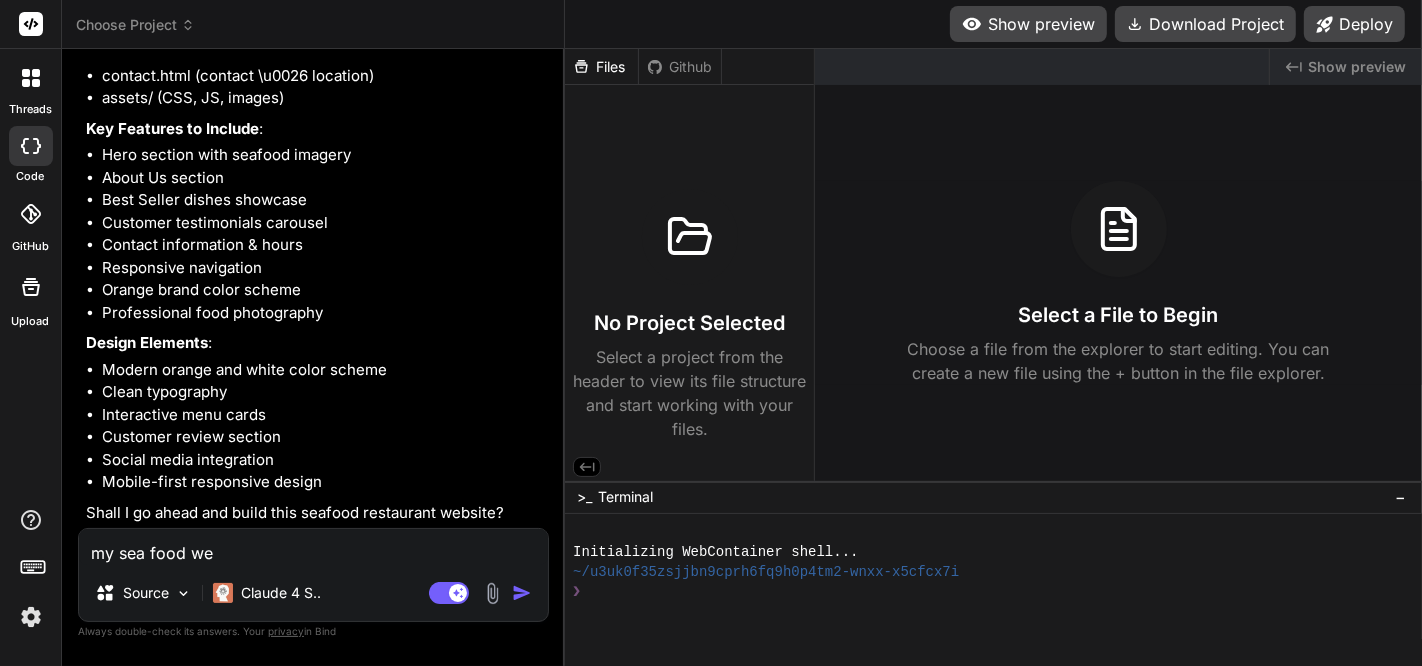 type on "my sea food web" 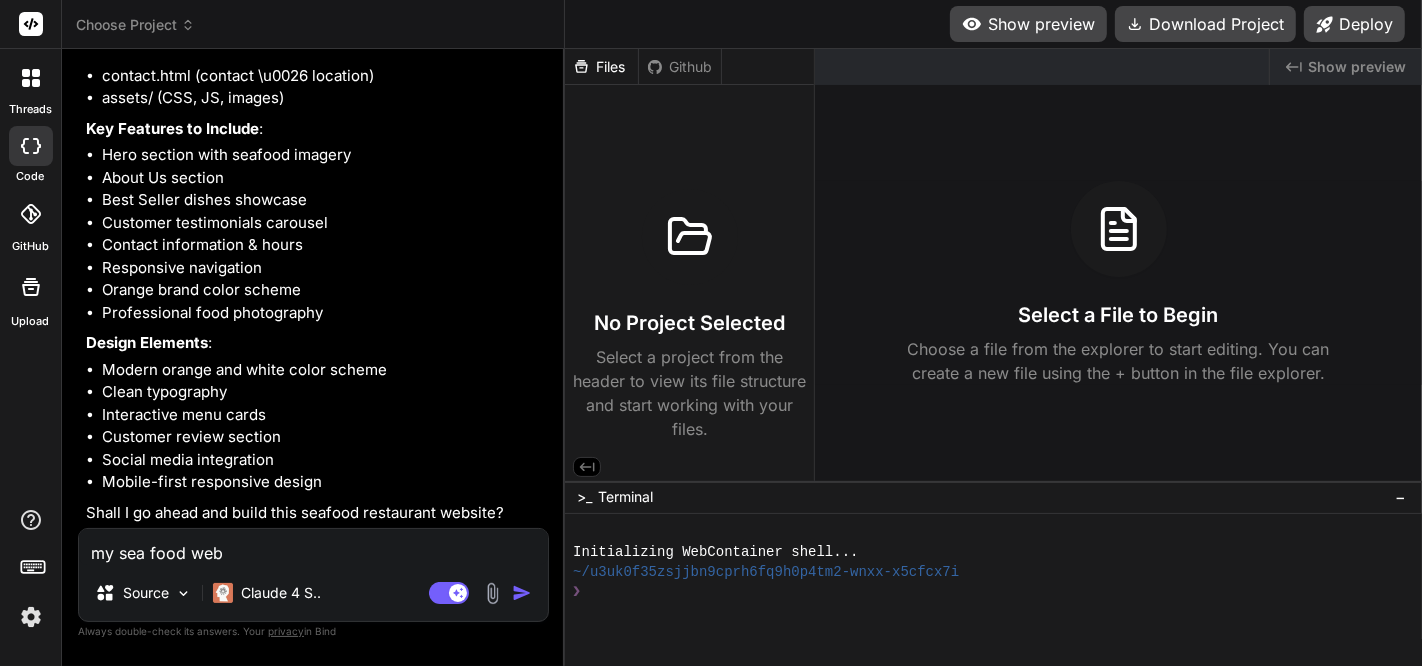 type on "my sea food webs" 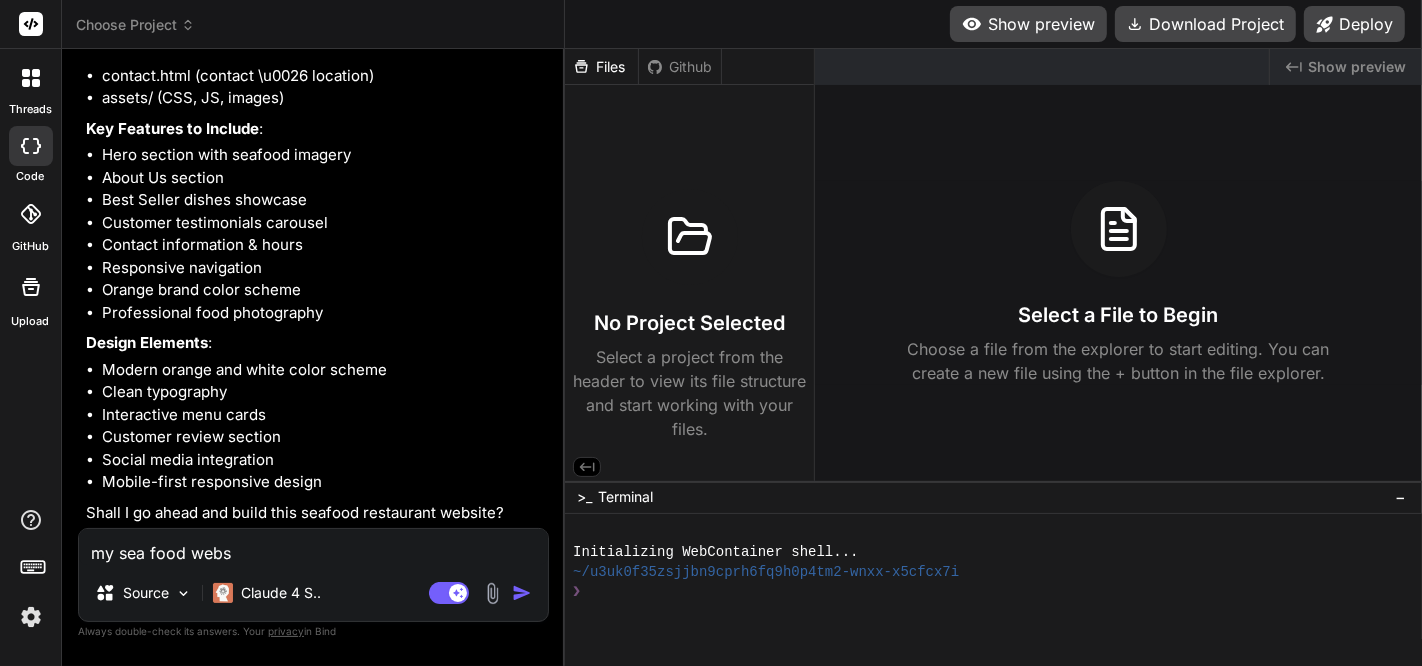 type on "my sea food websi" 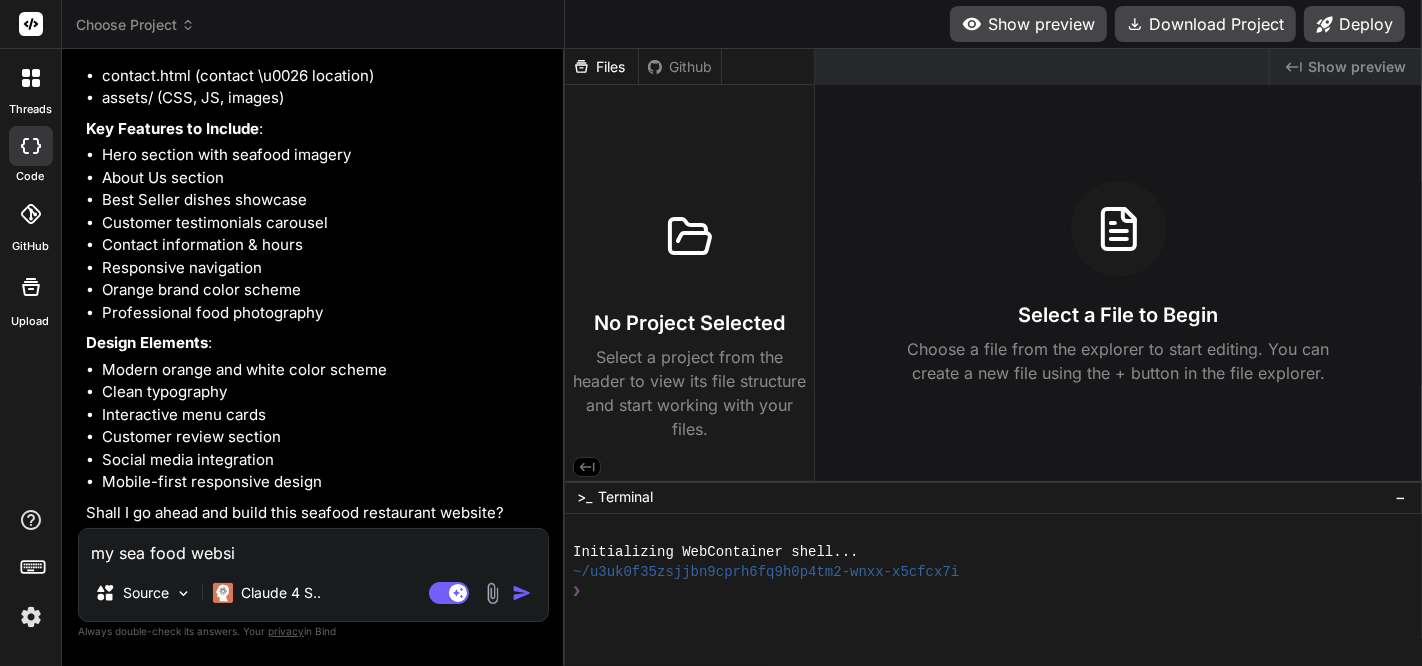 type on "my sea food websit" 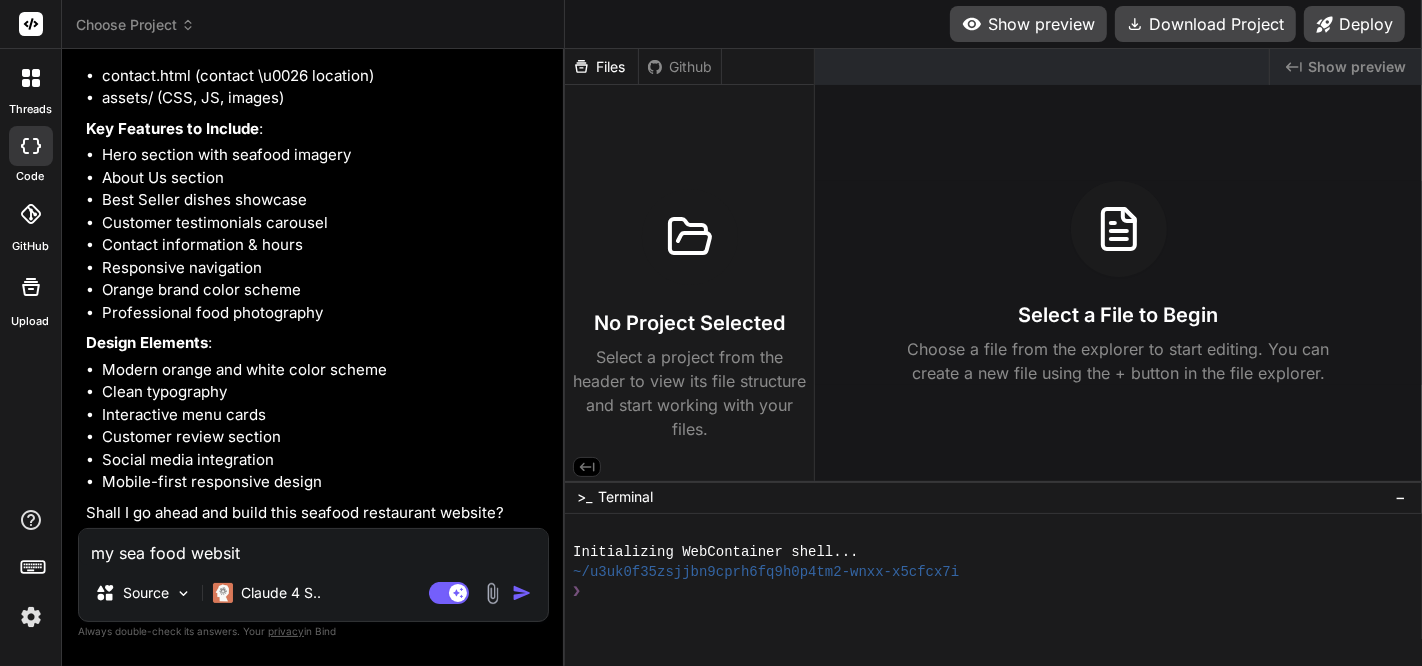 type on "my sea food website" 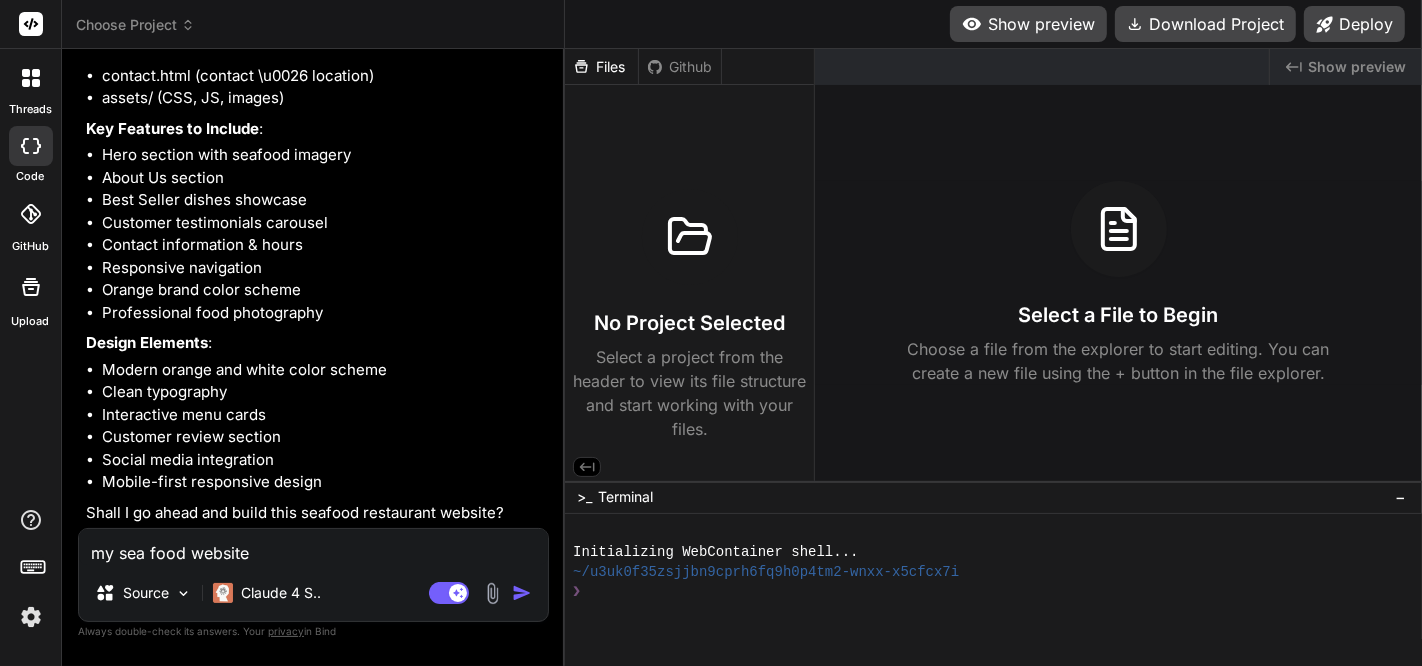 type on "x" 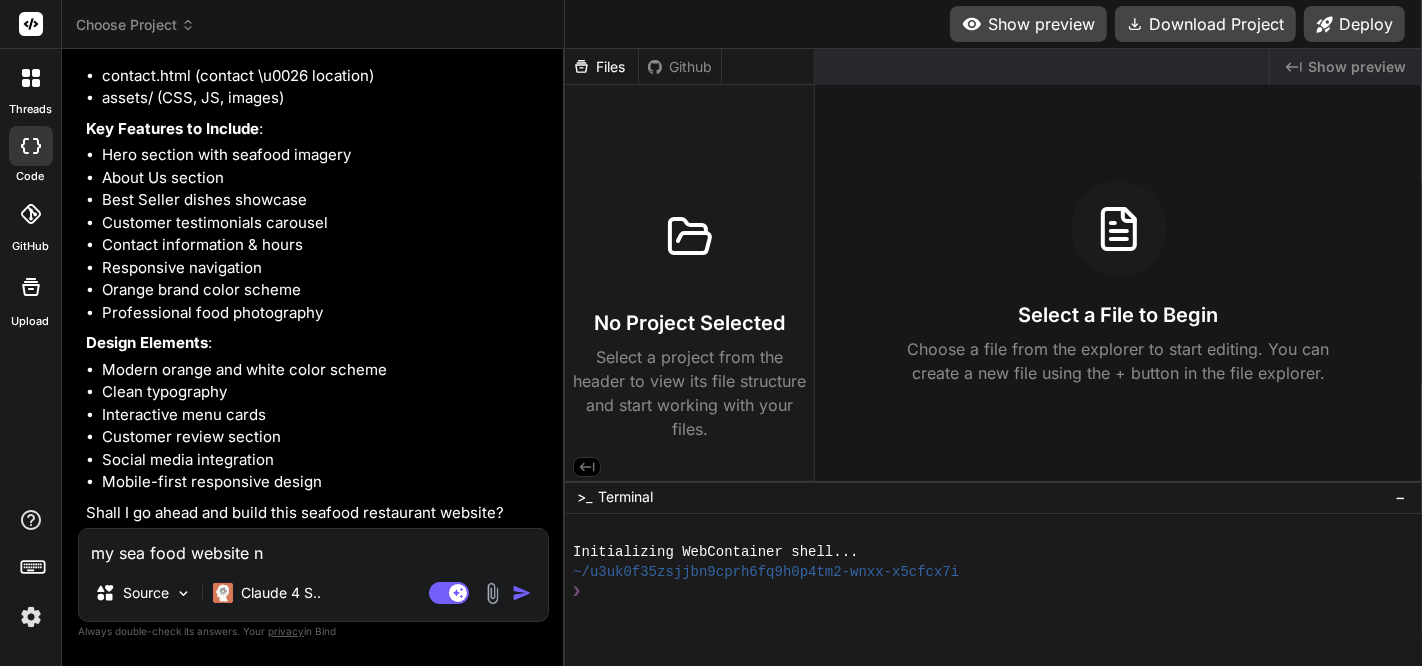 type on "x" 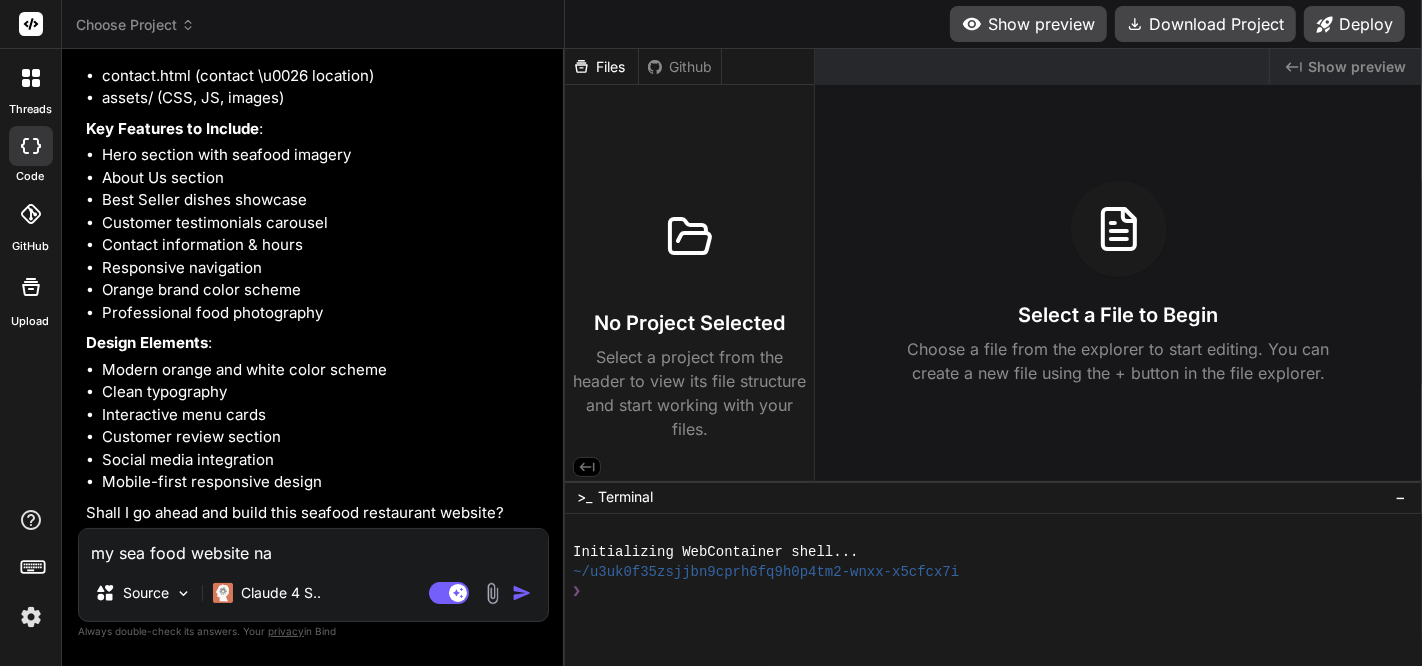 type on "my sea food website nam" 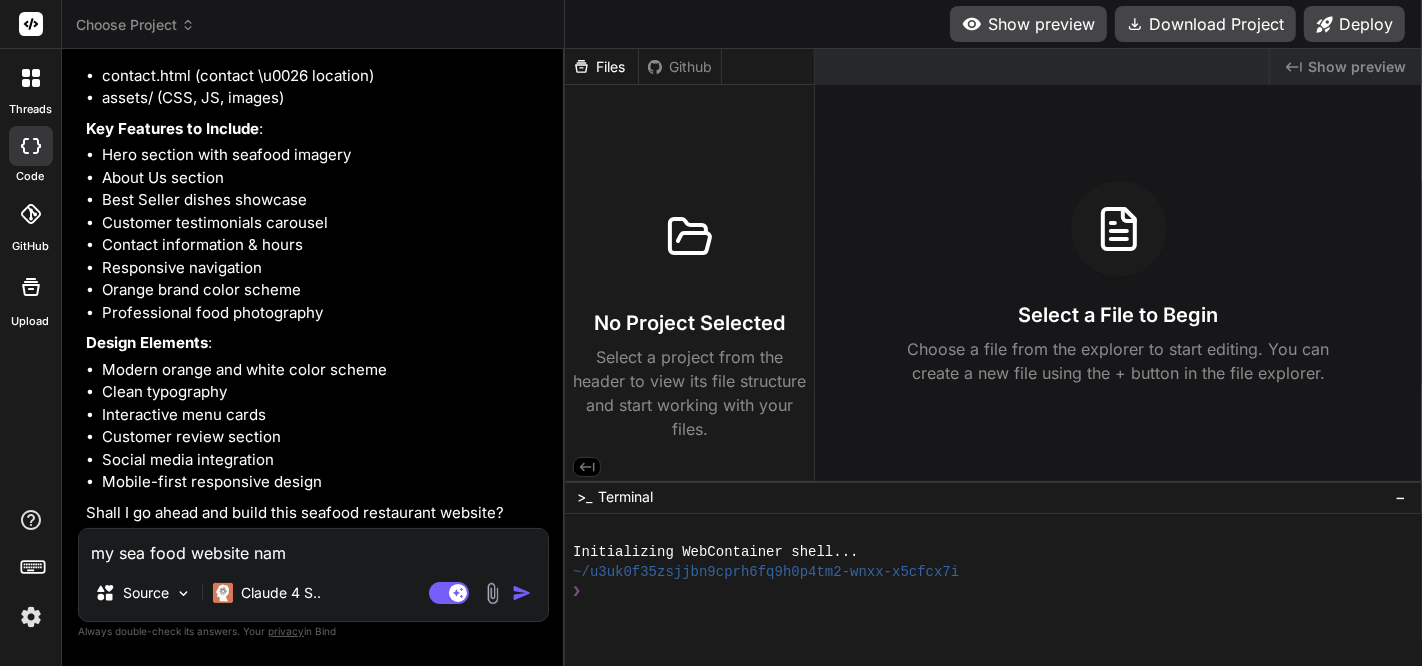 type on "my sea food website name" 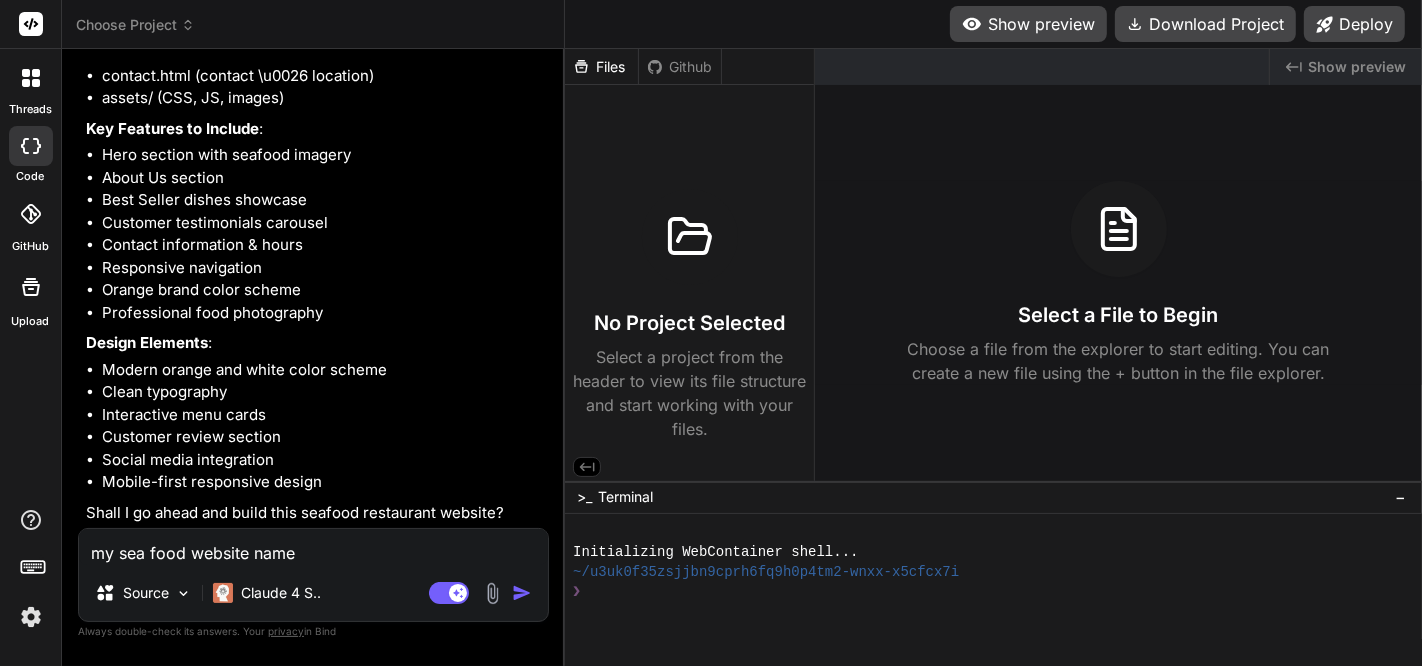 type on "my sea food website name" 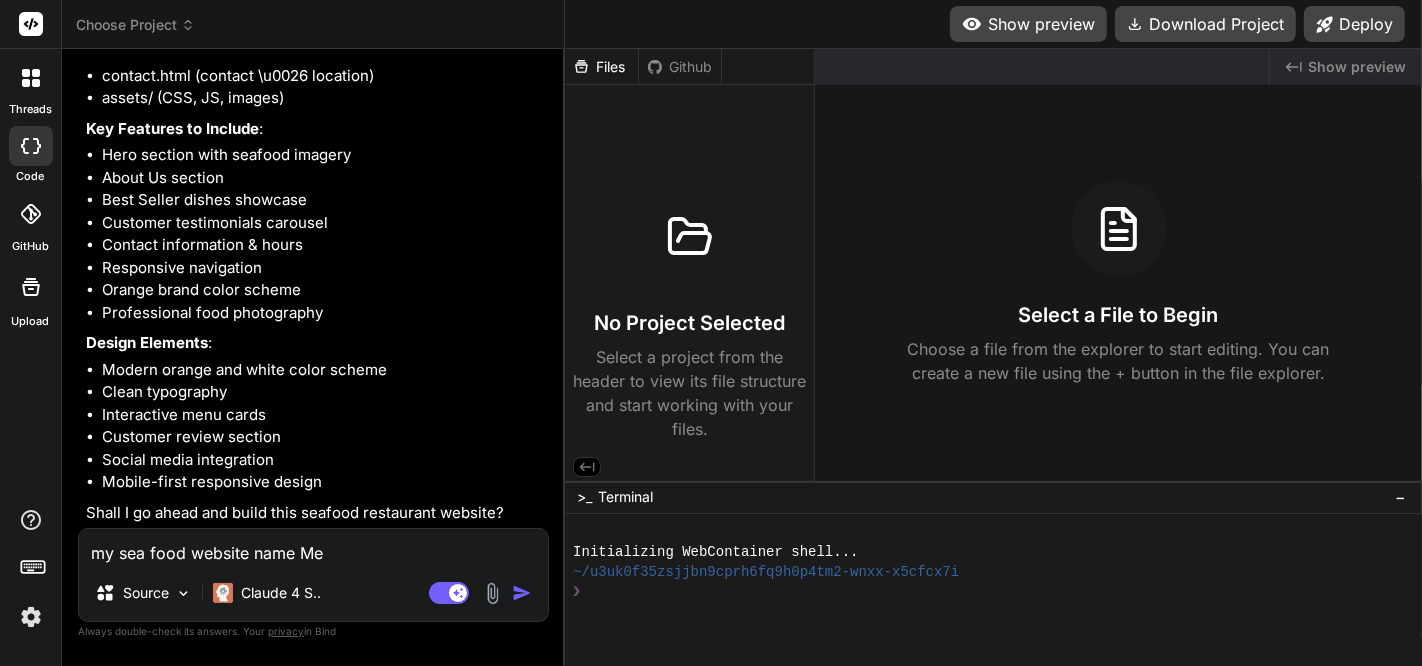 type on "x" 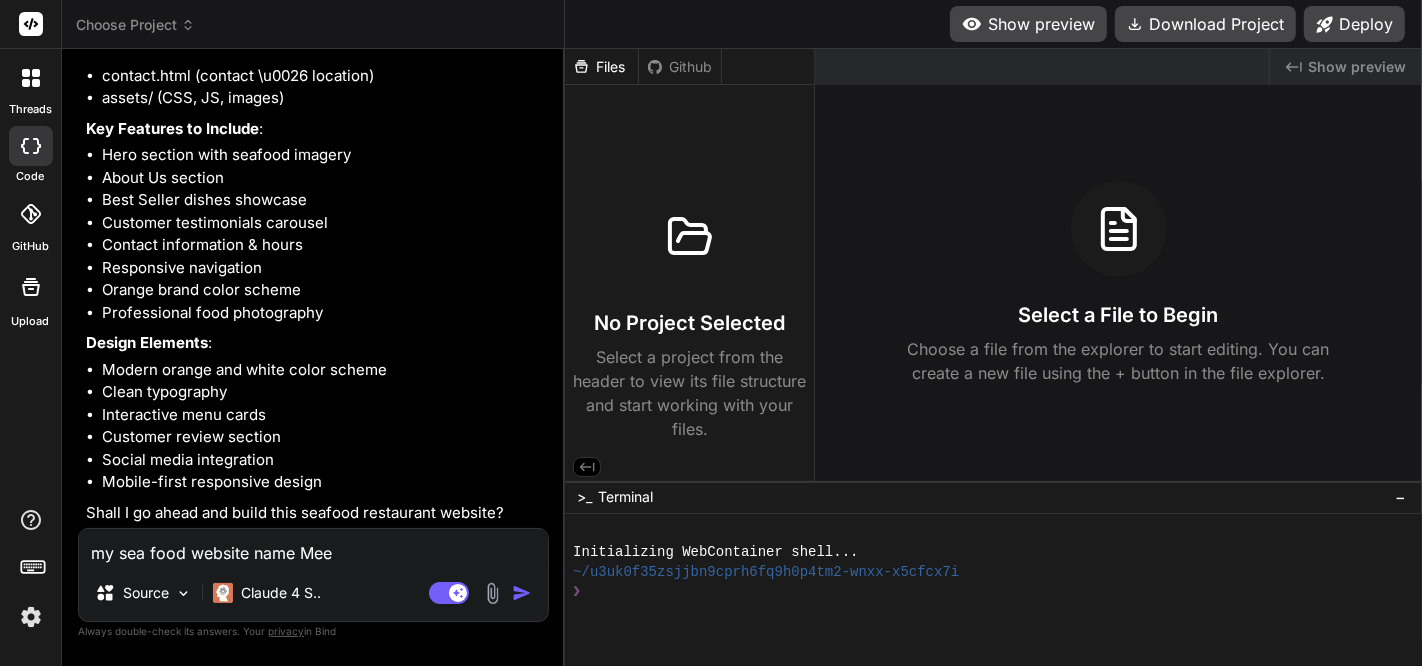 type on "my sea food website name Meen" 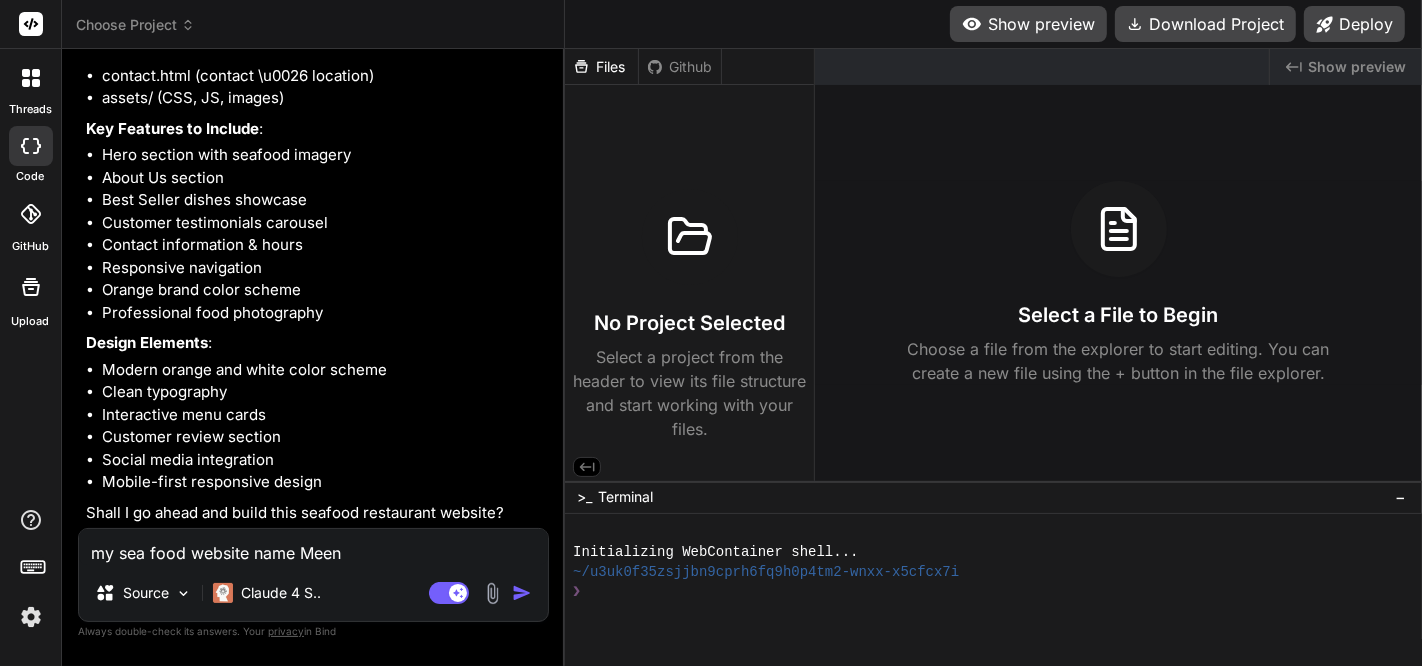 type on "my sea food website name MeenS" 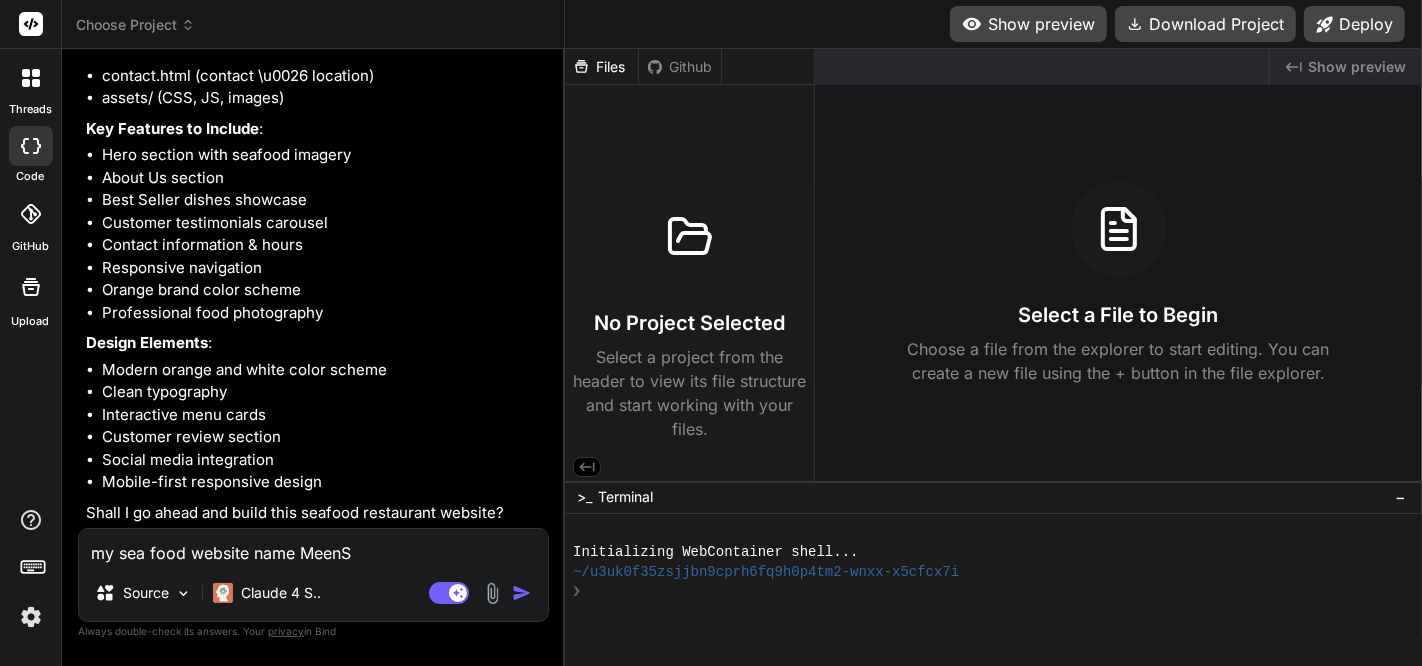 type on "my sea food website name MeenSa" 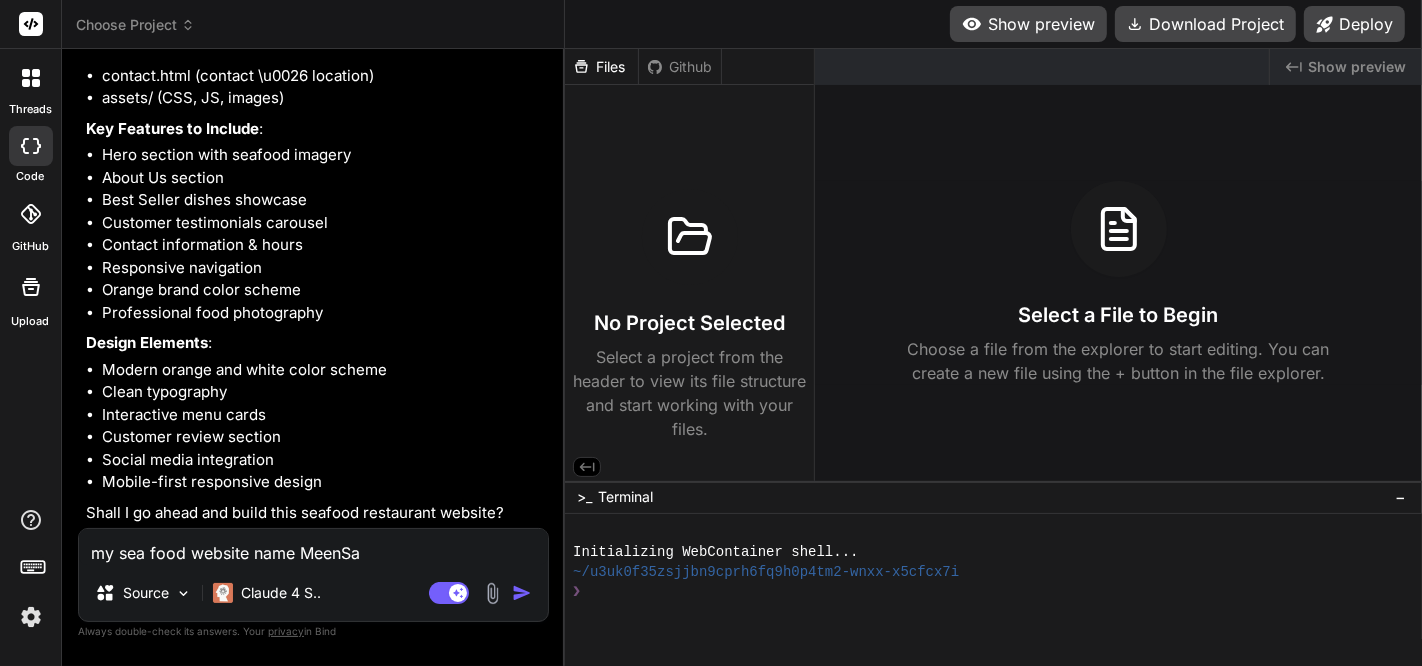 type on "my sea food website name MeenSam" 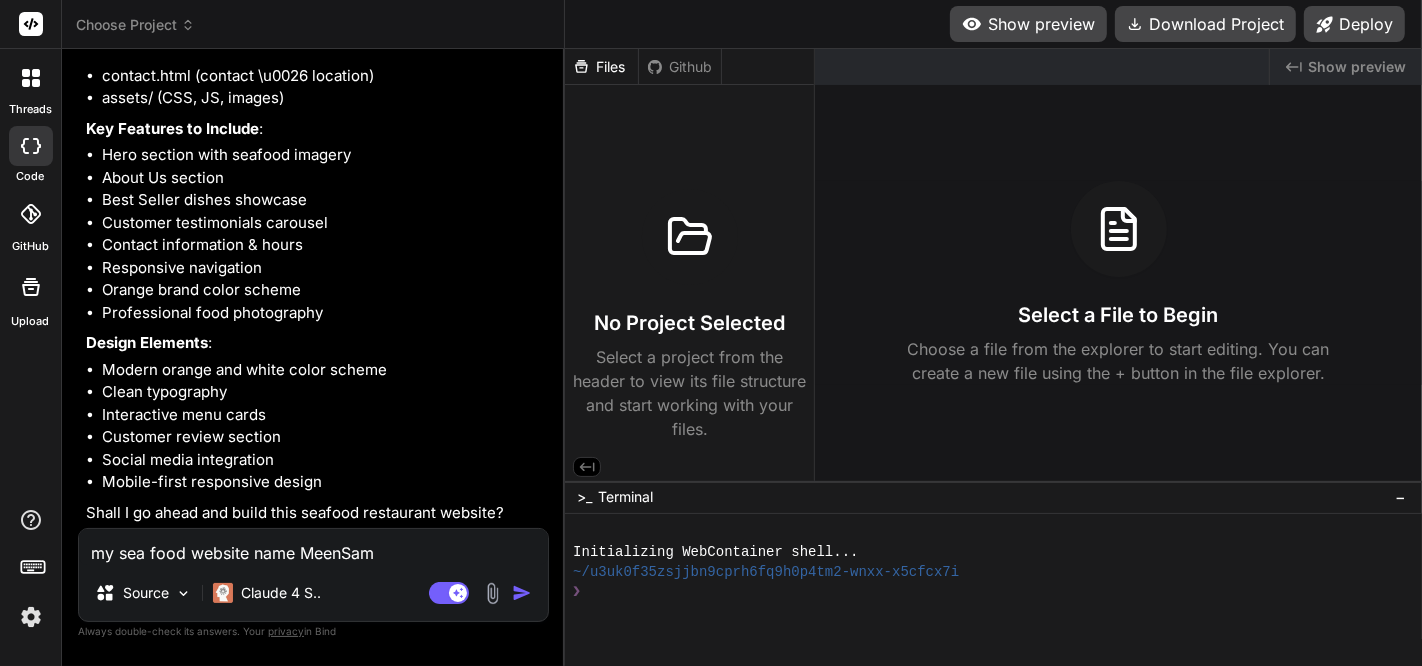 type on "x" 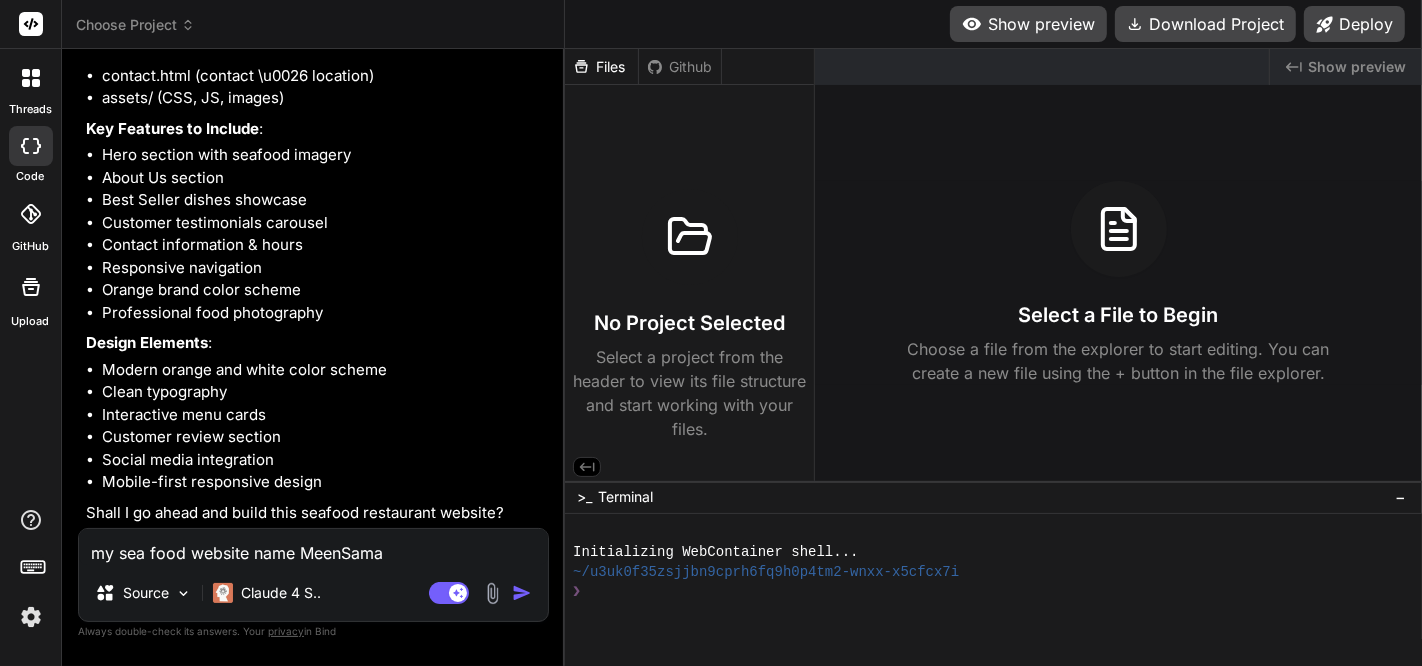 type on "my sea food website name MeenSamay" 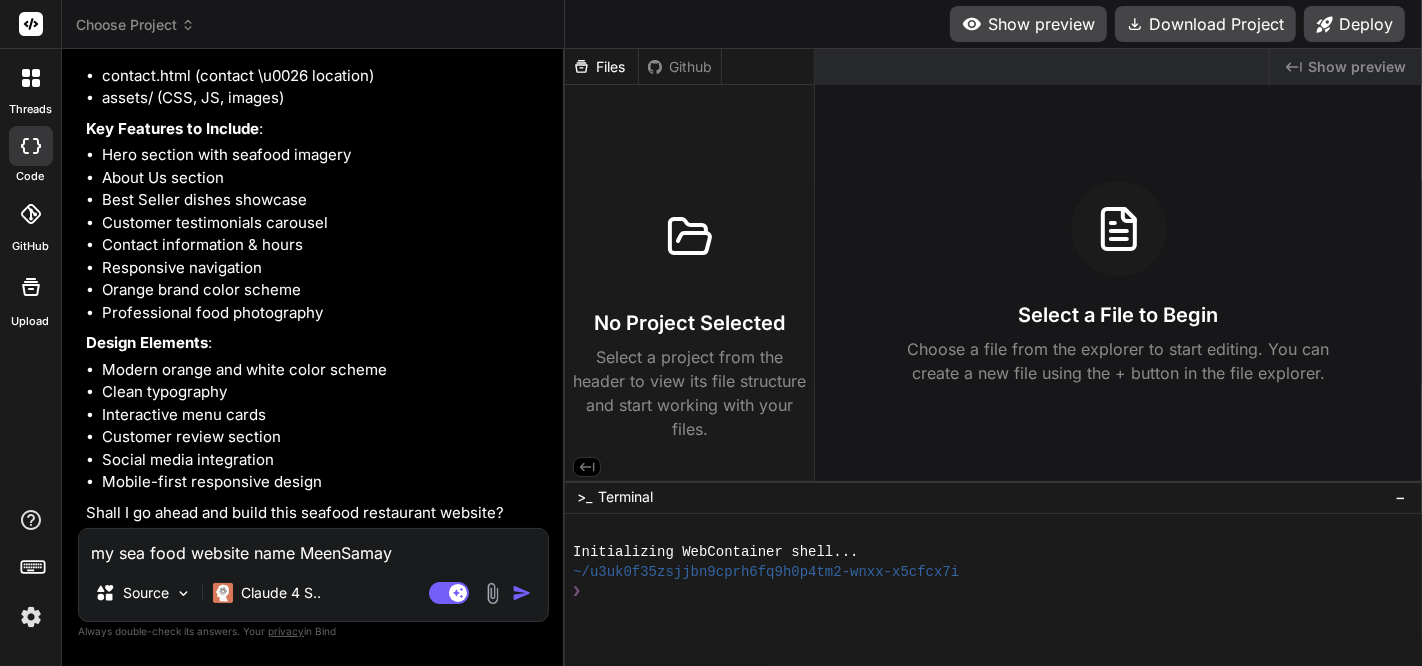 type on "x" 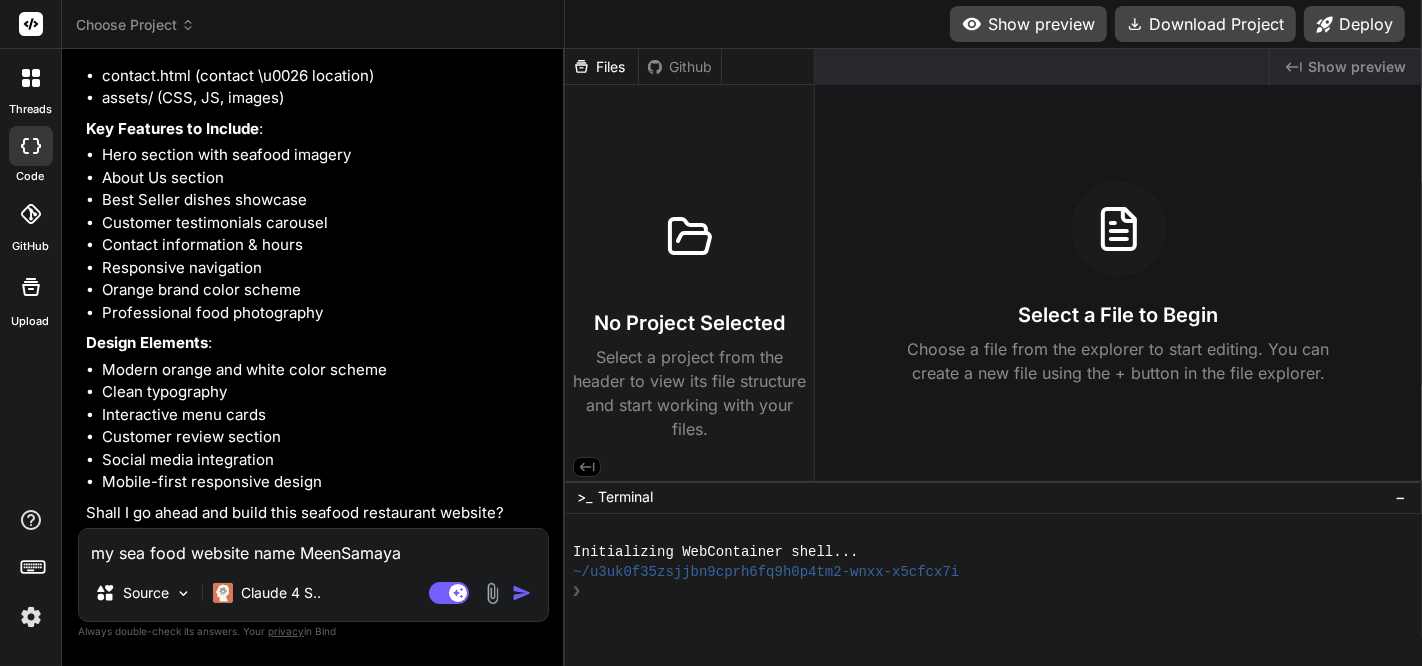 type on "my sea food website name MeenSamayal" 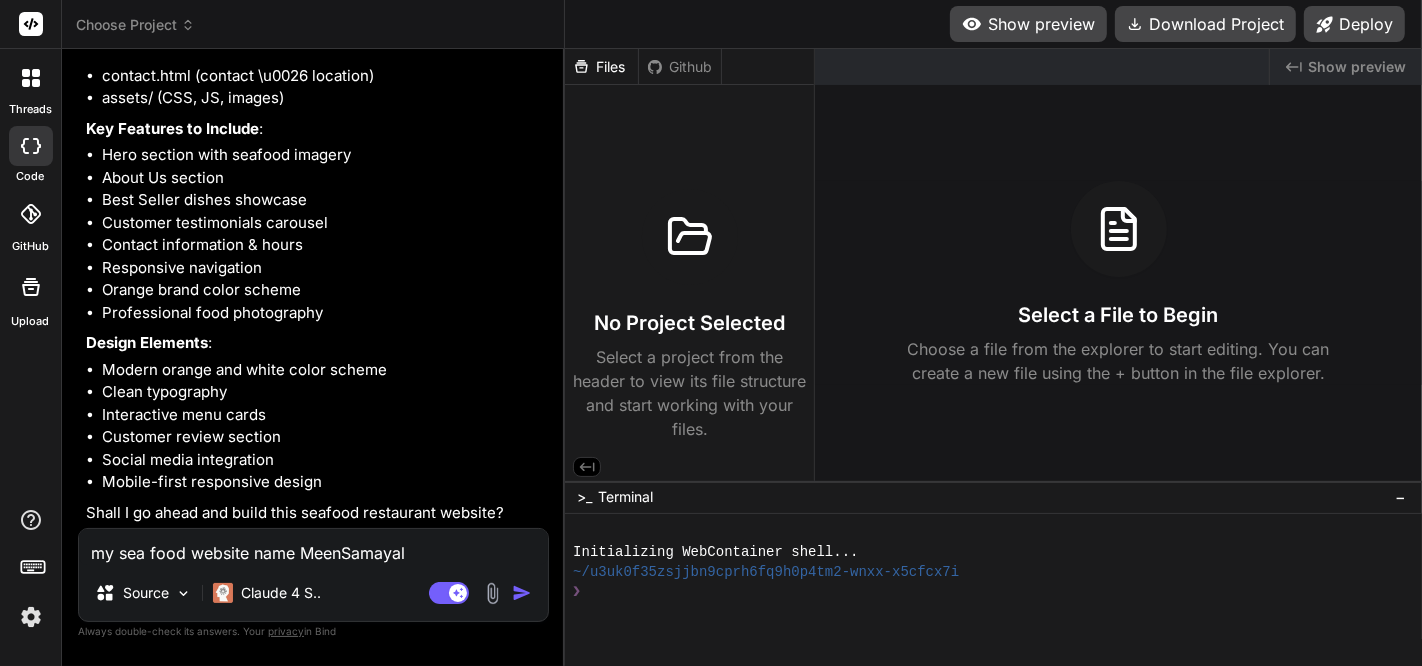 type on "my sea food website name MeenSamayal." 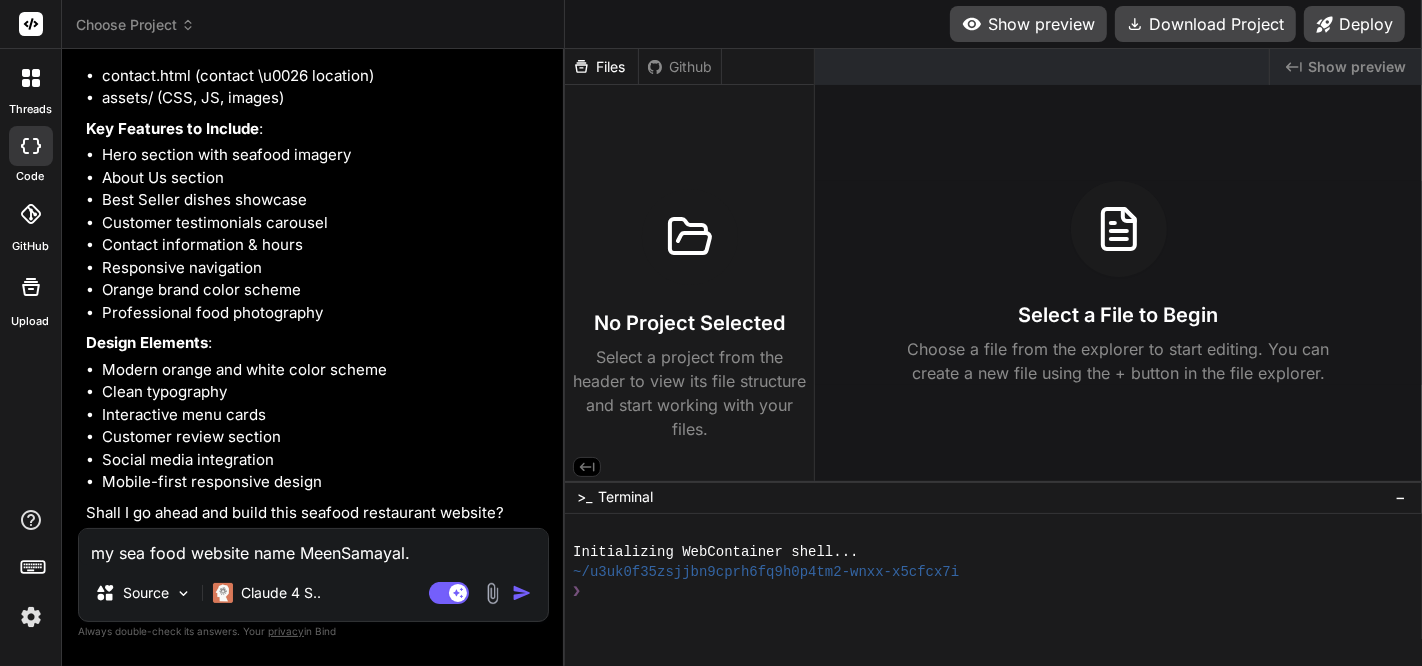 type on "my sea food website name MeenSamayal.." 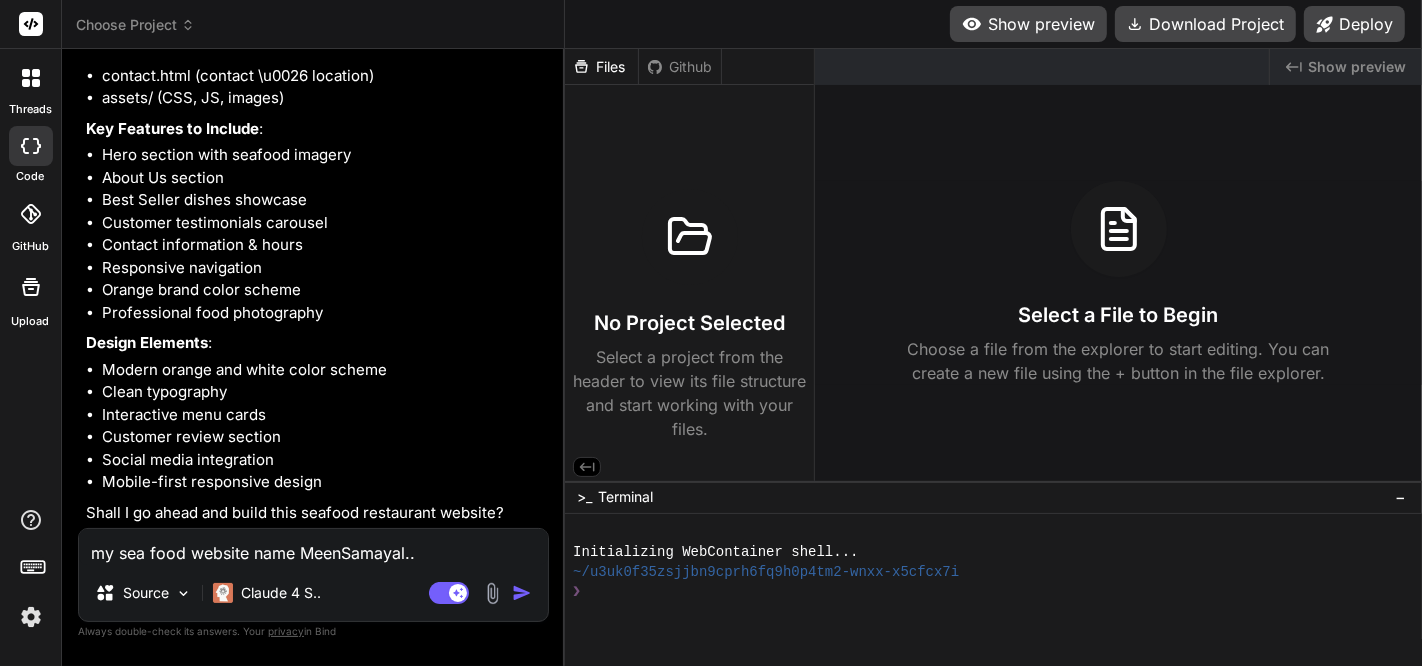 type on "my sea food website name MeenSamayal..." 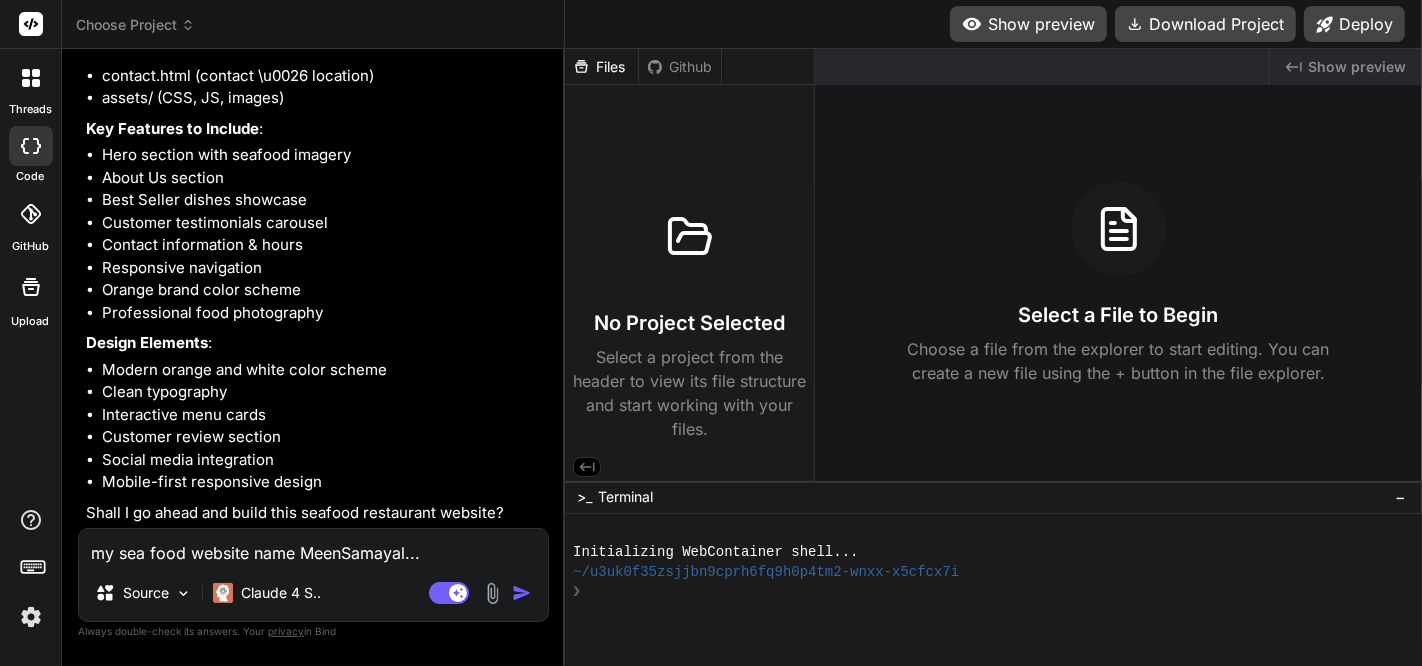 type on "my sea food website name MeenSamayal..." 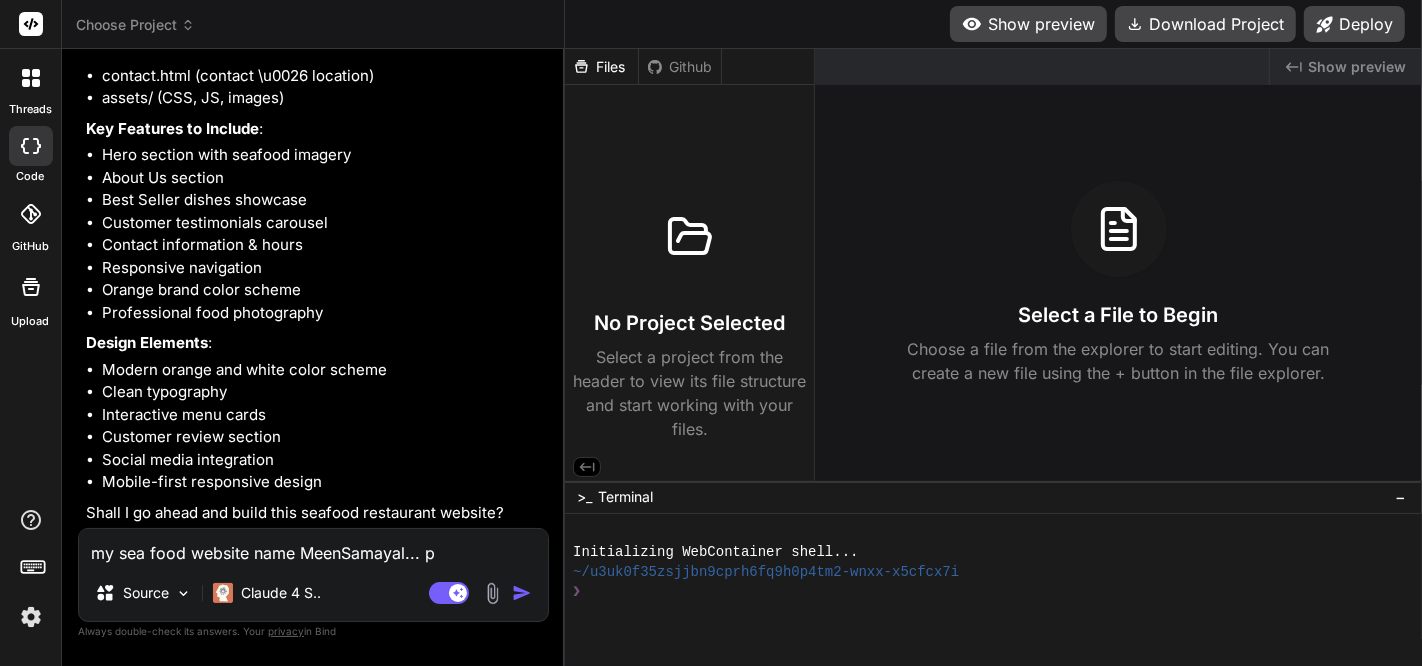 type on "my sea food website name MeenSamayal... pl" 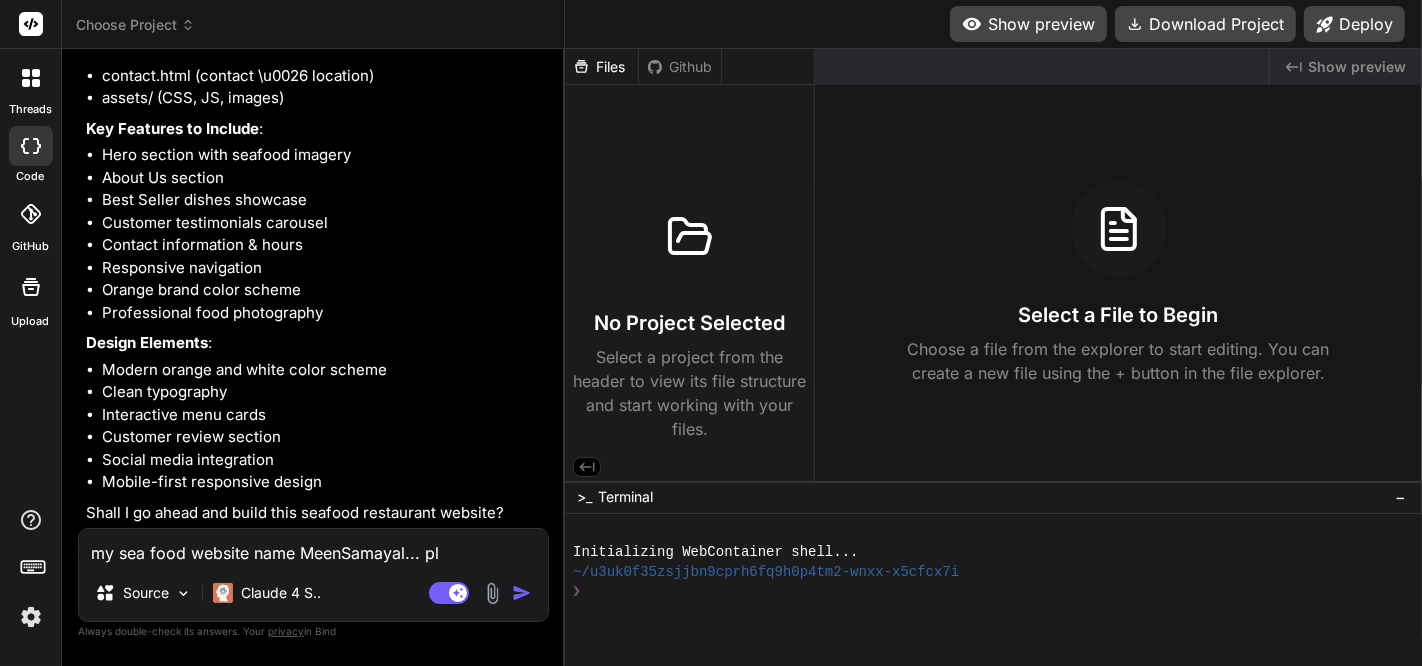 type on "my sea food website name MeenSamayal... ple" 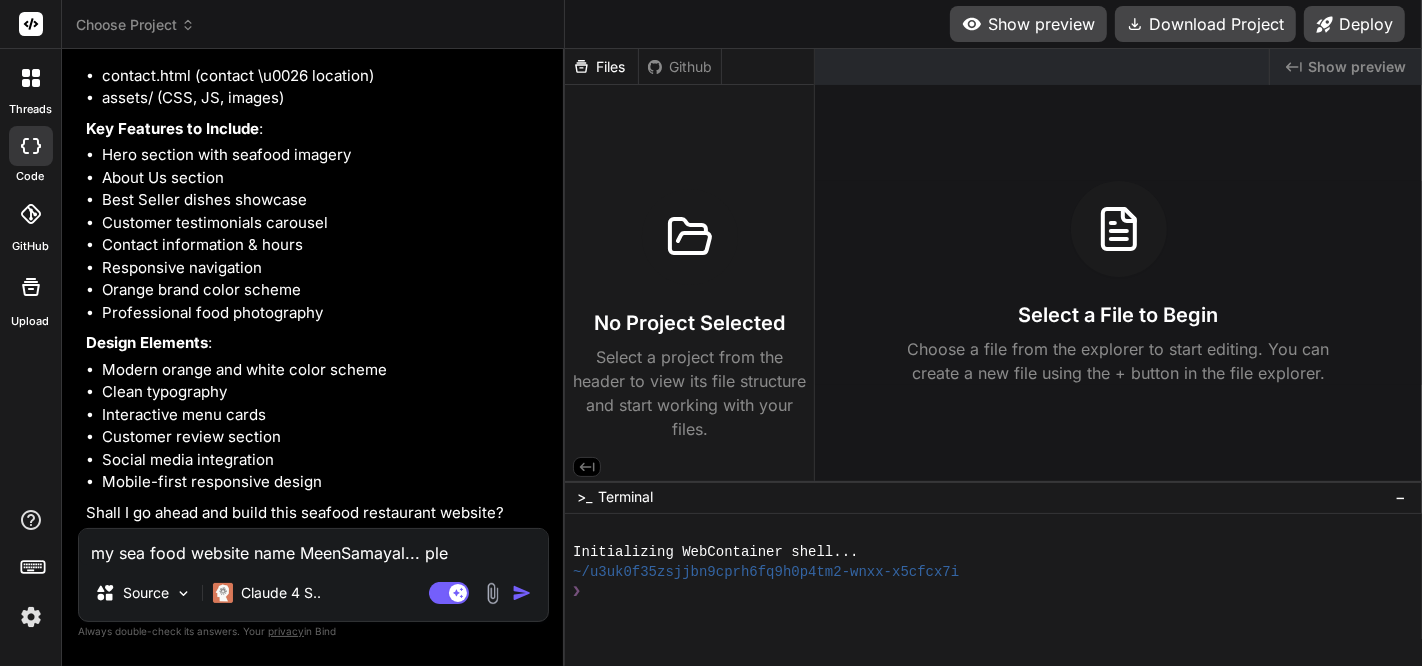 type on "my sea food website name MeenSamayal... plea" 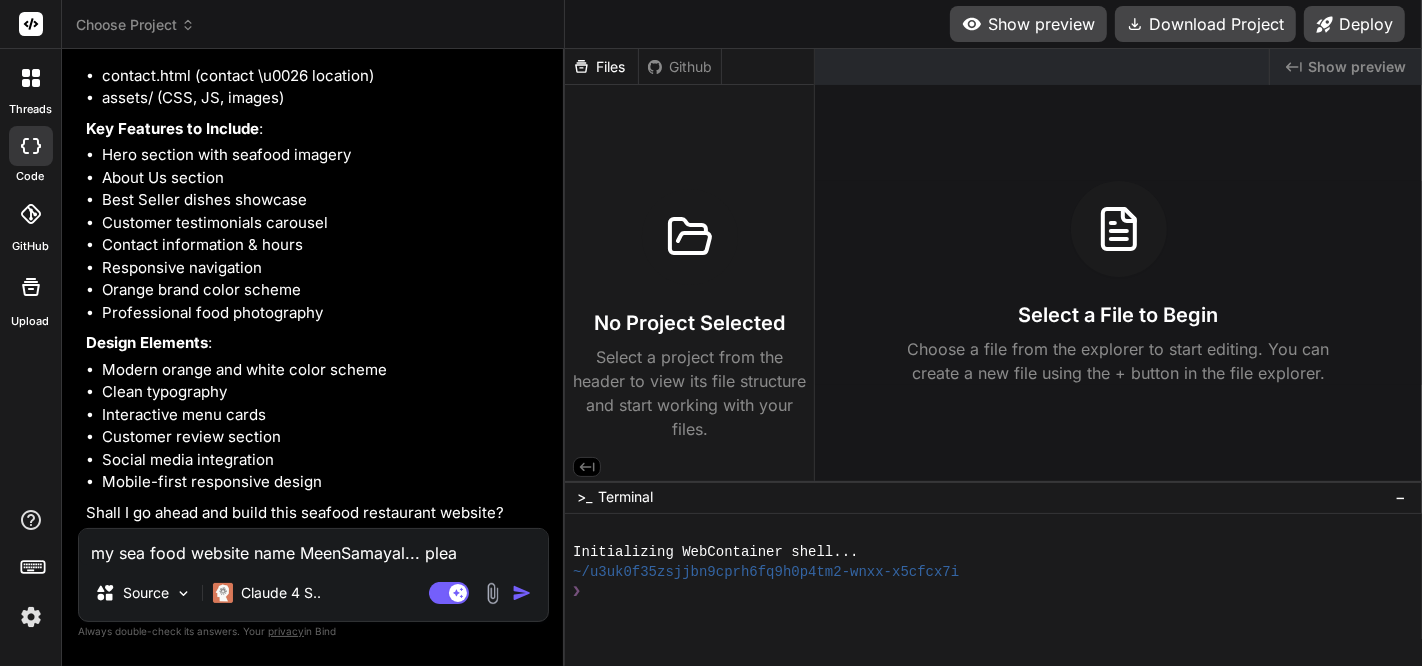 type on "my sea food website name MeenSamayal... pleas" 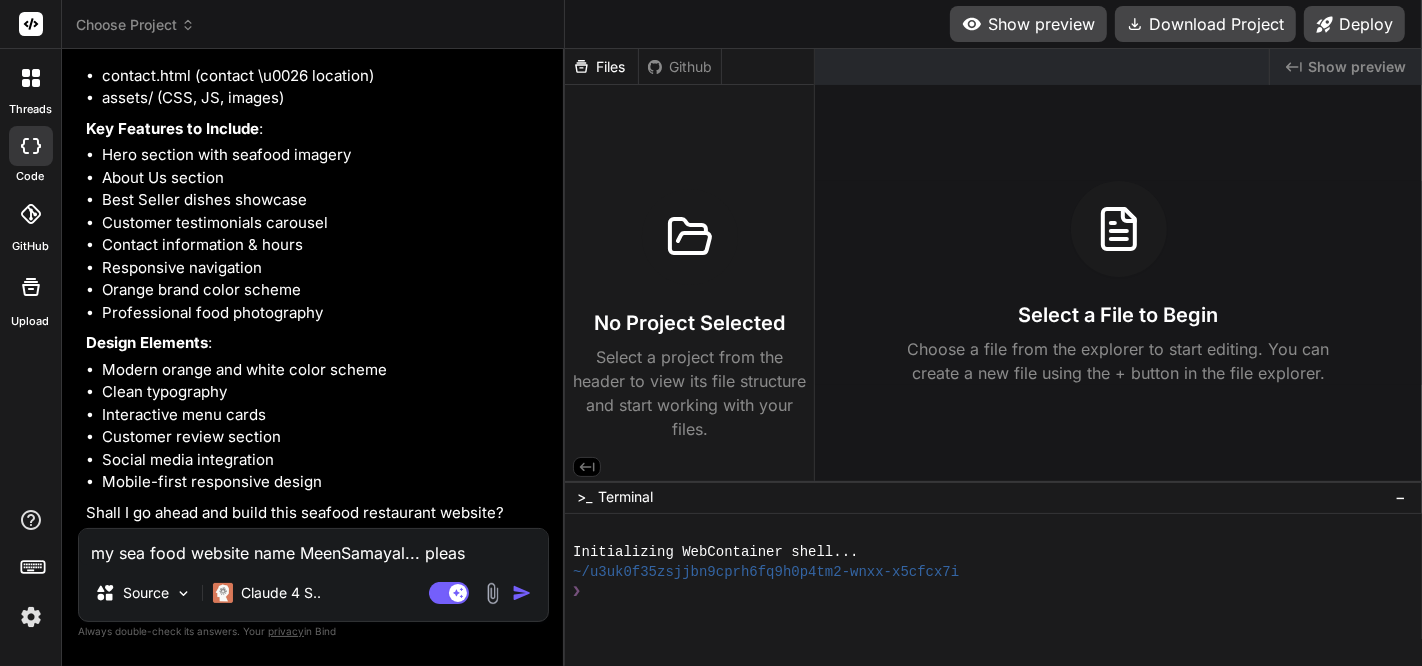 type on "my sea food website name MeenSamayal... please" 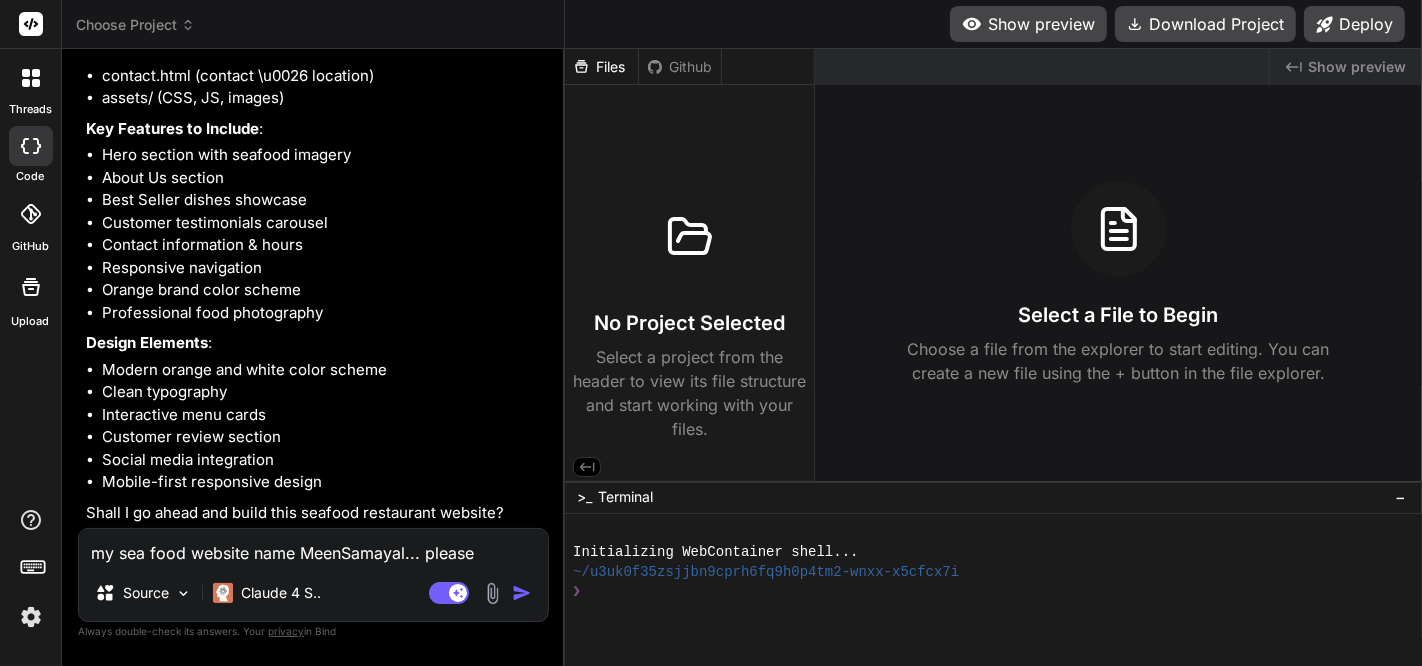 type on "my sea food website name MeenSamayal... please" 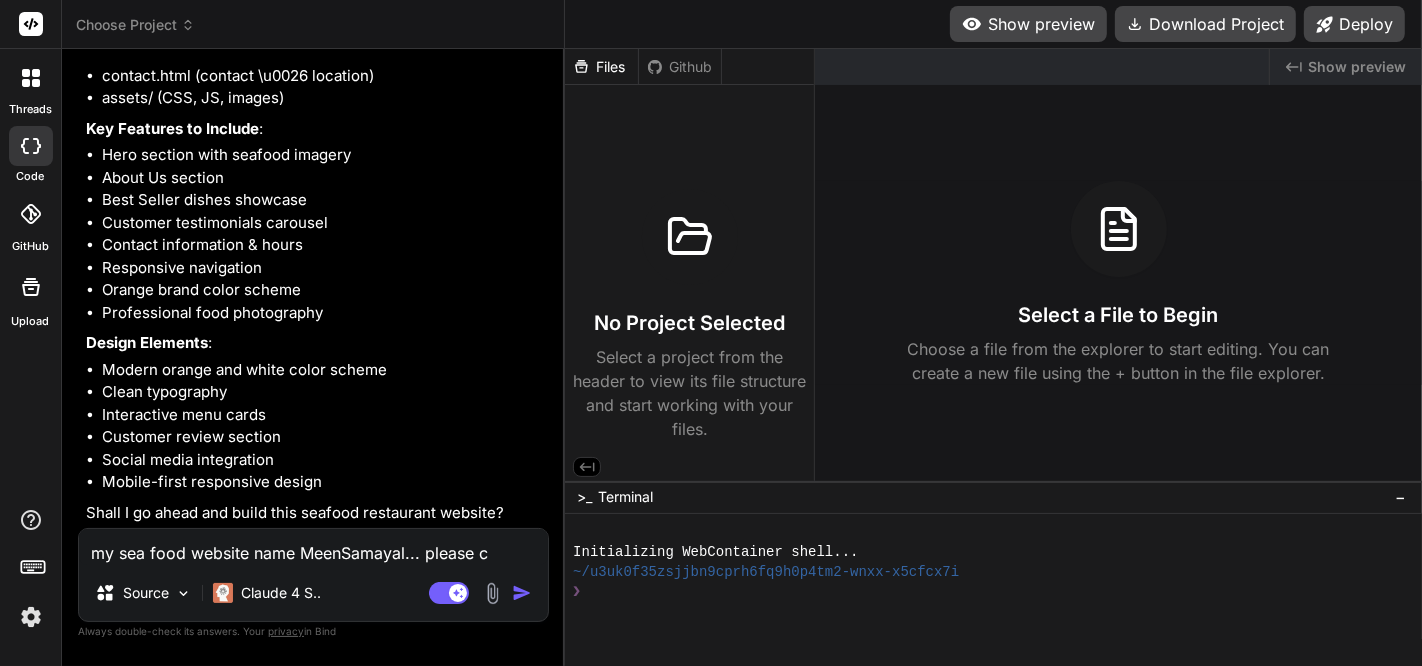 type on "my sea food website name MeenSamayal... please cr" 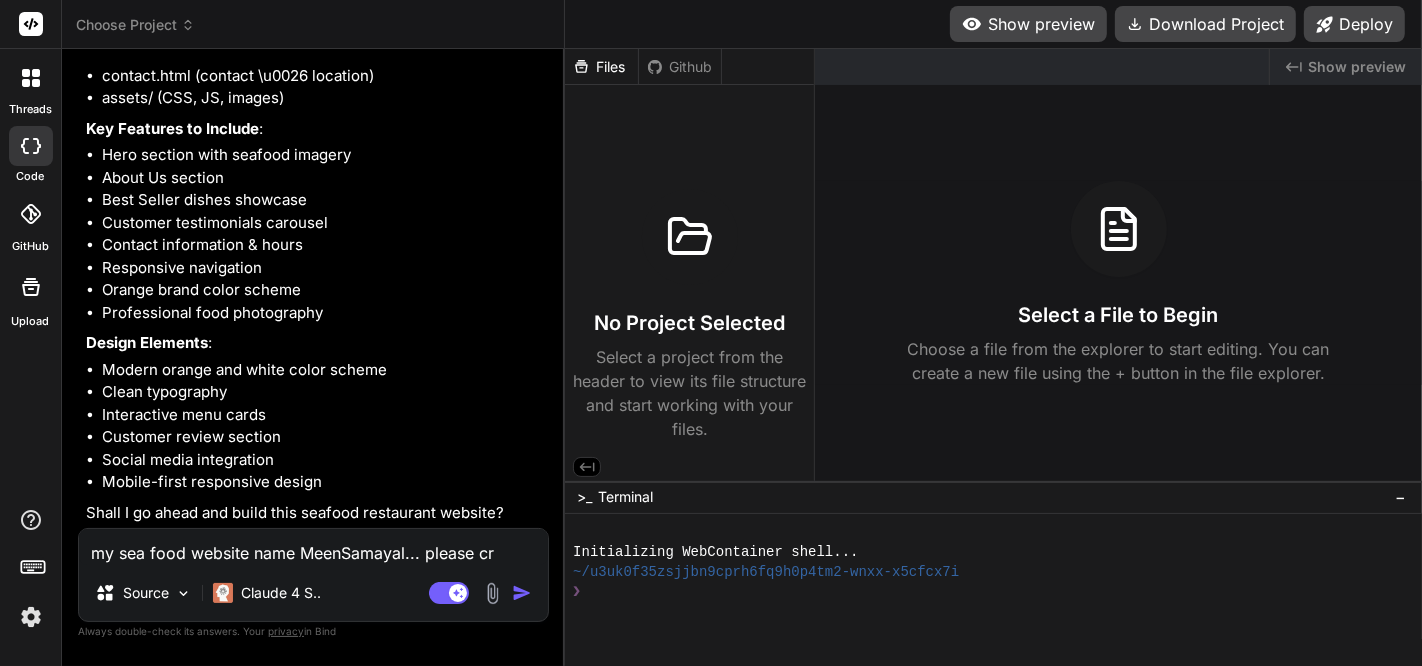 type on "my sea food website name MeenSamayal... please cre" 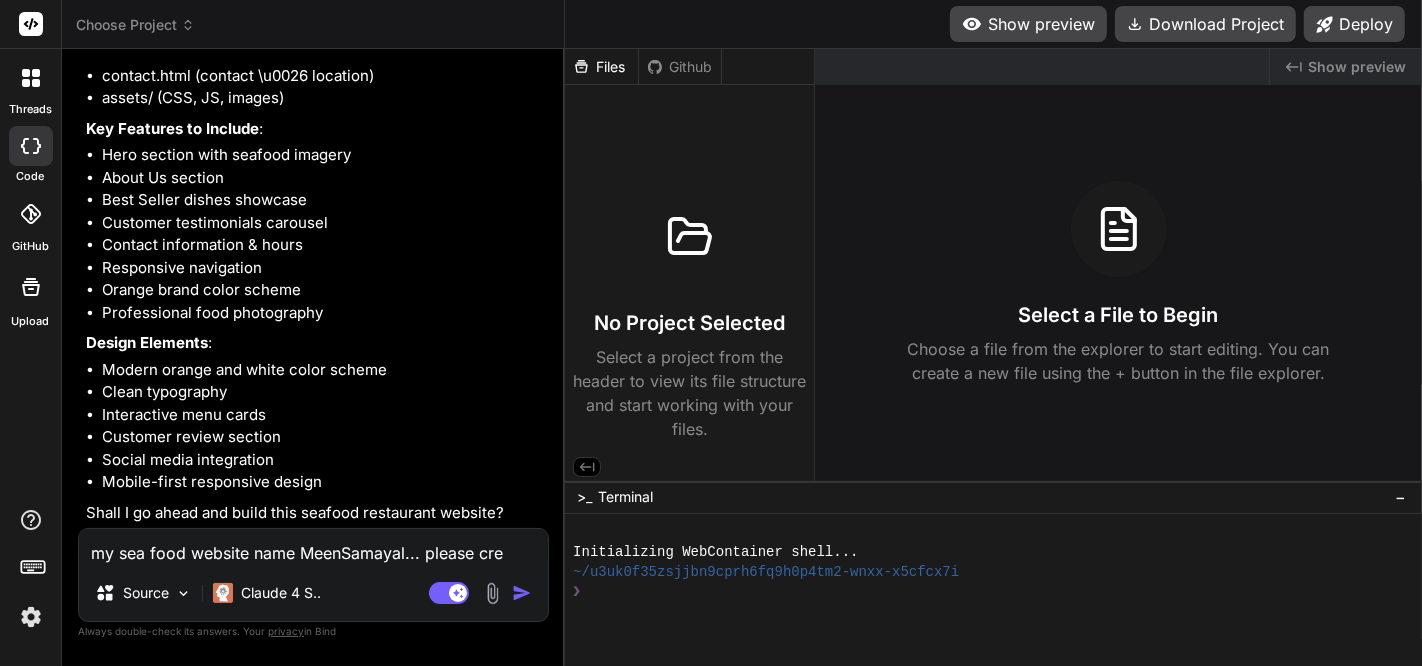 type on "my sea food website name MeenSamayal... please crea" 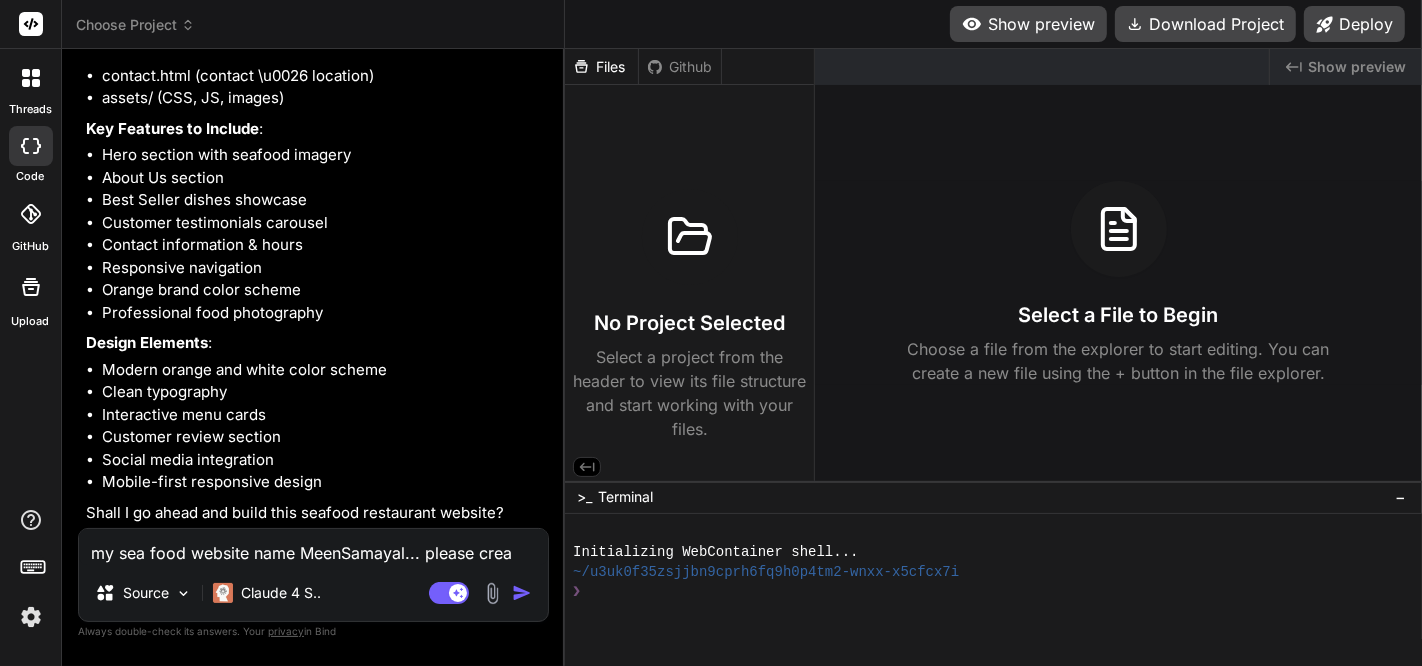 type on "my sea food website name MeenSamayal... please creat" 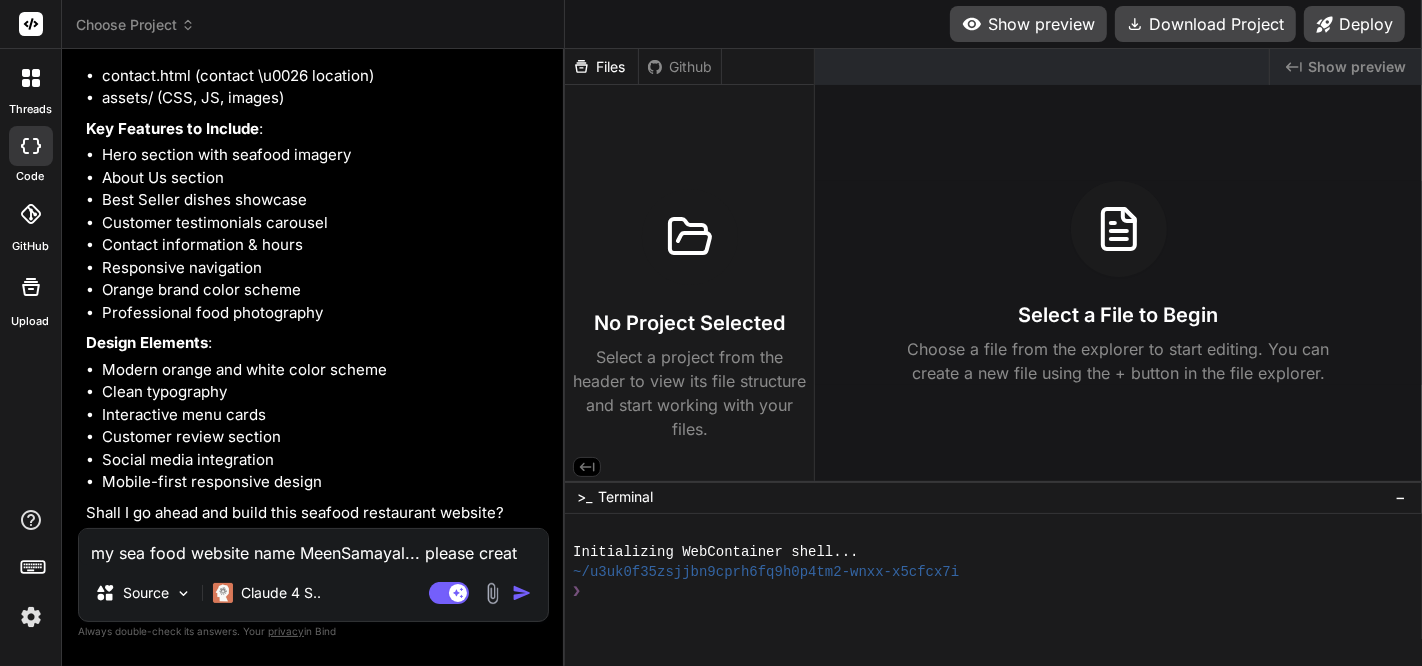 type on "x" 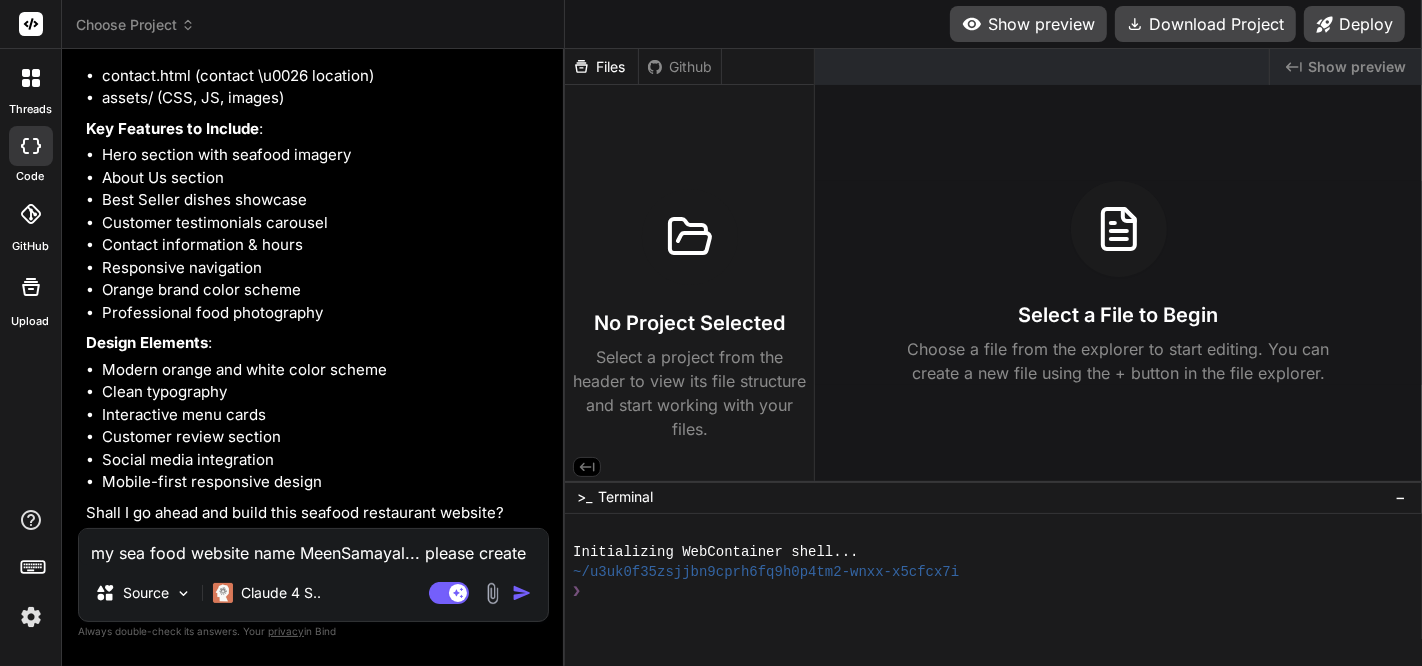 type on "my sea food website name MeenSamayal... please create" 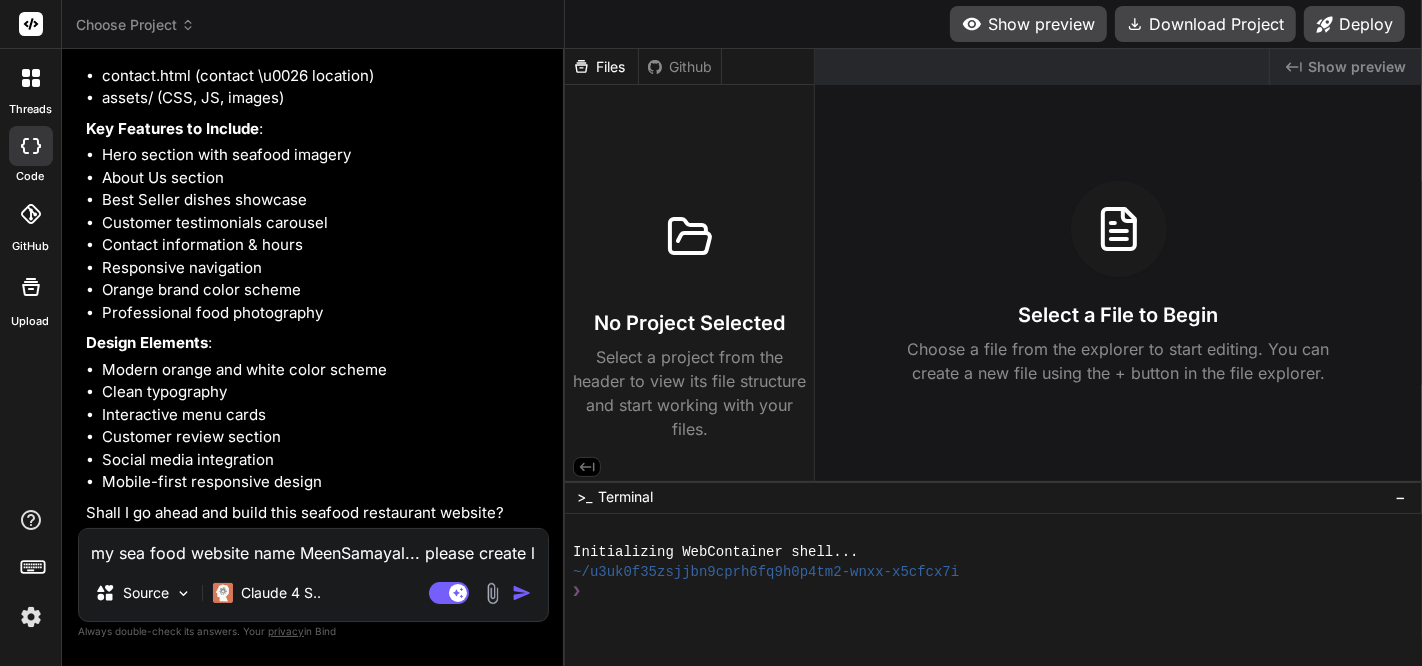 type on "my sea food website name MeenSamayal... please create li" 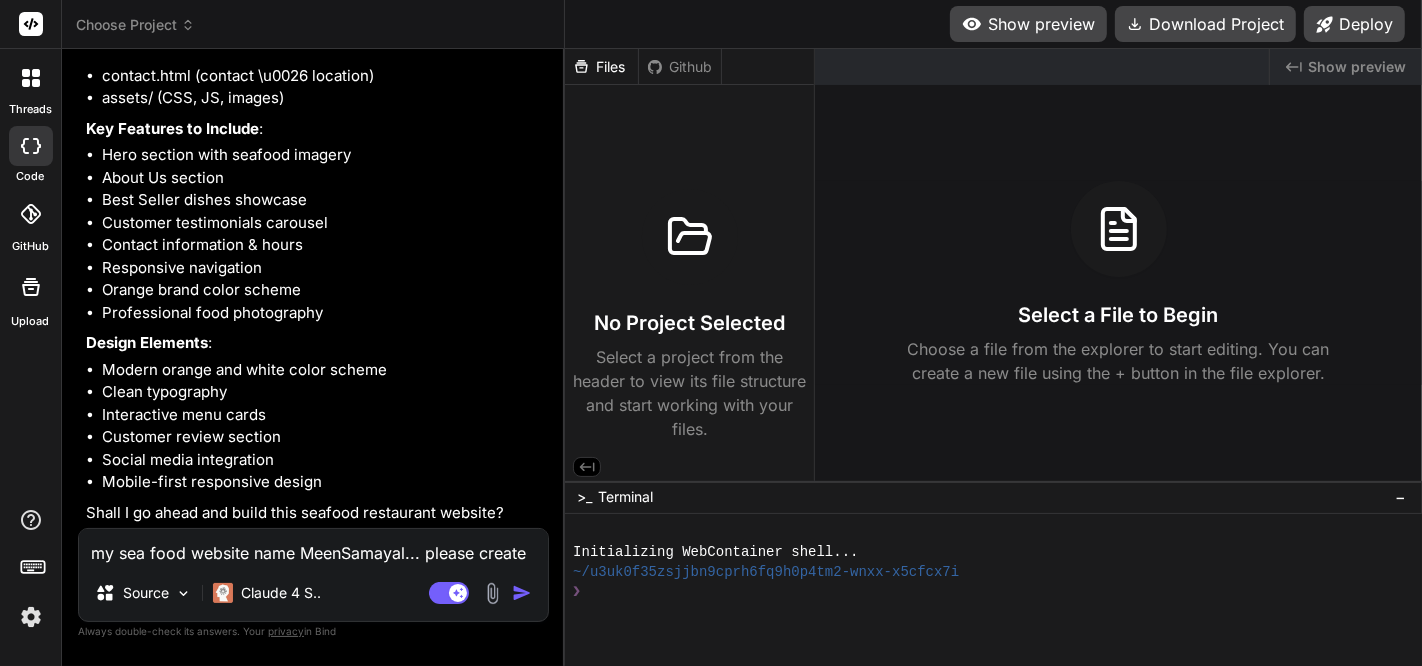 type on "my sea food website name MeenSamayal... please create lik" 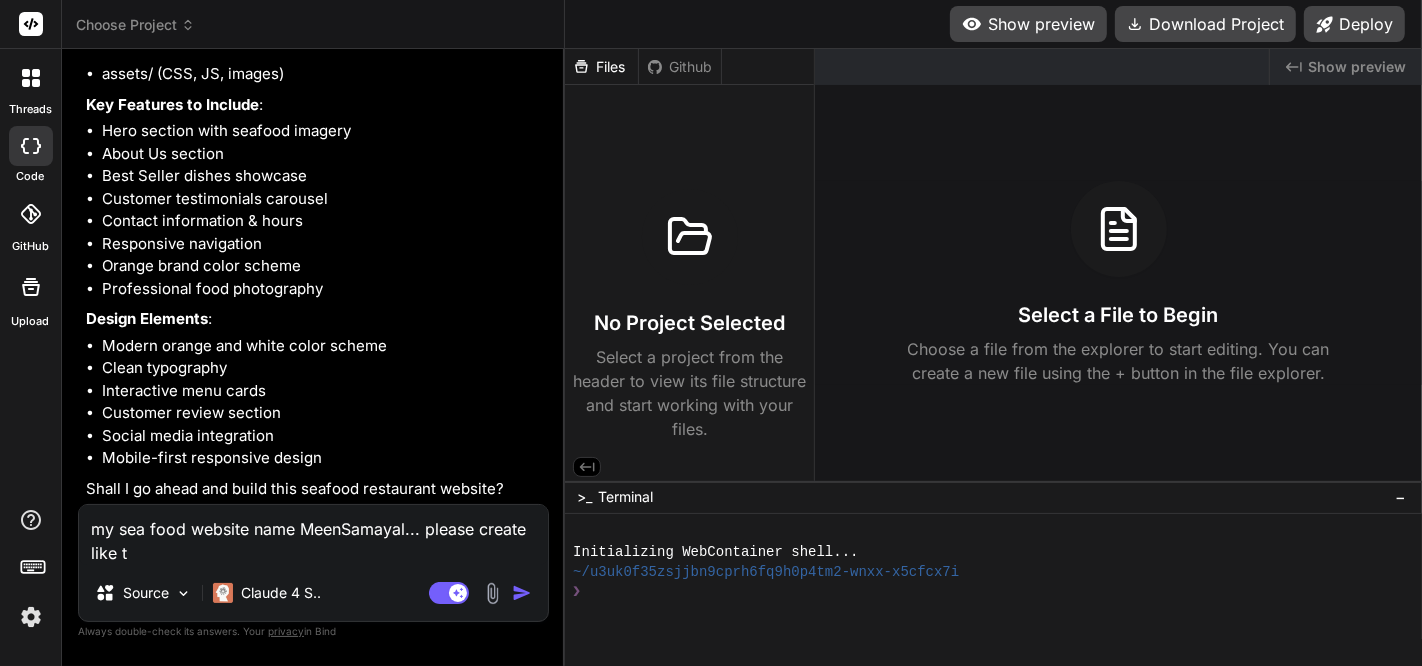 type on "my sea food website name MeenSamayal... please create like th" 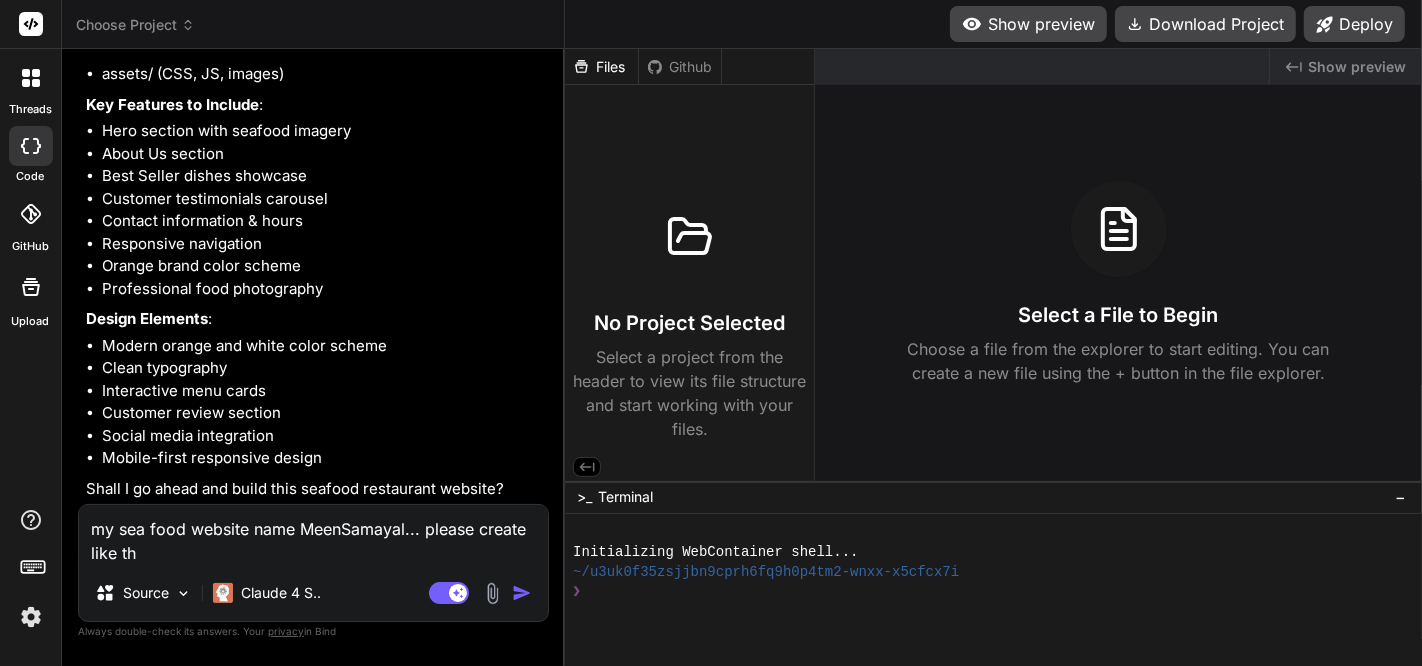 type on "my sea food website name MeenSamayal... please create like thi" 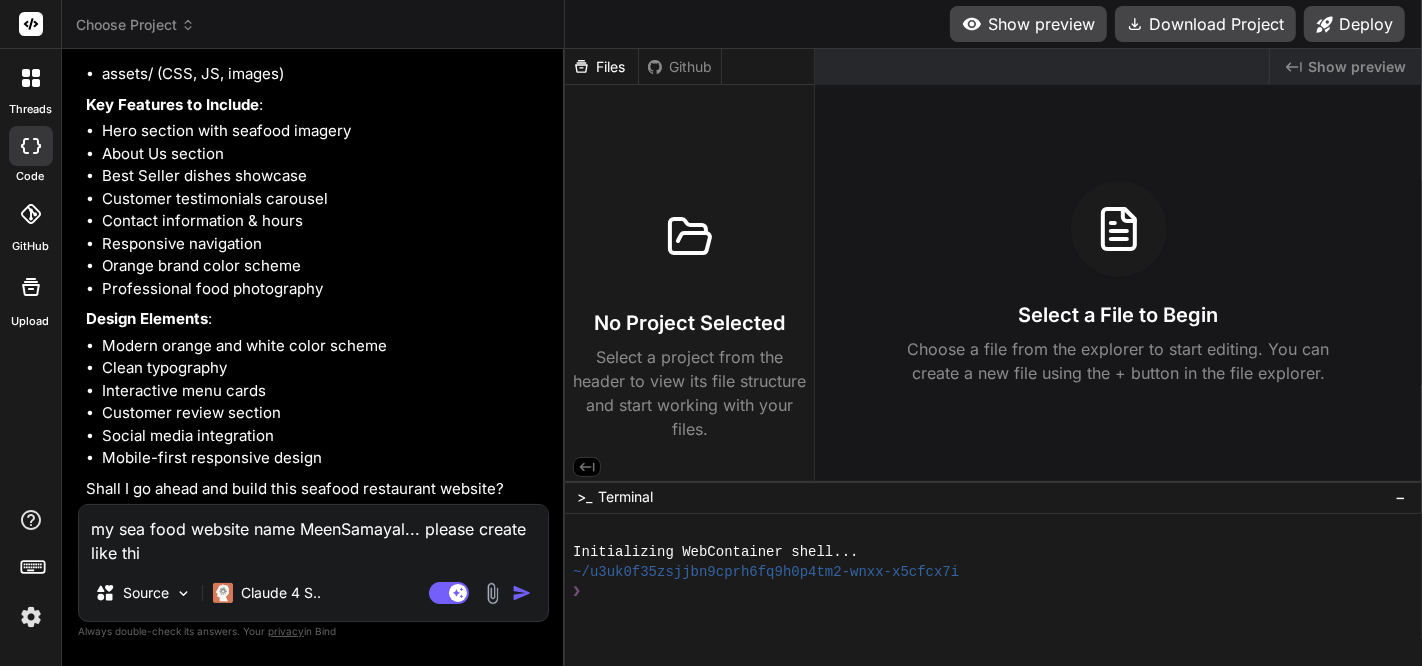 type on "my sea food website name MeenSamayal... please create like this" 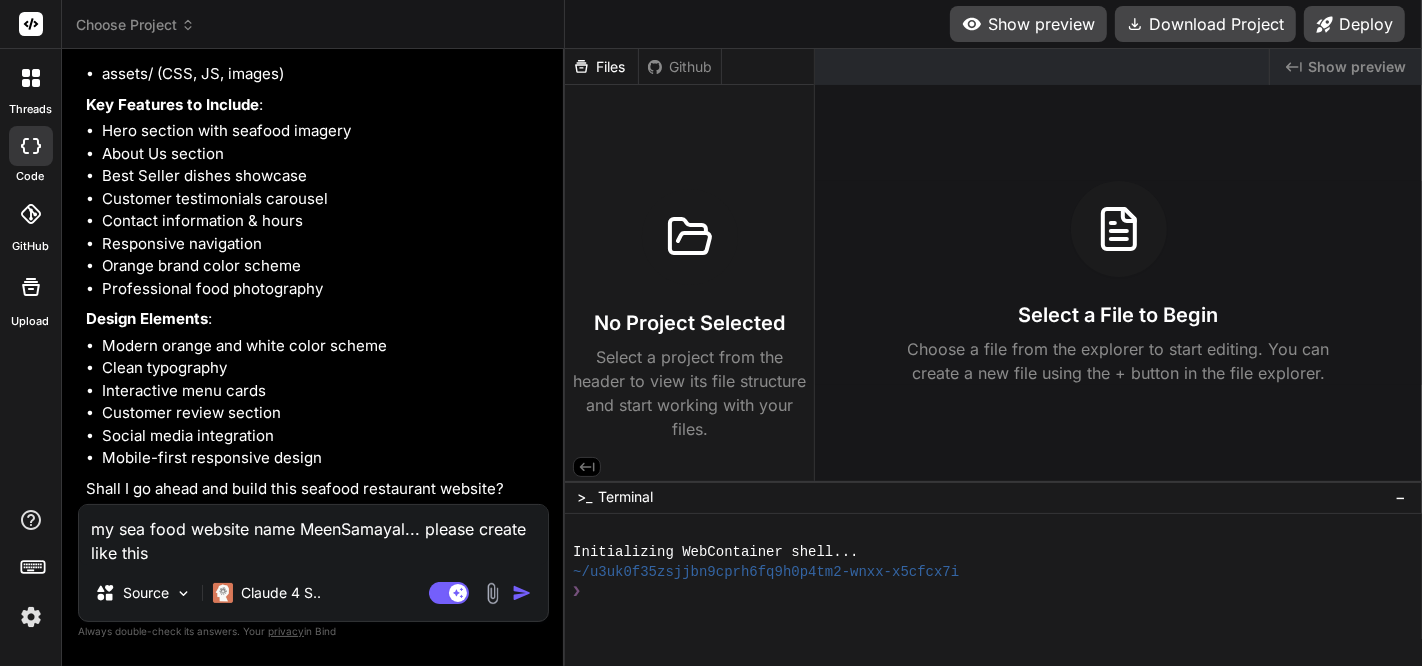 type on "my sea food website name MeenSamayal... please create like this" 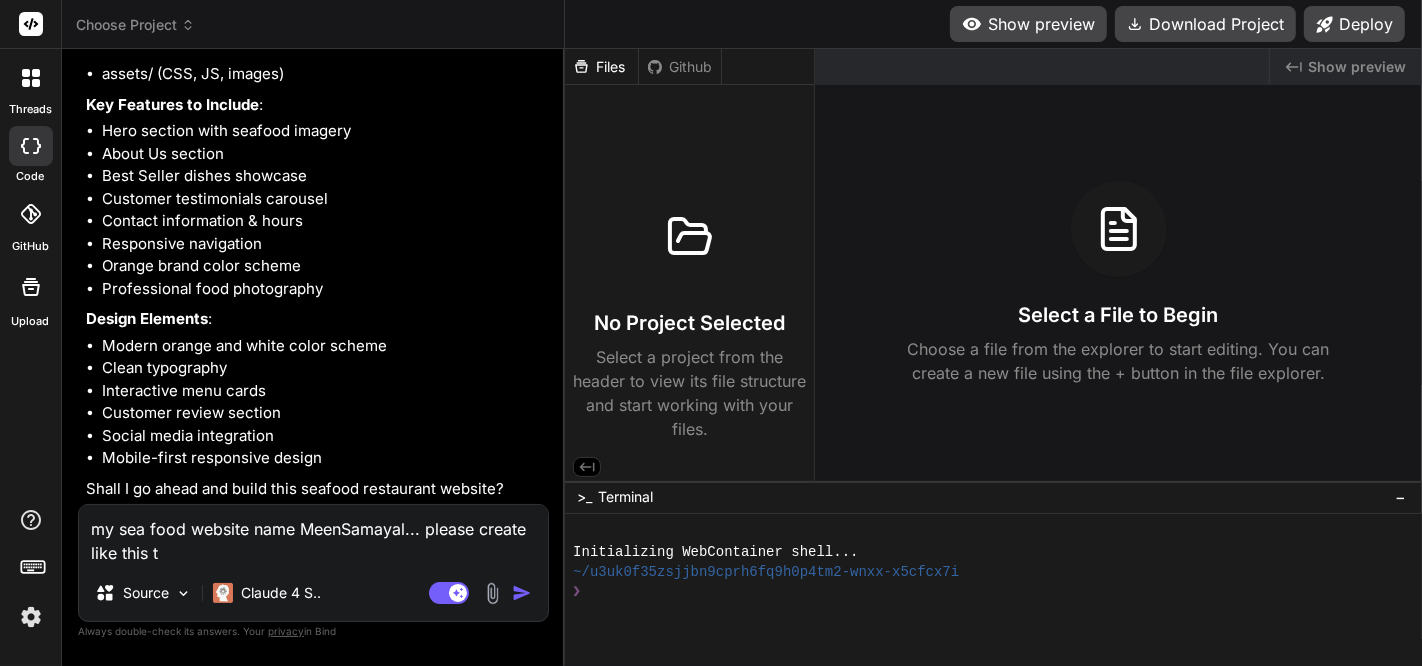 type on "my sea food website name MeenSamayal... please create like this te" 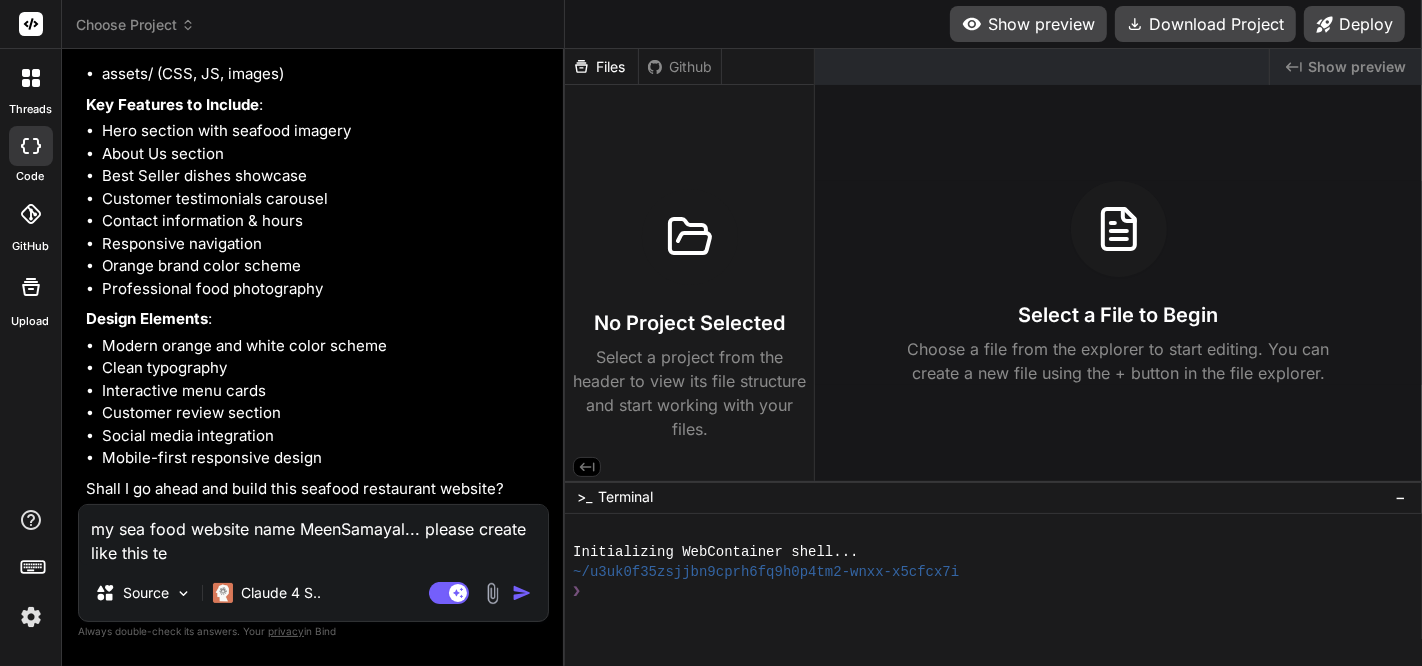 type on "my sea food website name MeenSamayal... please create like this tem" 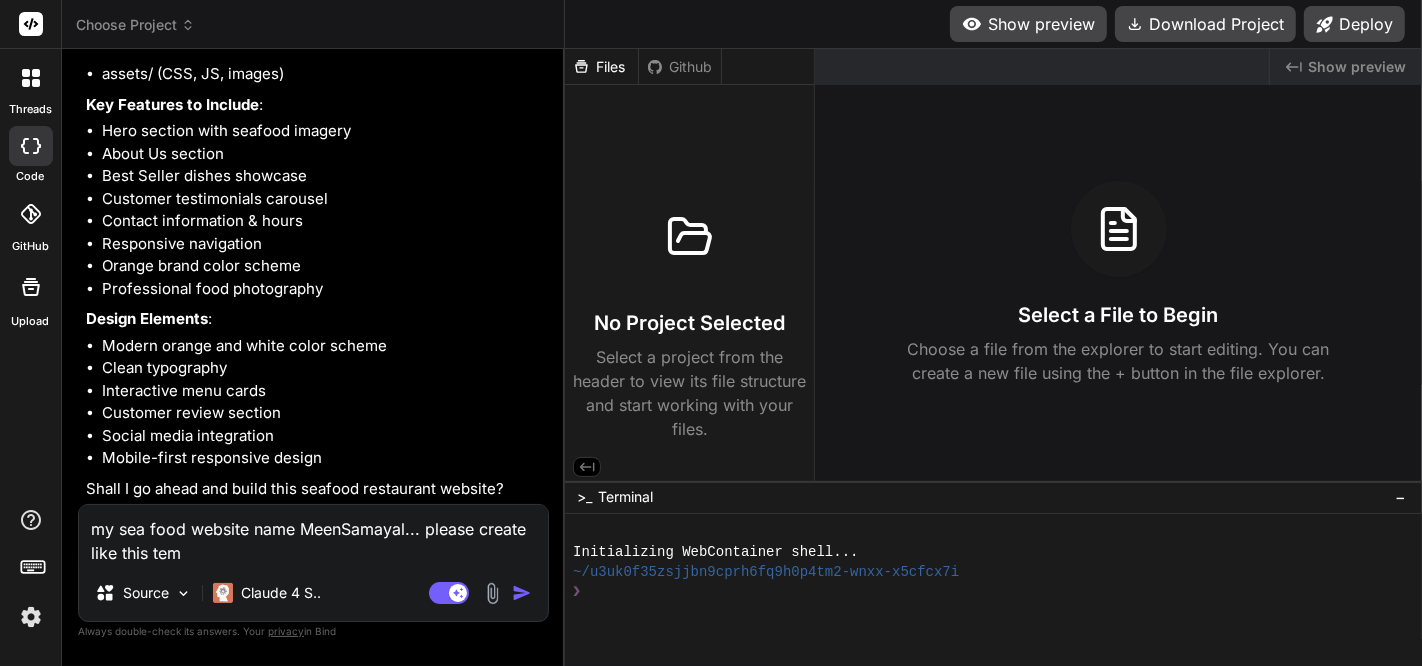 type on "my sea food website name MeenSamayal... please create like this temp" 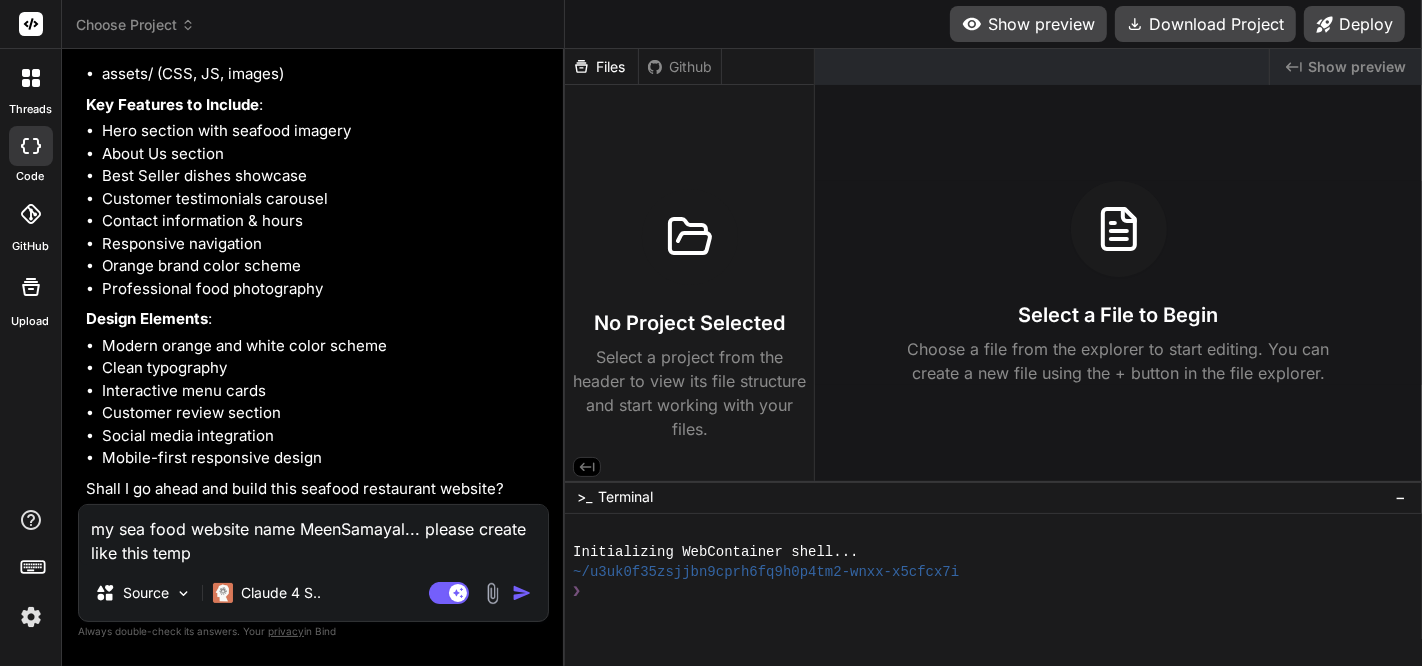 type on "my sea food website name MeenSamayal... please create like this templ" 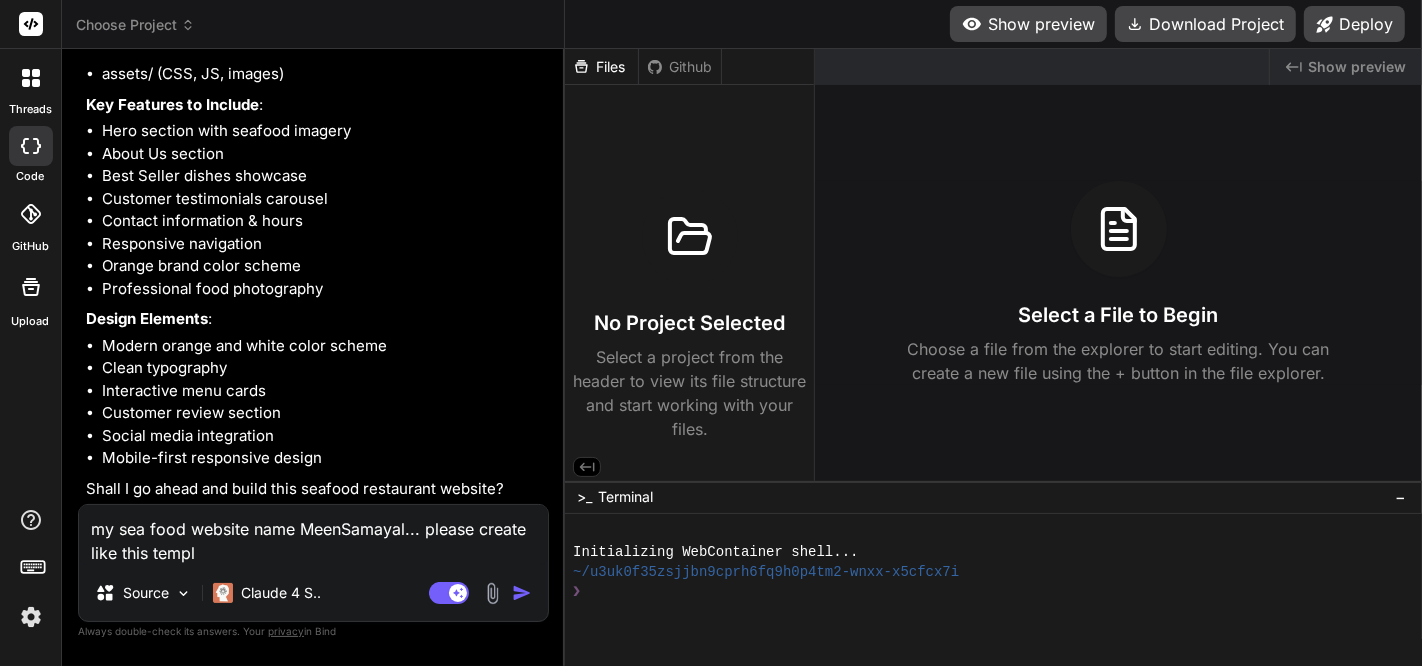 type on "my sea food website name MeenSamayal... please create like this templa" 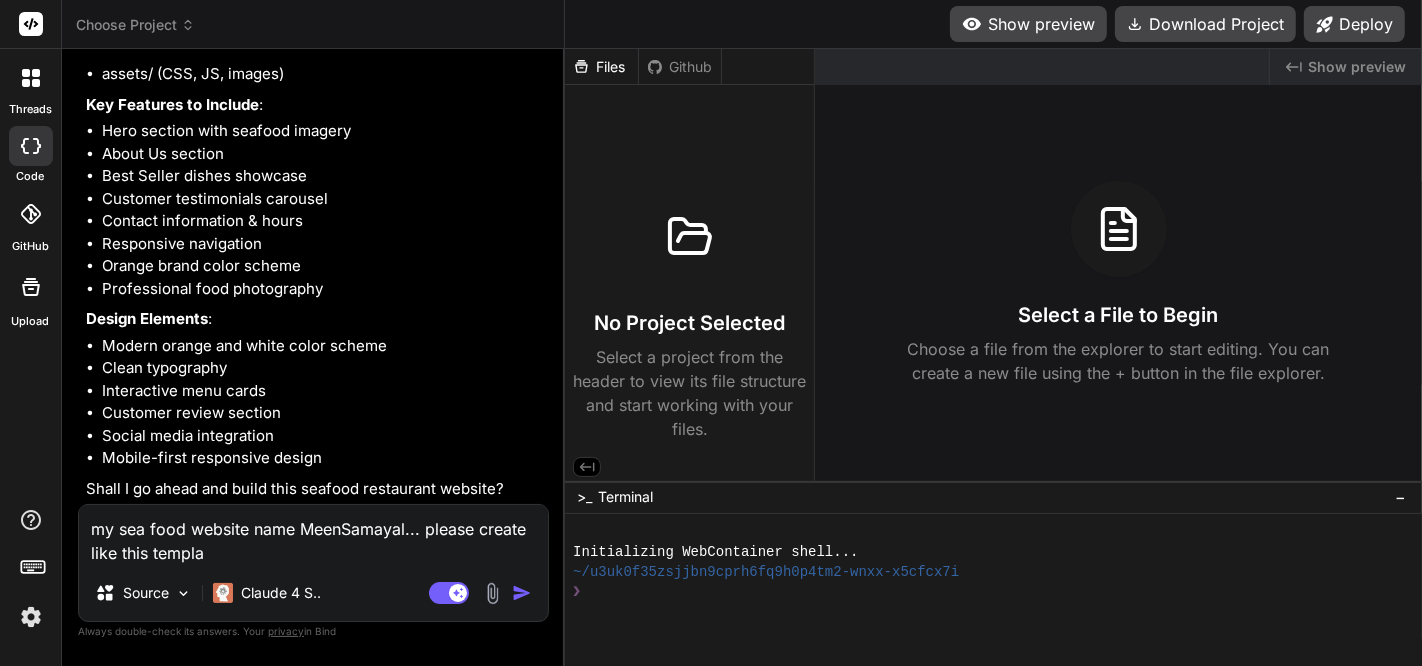 type on "my sea food website name MeenSamayal... please create like this templat" 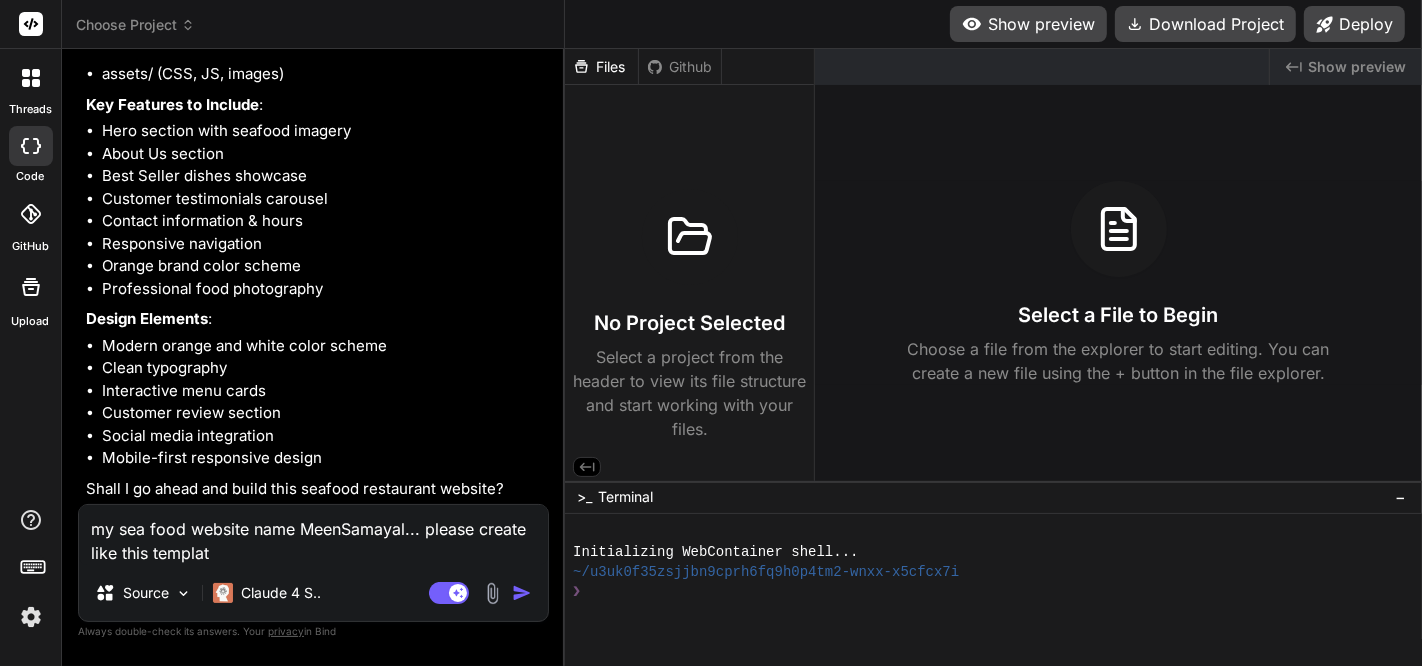 type on "my sea food website name MeenSamayal... please create like this template" 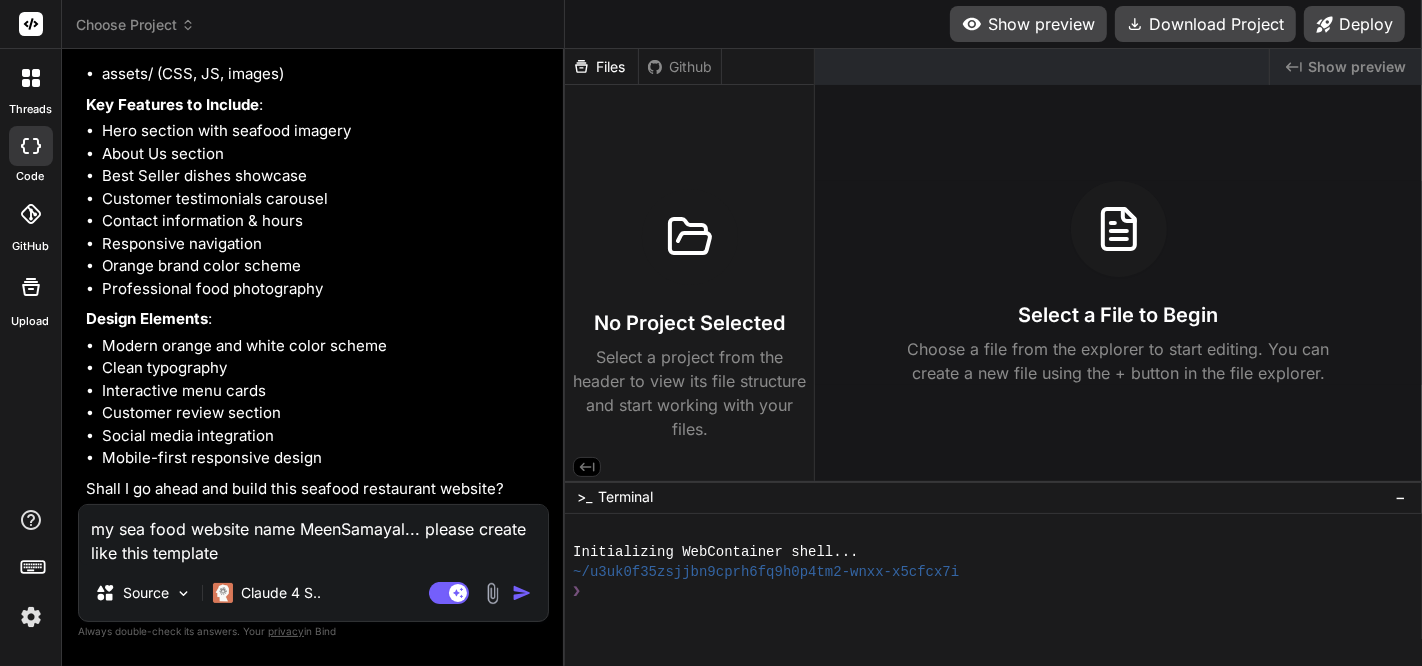 type on "my sea food website name MeenSamayal... please create like this template" 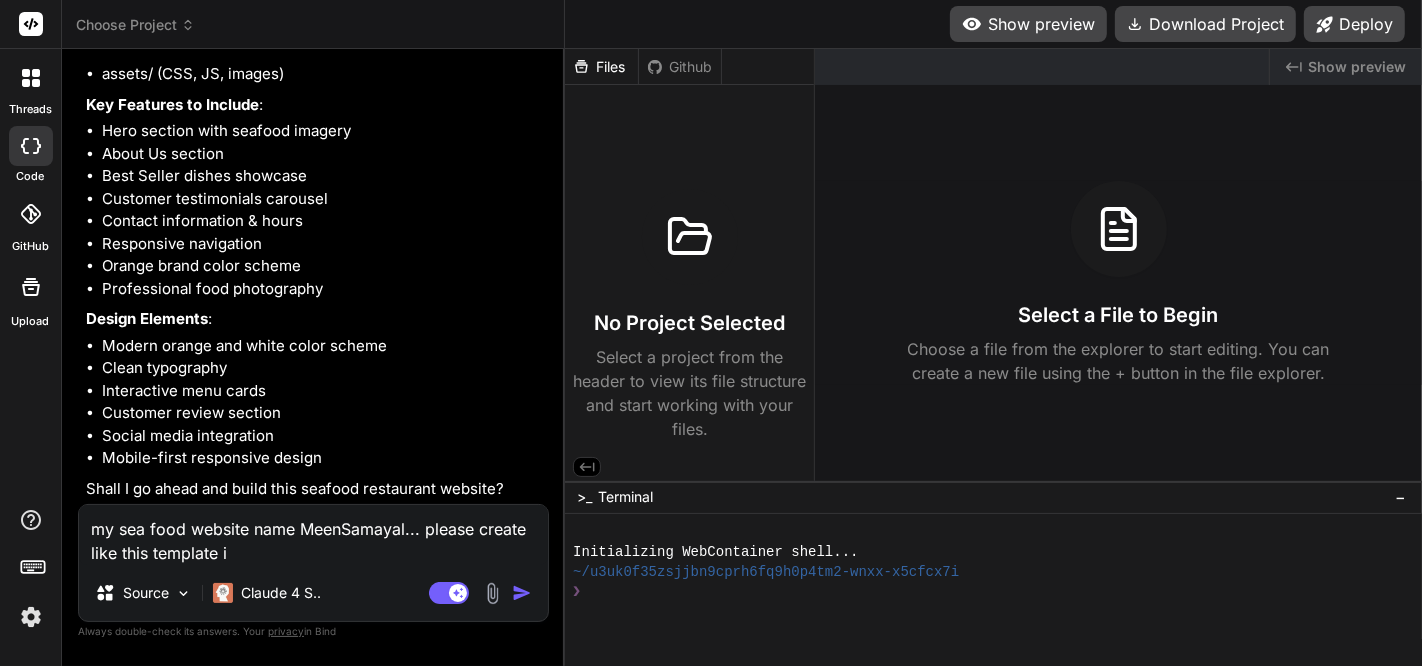 type on "my sea food website name MeenSamayal... please create like this template in" 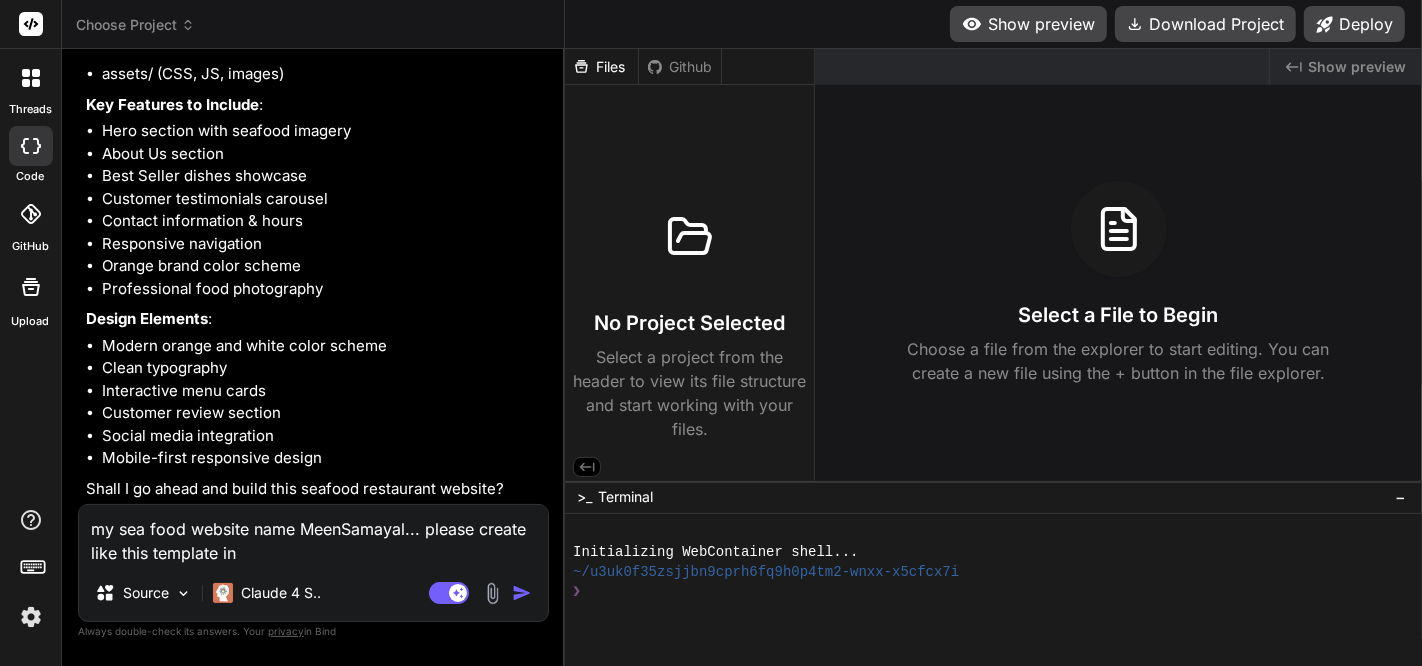 type on "my sea food website name MeenSamayal... please create like this template in" 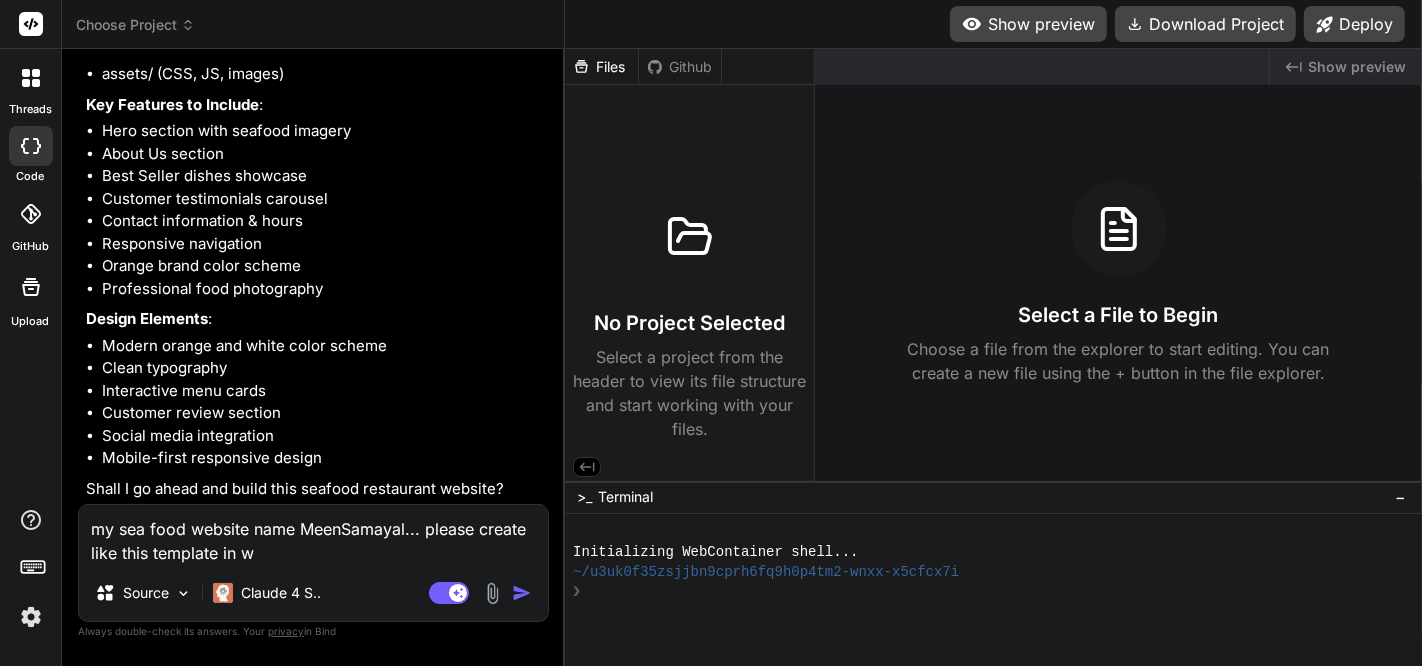 type on "x" 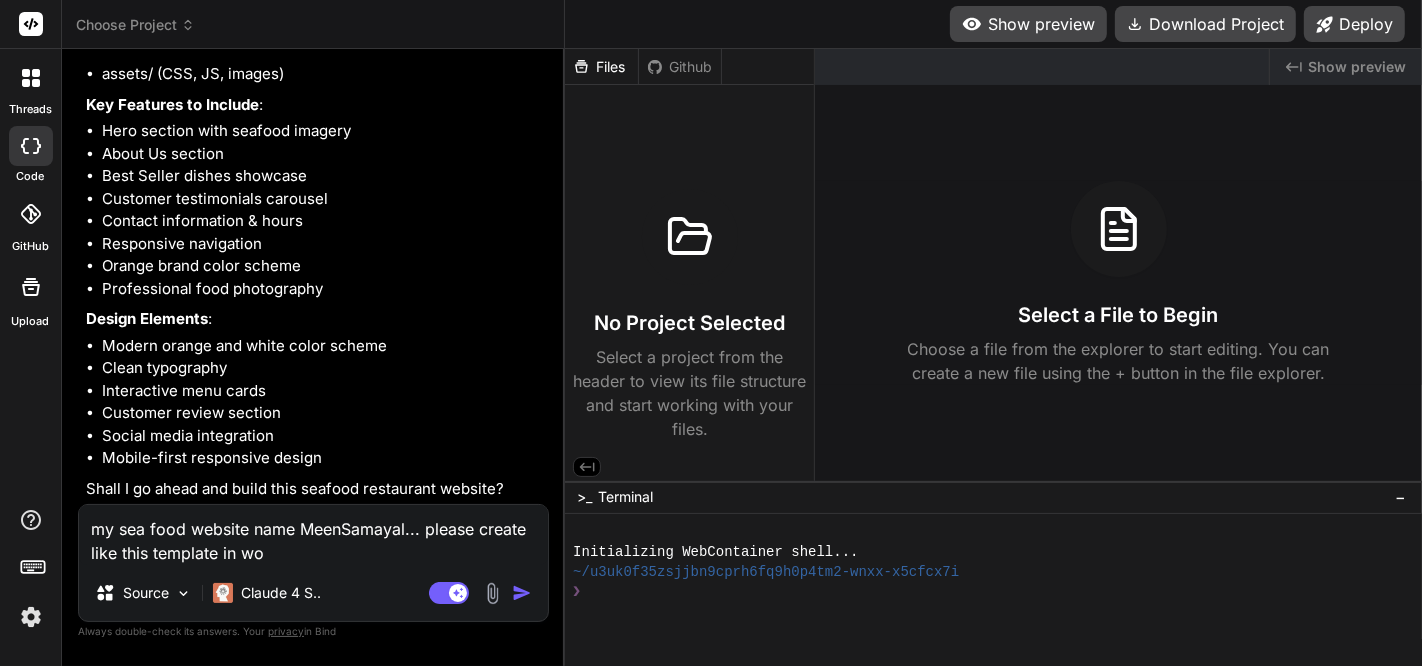 type on "x" 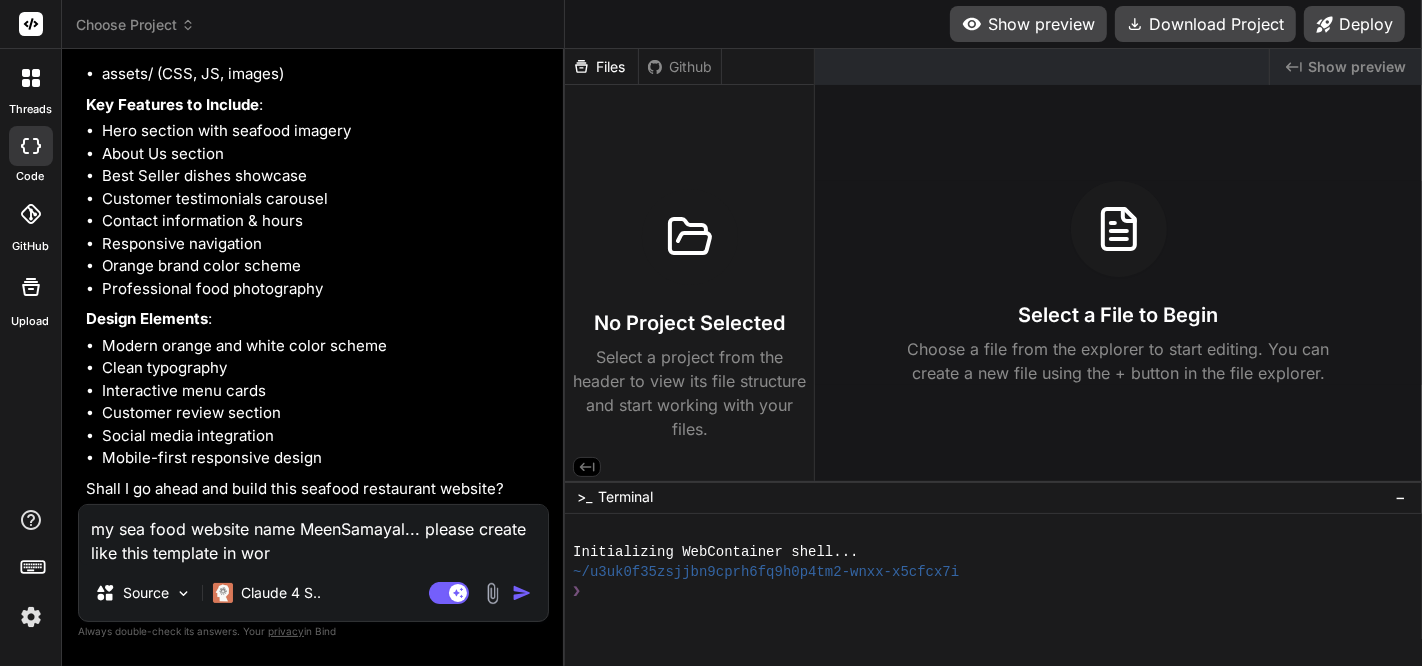 type on "my sea food website name MeenSamayal... please create like this template in word" 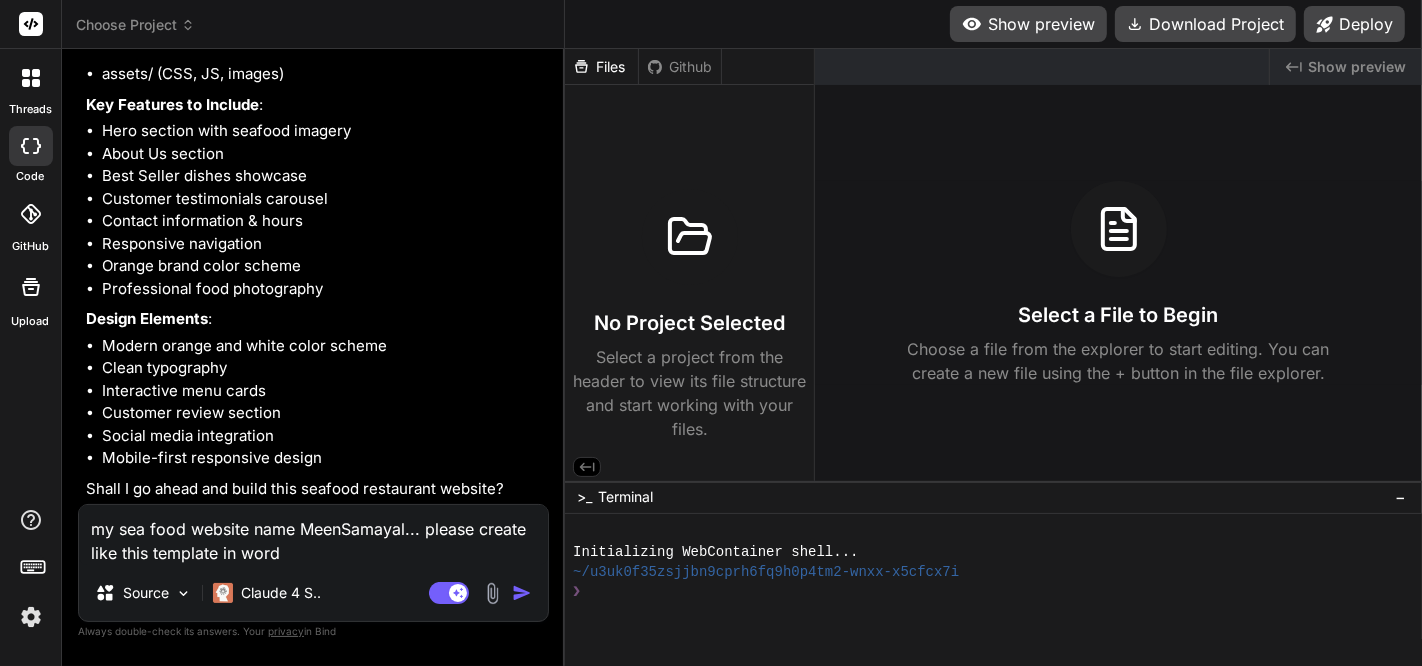 type on "x" 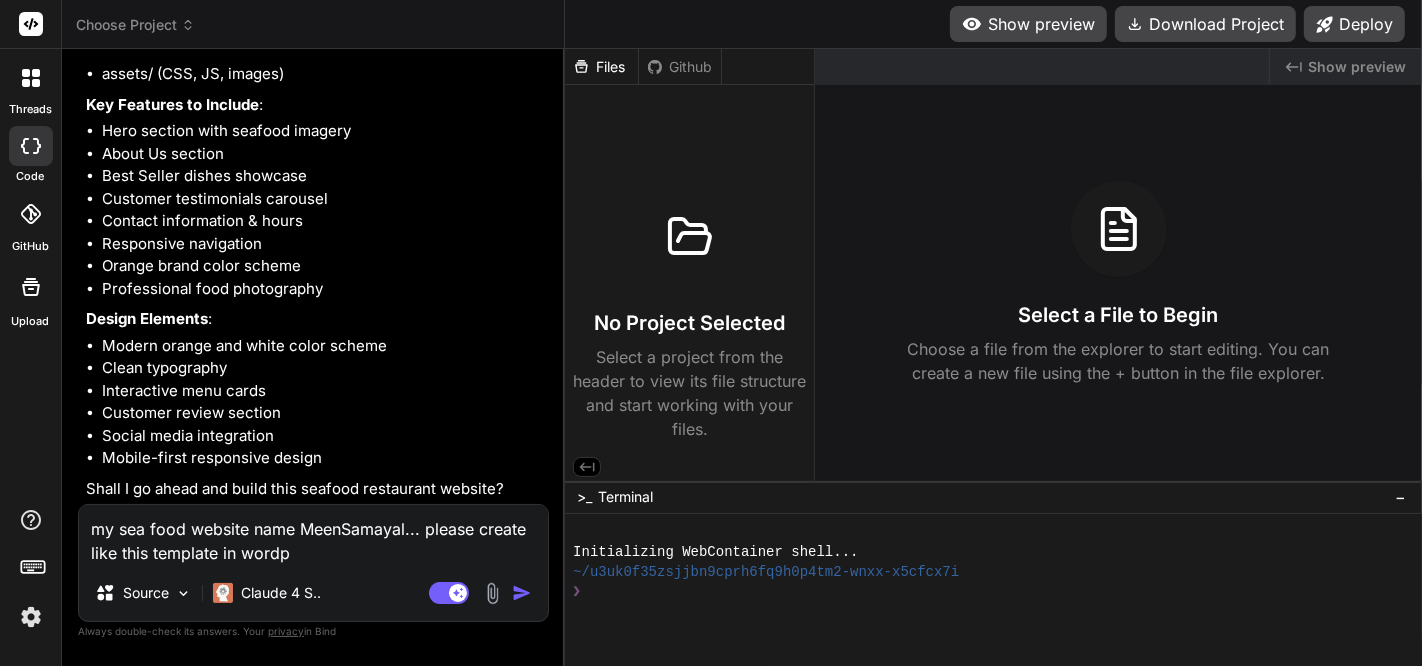 type on "my sea food website name MeenSamayal... please create like this template in wordpr" 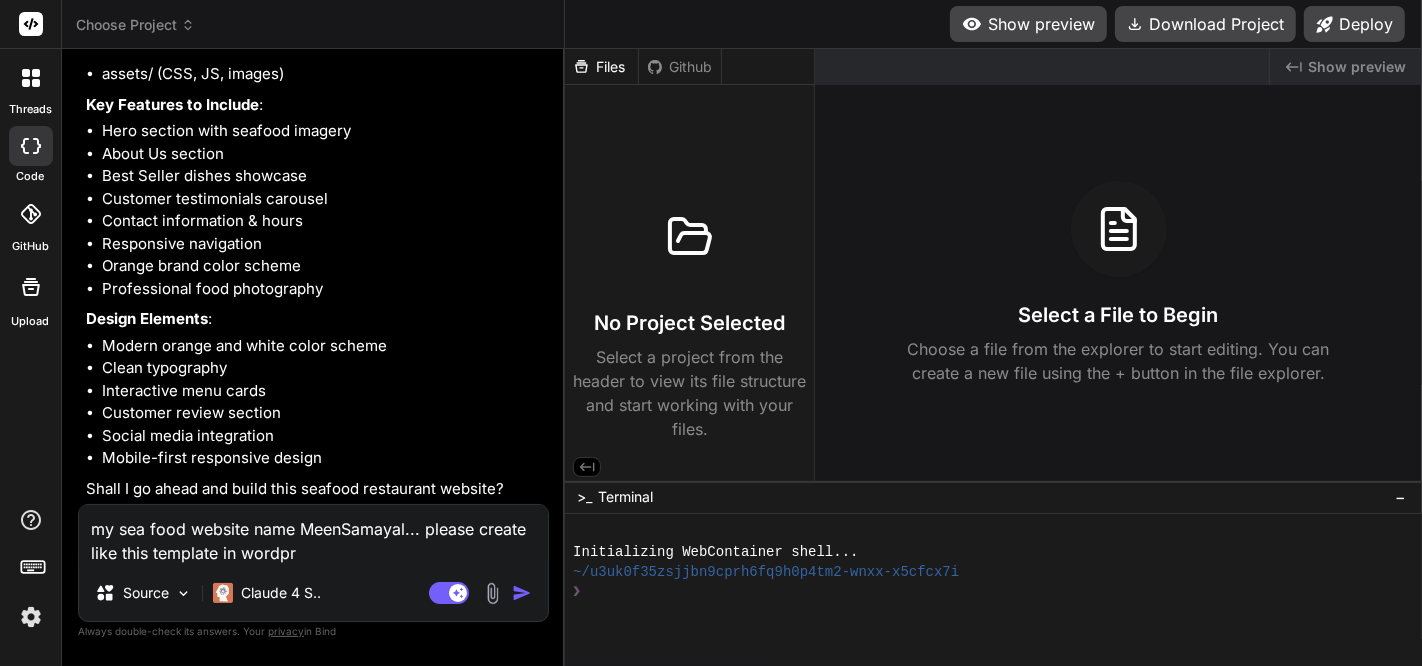 type on "x" 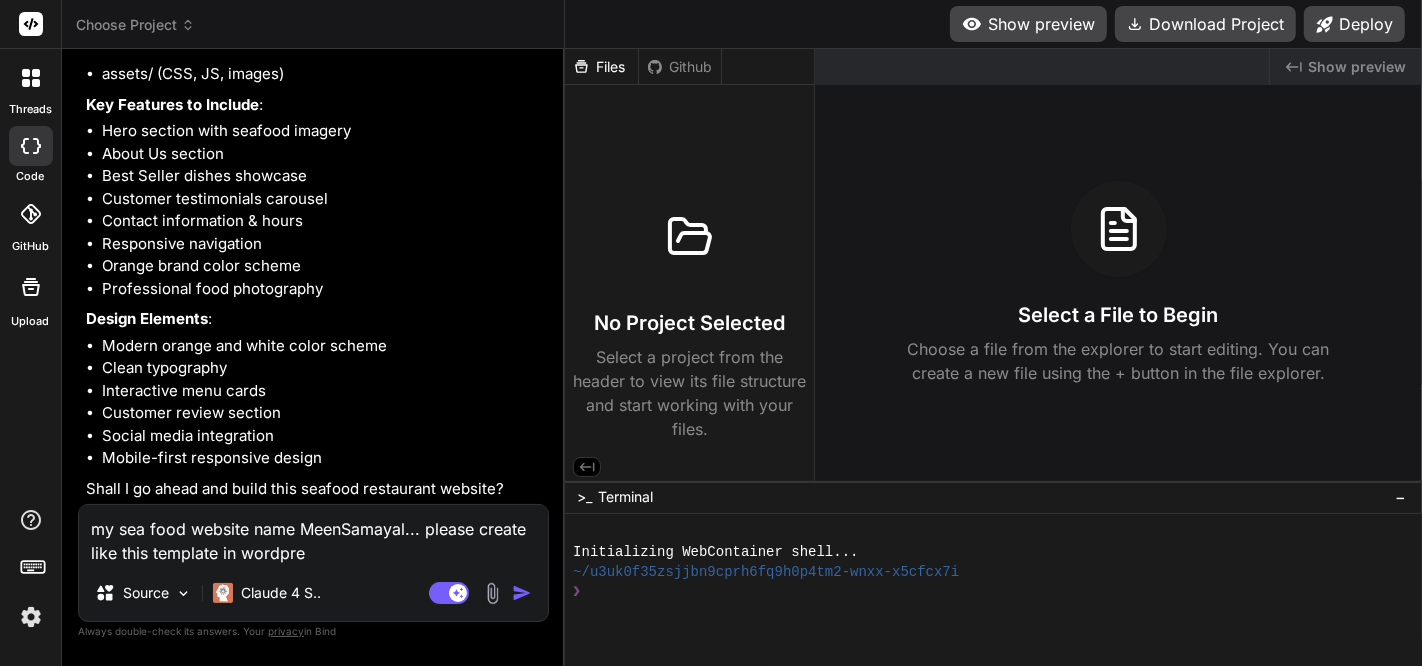 type on "my sea food website name MeenSamayal... please create like this template in wordpres" 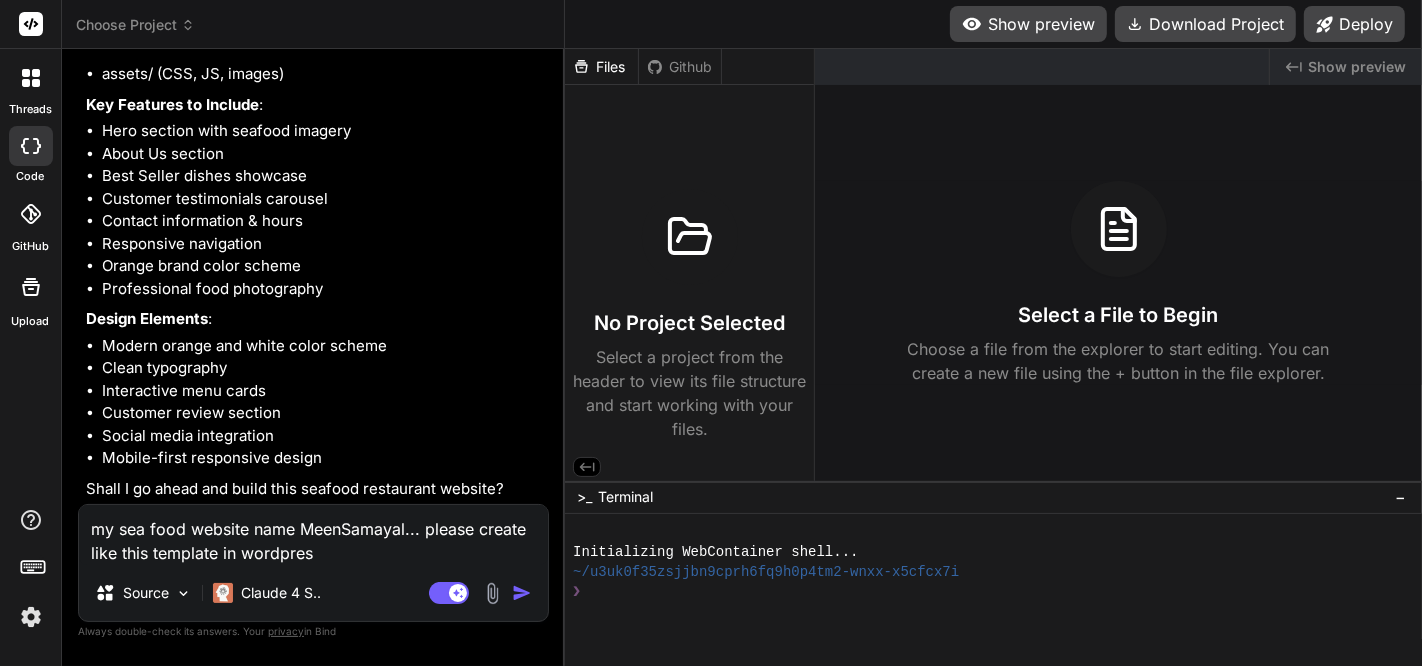type on "my sea food website name MeenSamayal... please create like this template in wordpress" 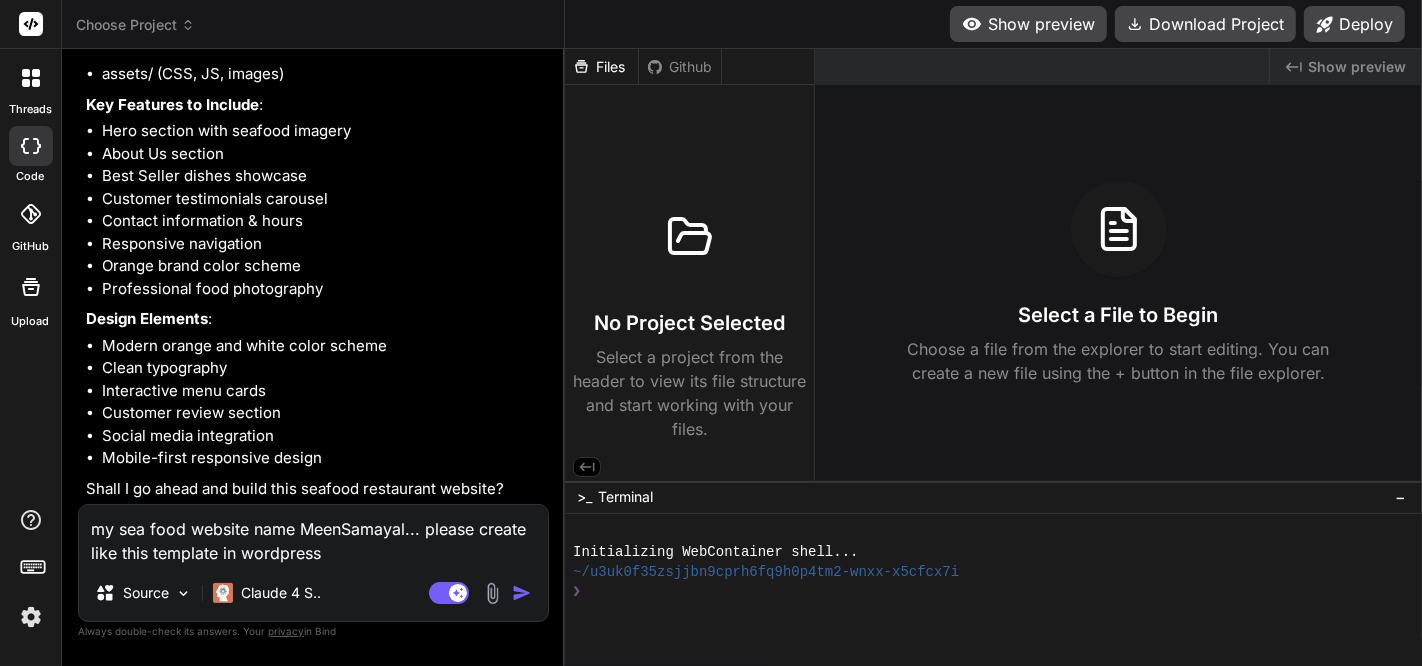 type on "my sea food website name MeenSamayal... please create like this template in wordpresss" 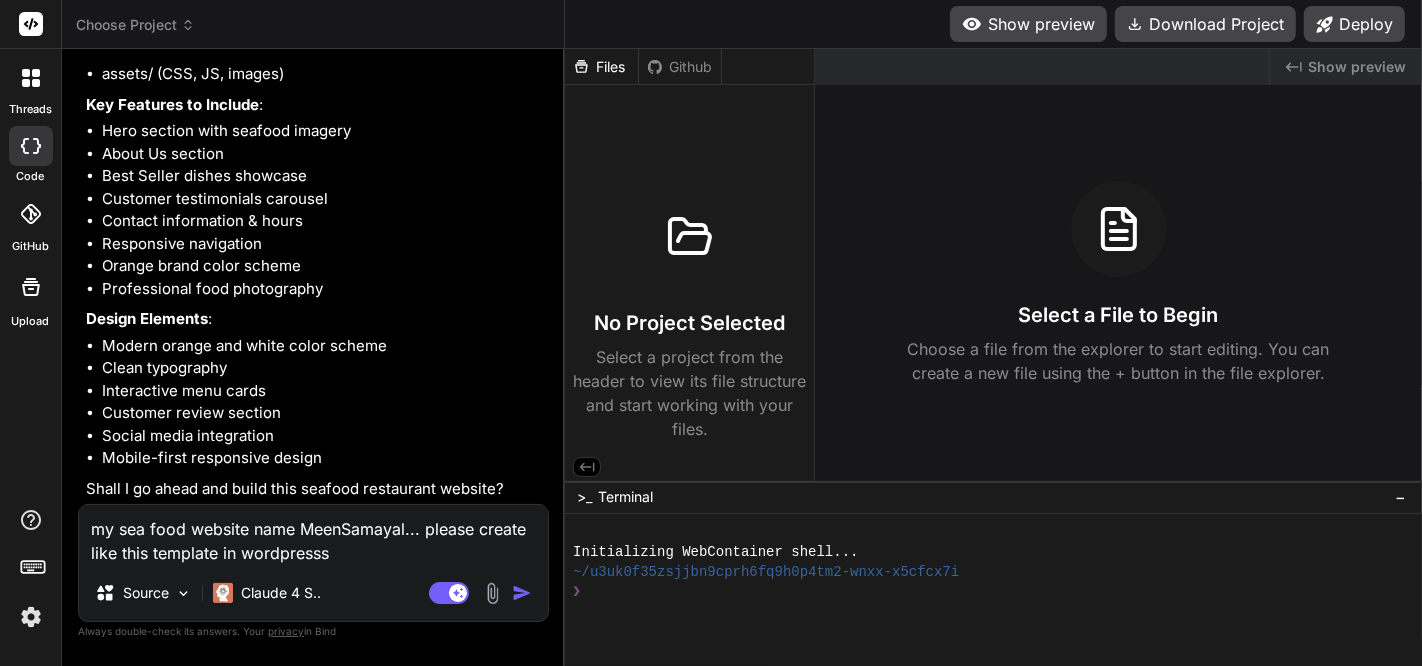 type on "my sea food website name MeenSamayal... please create like this template in wordpresss." 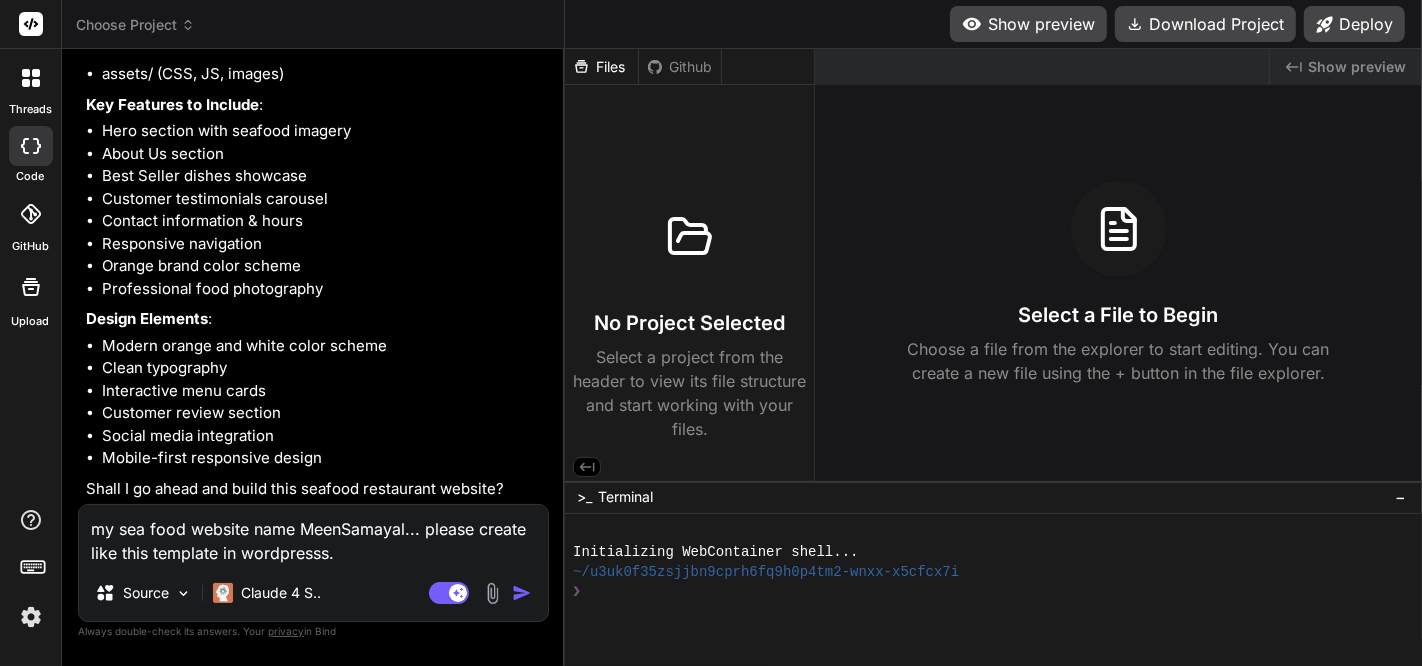 type on "my sea food website name MeenSamayal... please create like this template in wordpresss.." 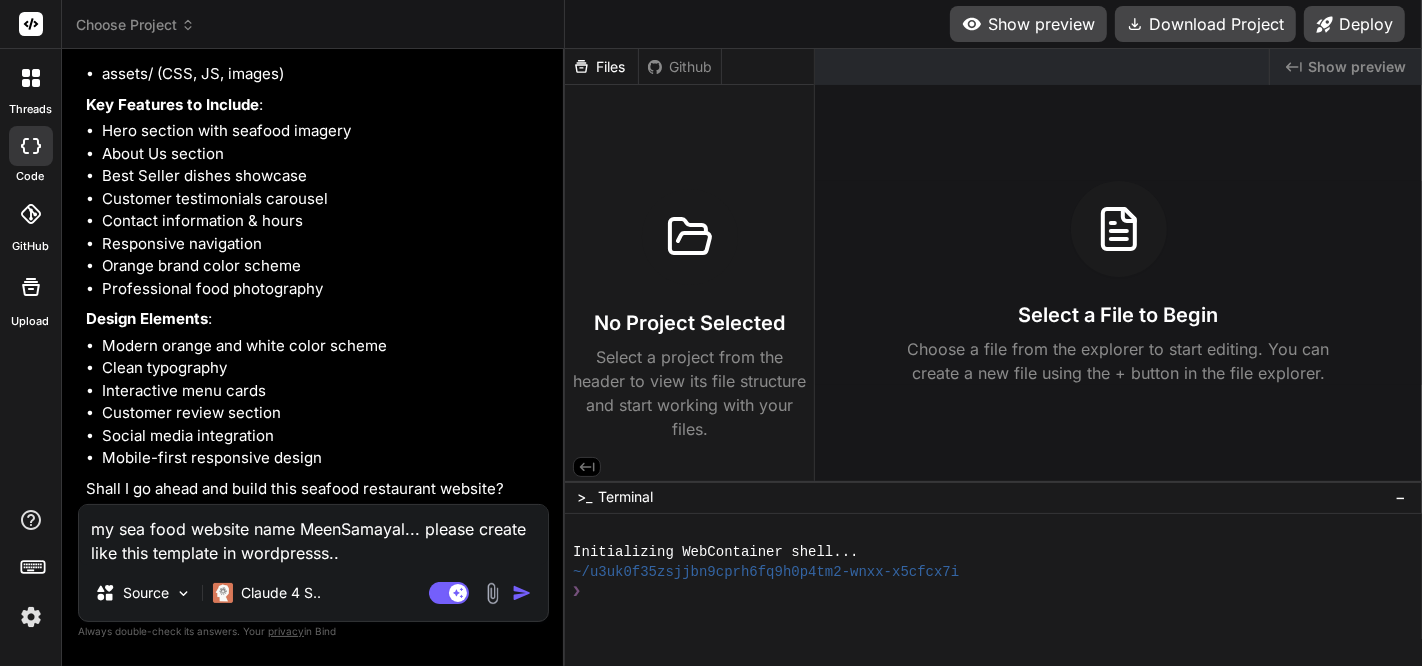 type on "my sea food website name MeenSamayal... please create like this template in wordpresss.." 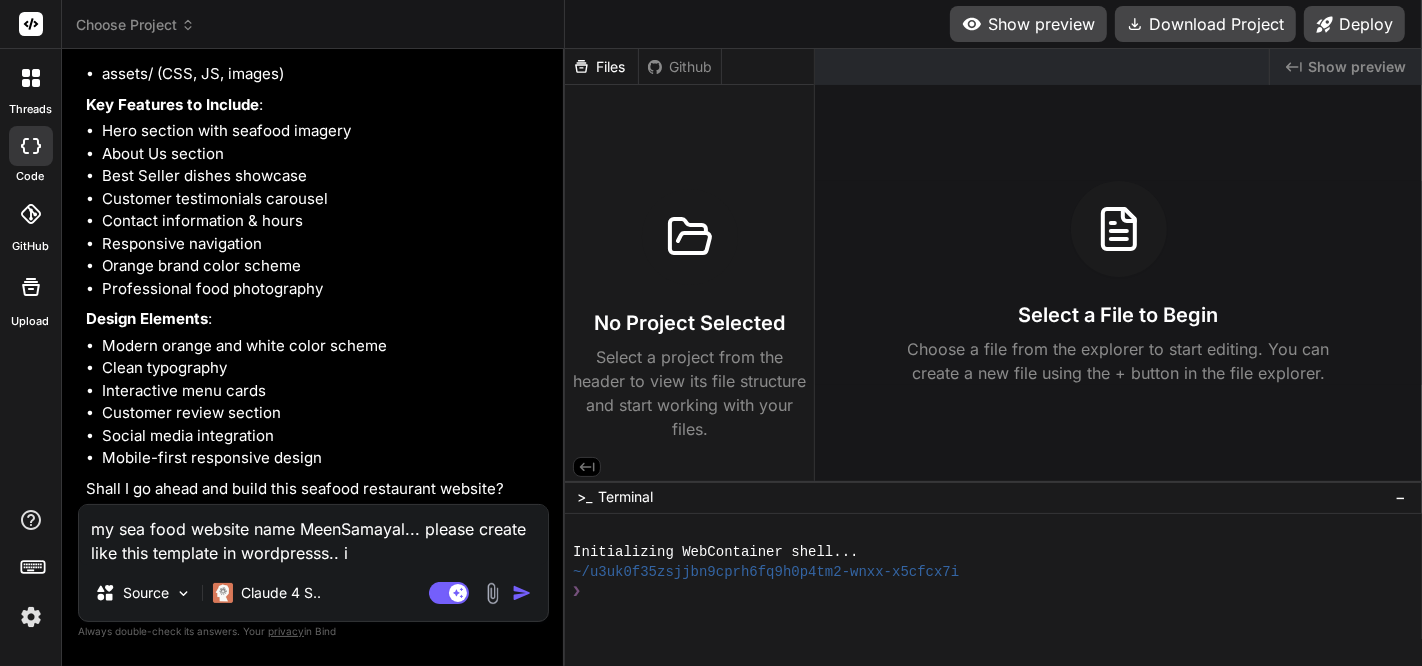 type on "my sea food website name MeenSamayal... please create like this template in wordpresss.. i" 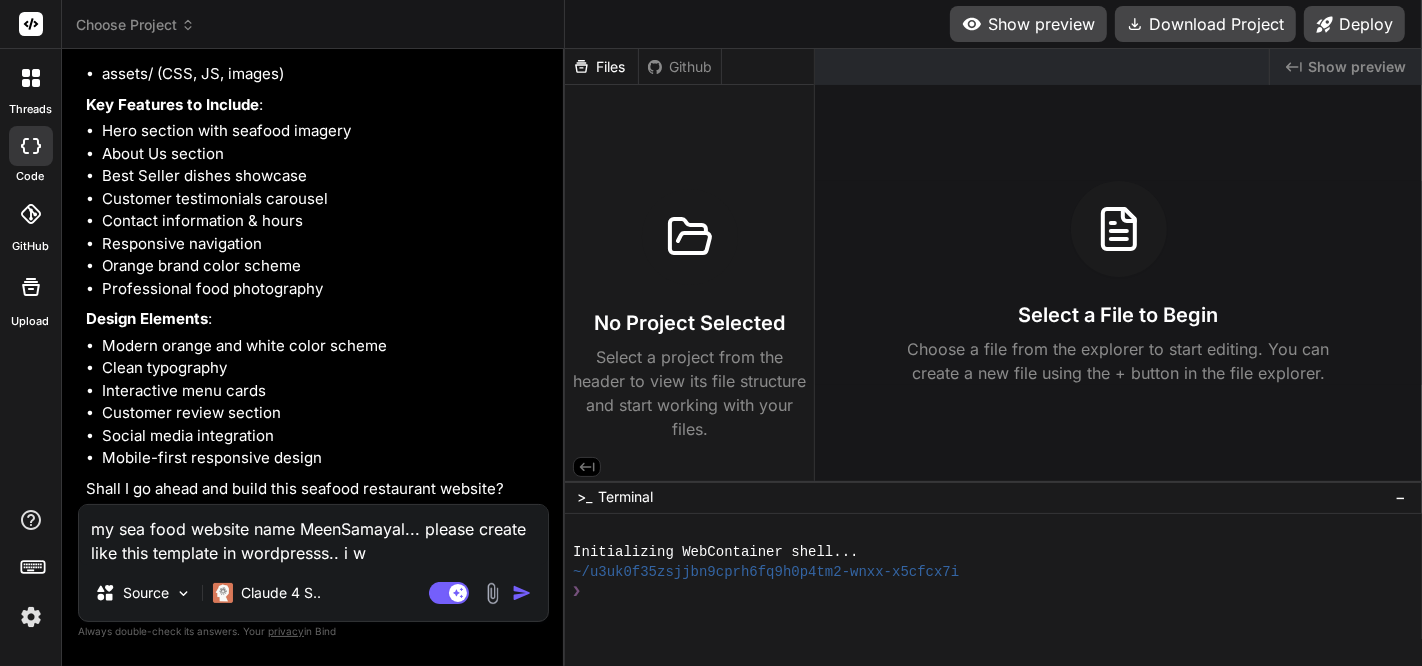 type on "my sea food website name MeenSamayal... please create like this template in wordpresss.. i wa" 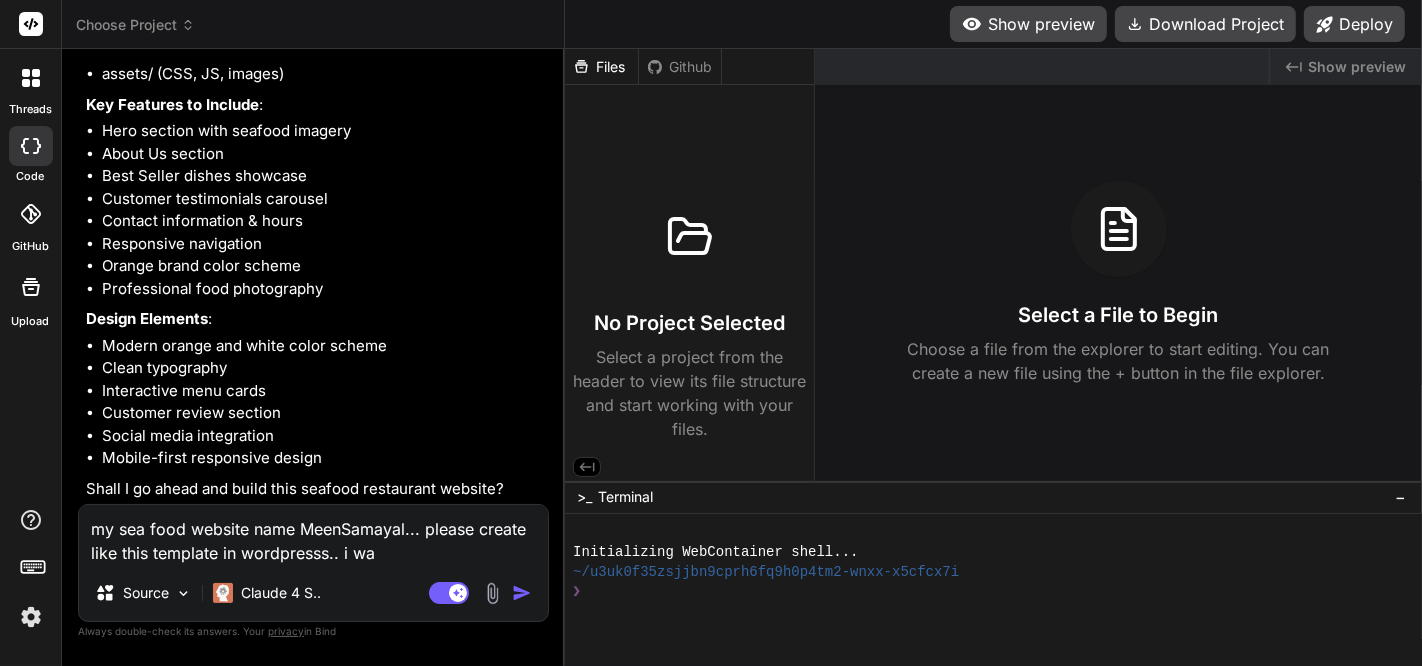 type on "x" 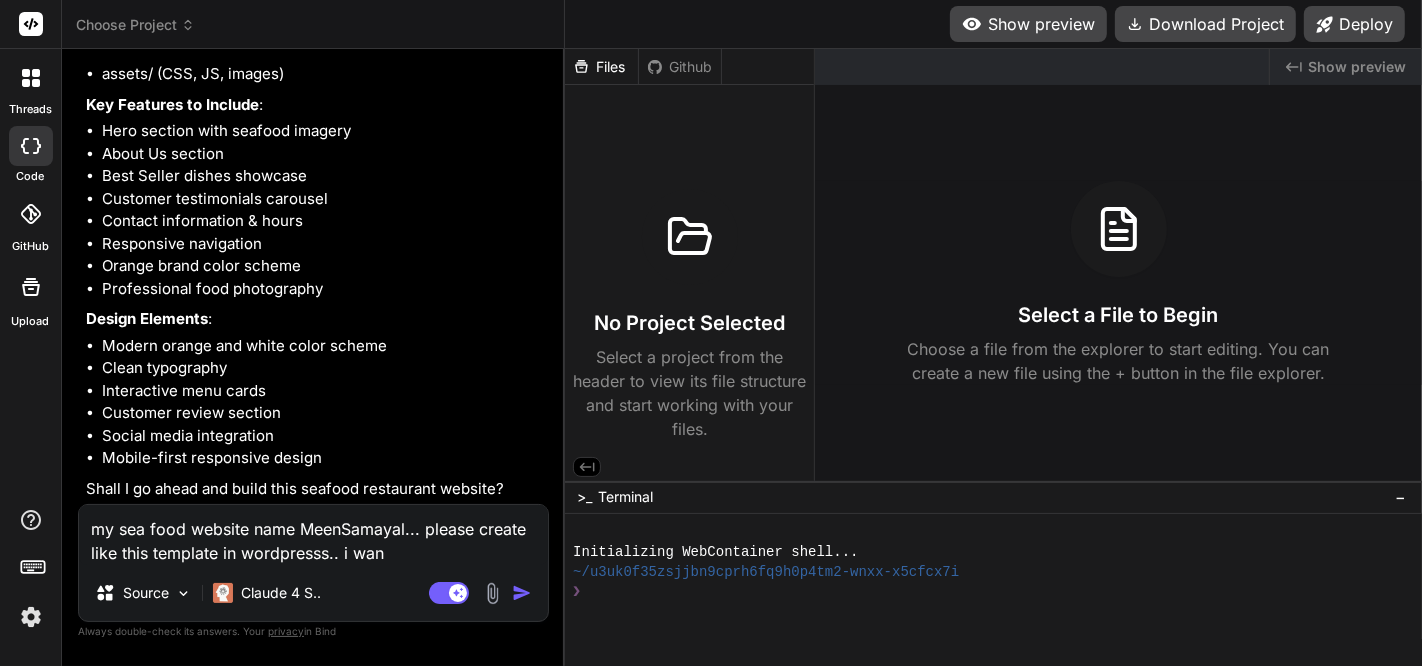 type on "my sea food website name MeenSamayal... please create like this template in wordpresss.. i want" 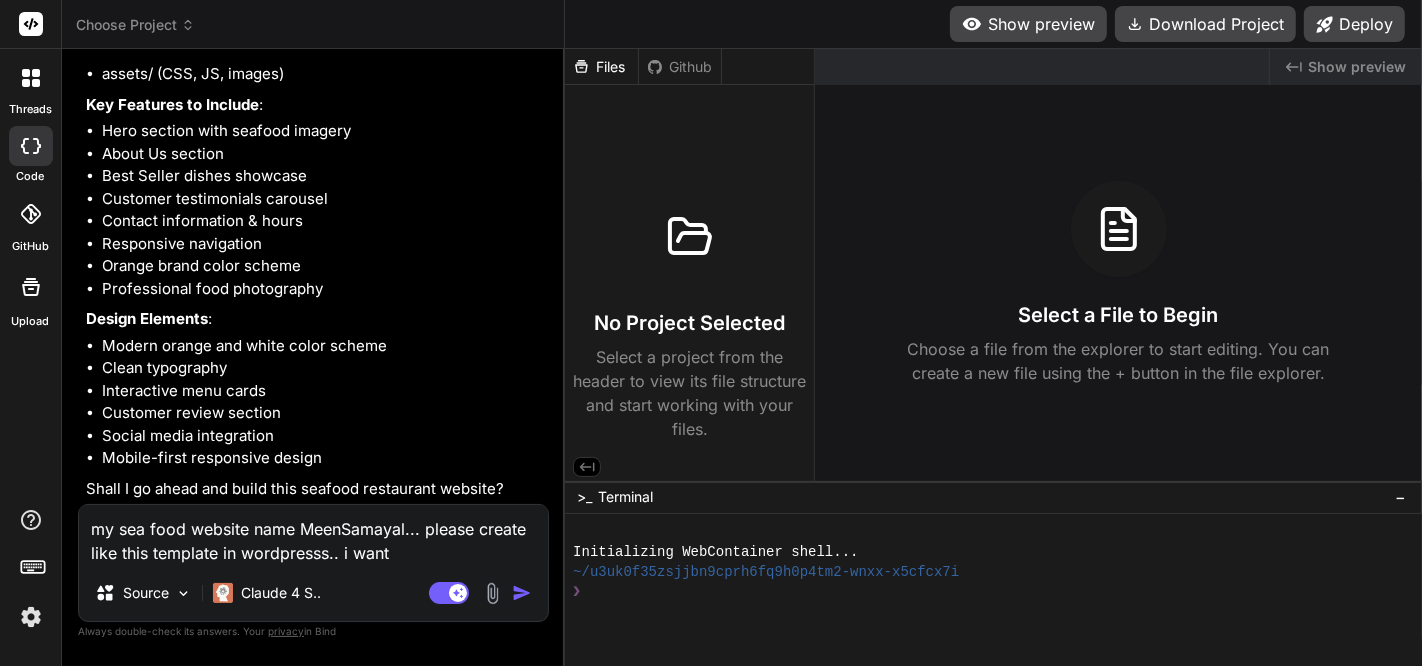 type on "my sea food website name MeenSamayal... please create like this template in wordpresss.. i want" 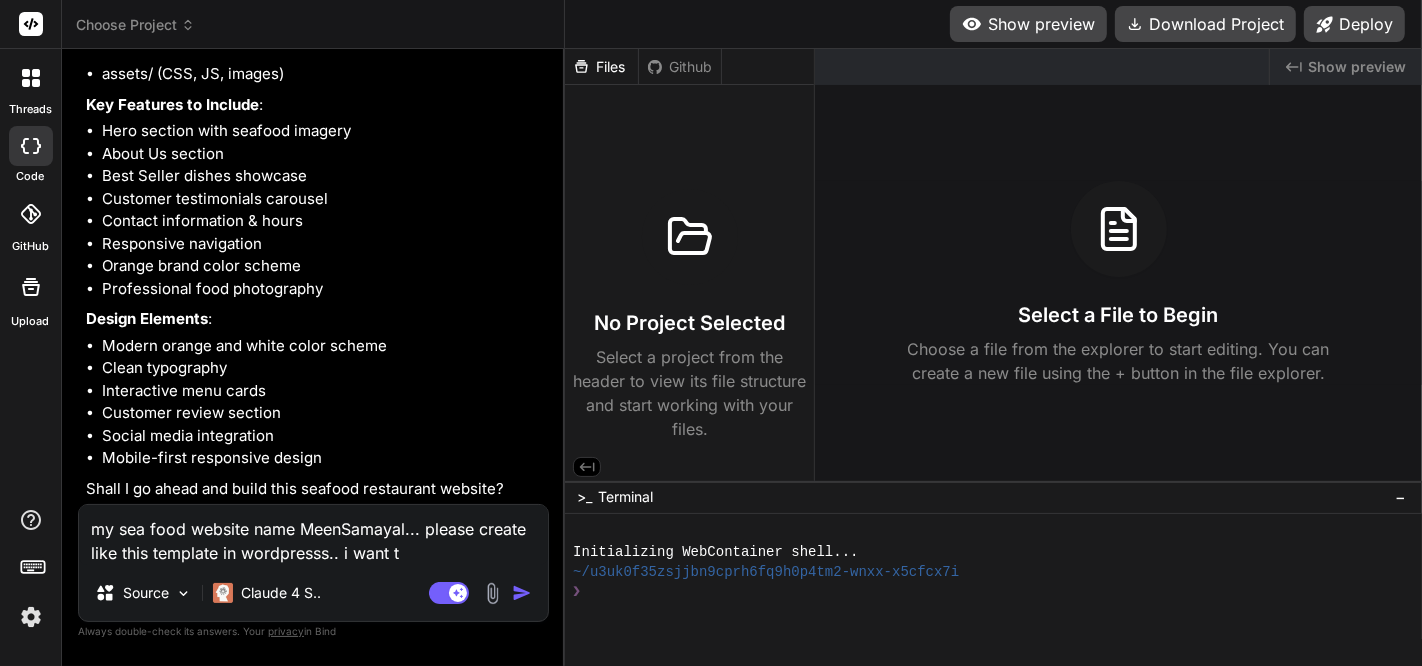 type on "my sea food website name MeenSamayal... please create like this template in wordpresss.. i want to" 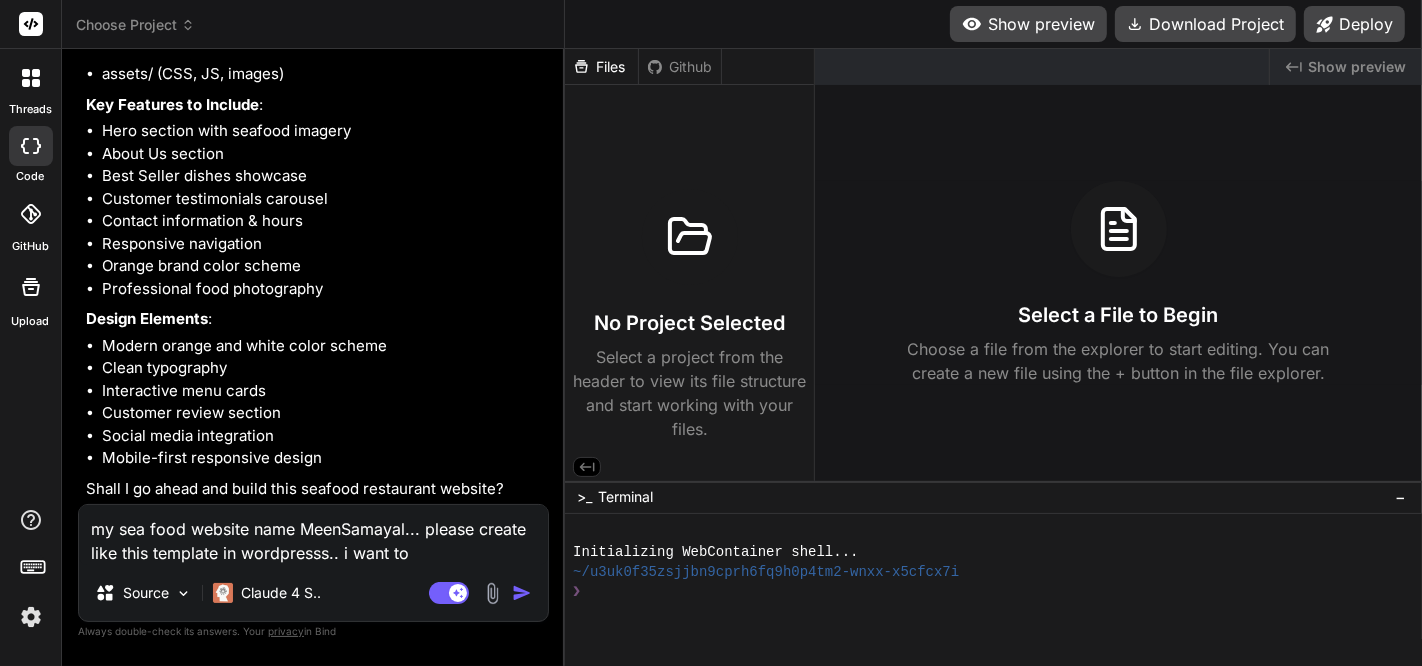 type on "my sea food website name MeenSamayal... please create like this template in wordpresss.. i want to" 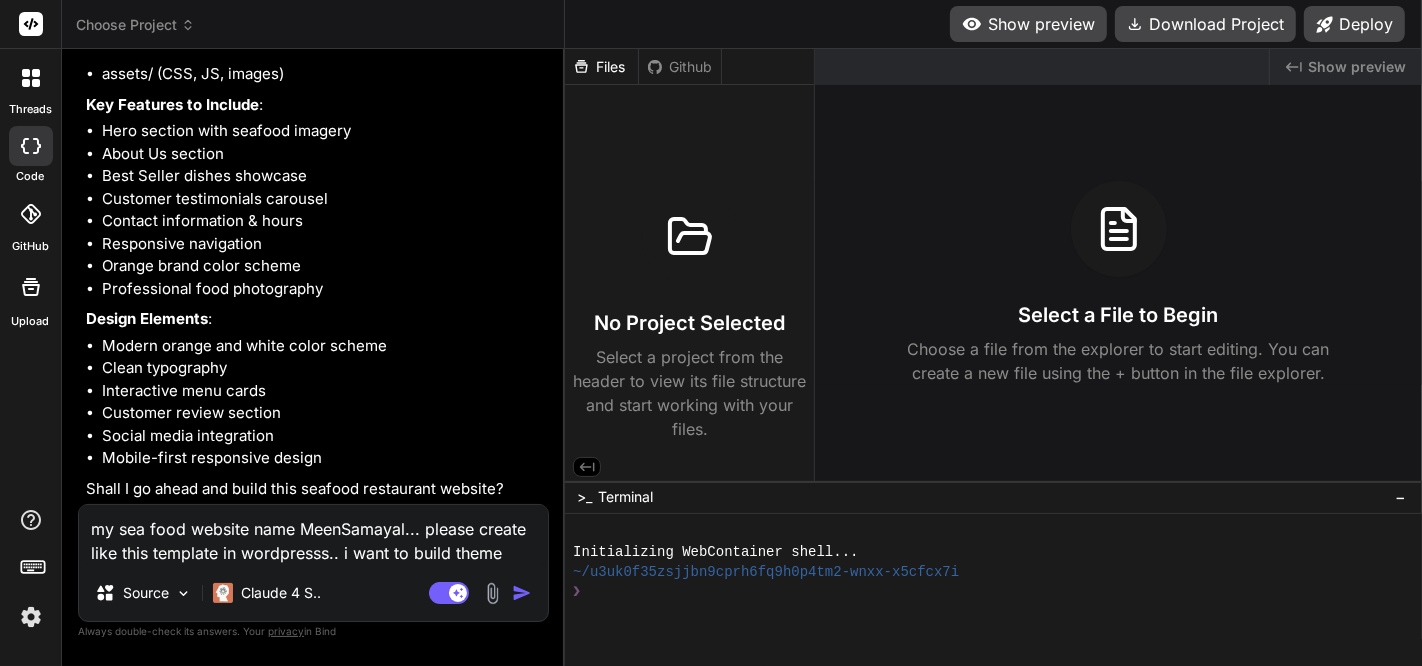 click at bounding box center (522, 593) 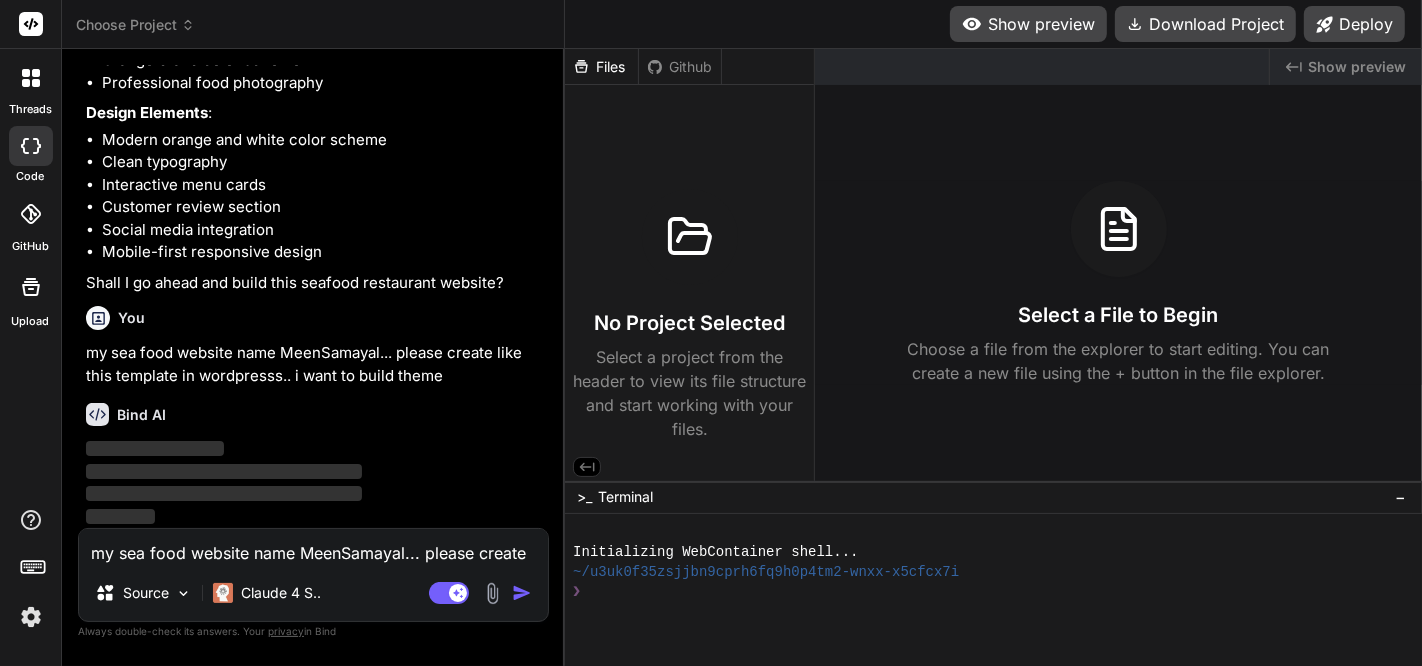 scroll, scrollTop: 4077, scrollLeft: 0, axis: vertical 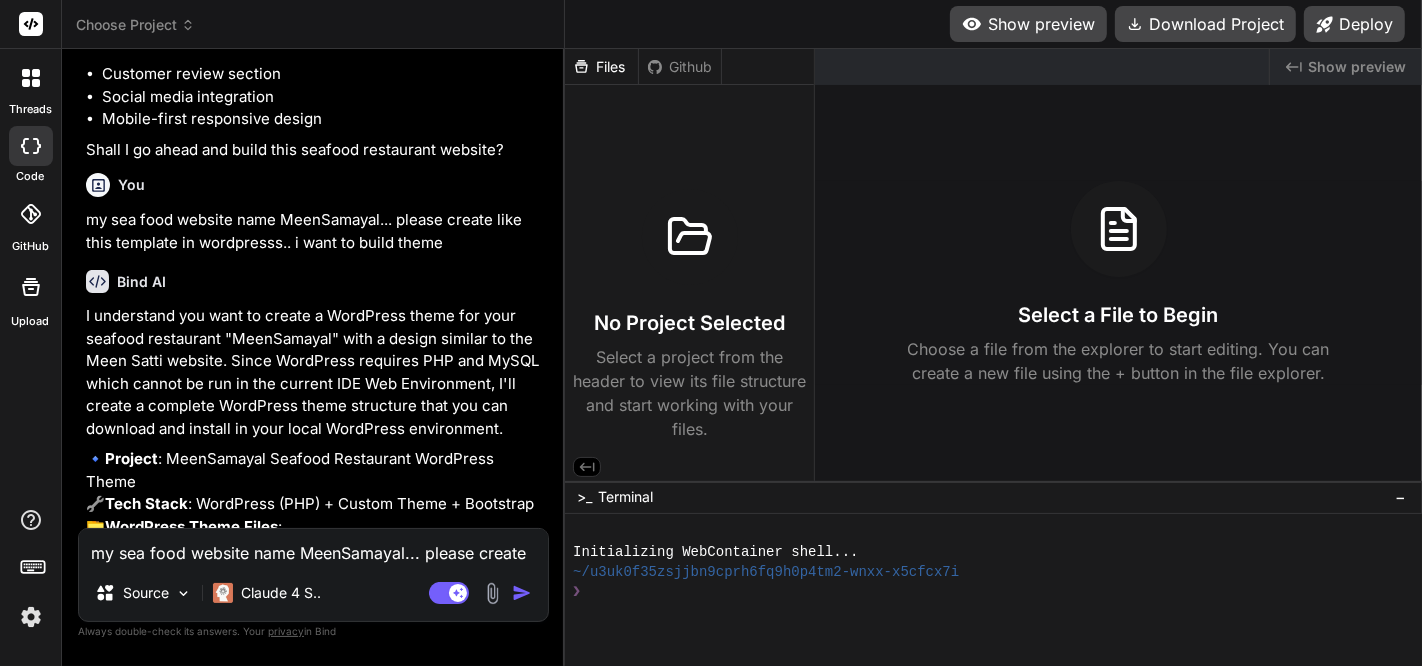 click on "I understand you want to create a WordPress theme for your seafood restaurant "MeenSamayal" with a design similar to the Meen Satti website. Since WordPress requires PHP and MySQL which cannot be run in the current IDE Web Environment, I'll create a complete WordPress theme structure that you can download and install in your local WordPress environment." at bounding box center [315, 372] 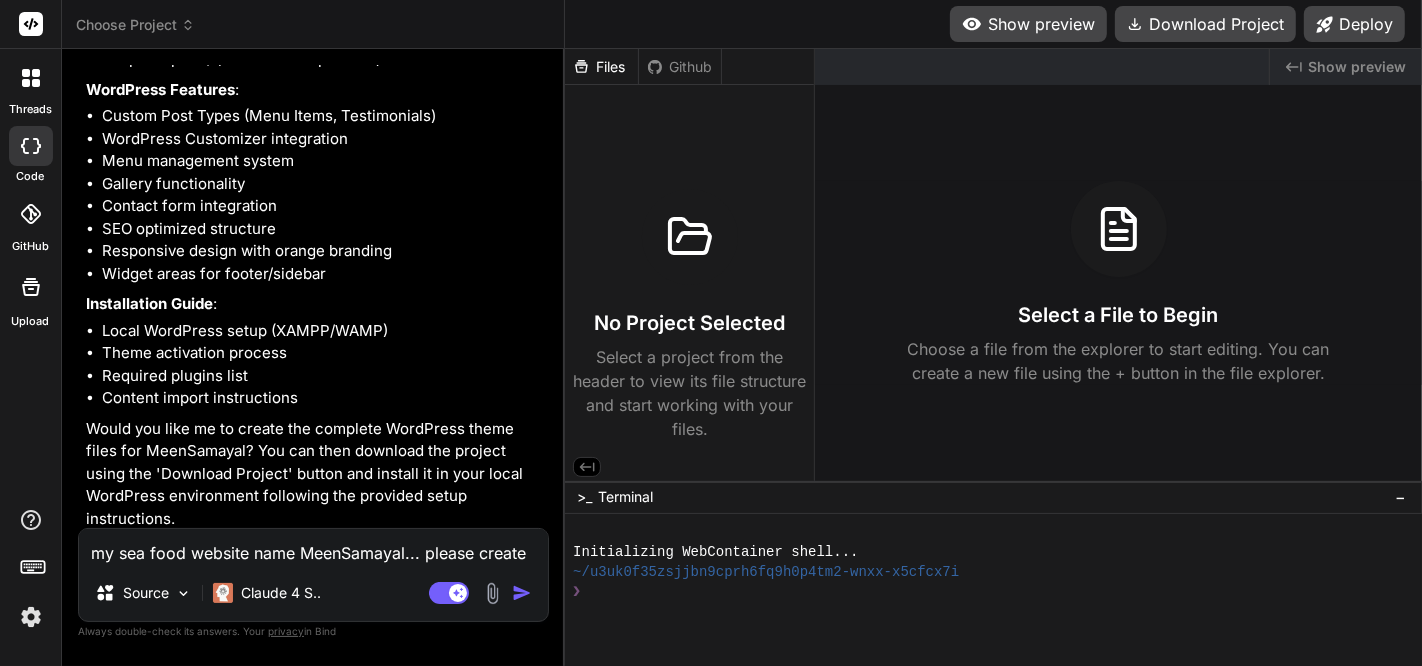 scroll, scrollTop: 4743, scrollLeft: 0, axis: vertical 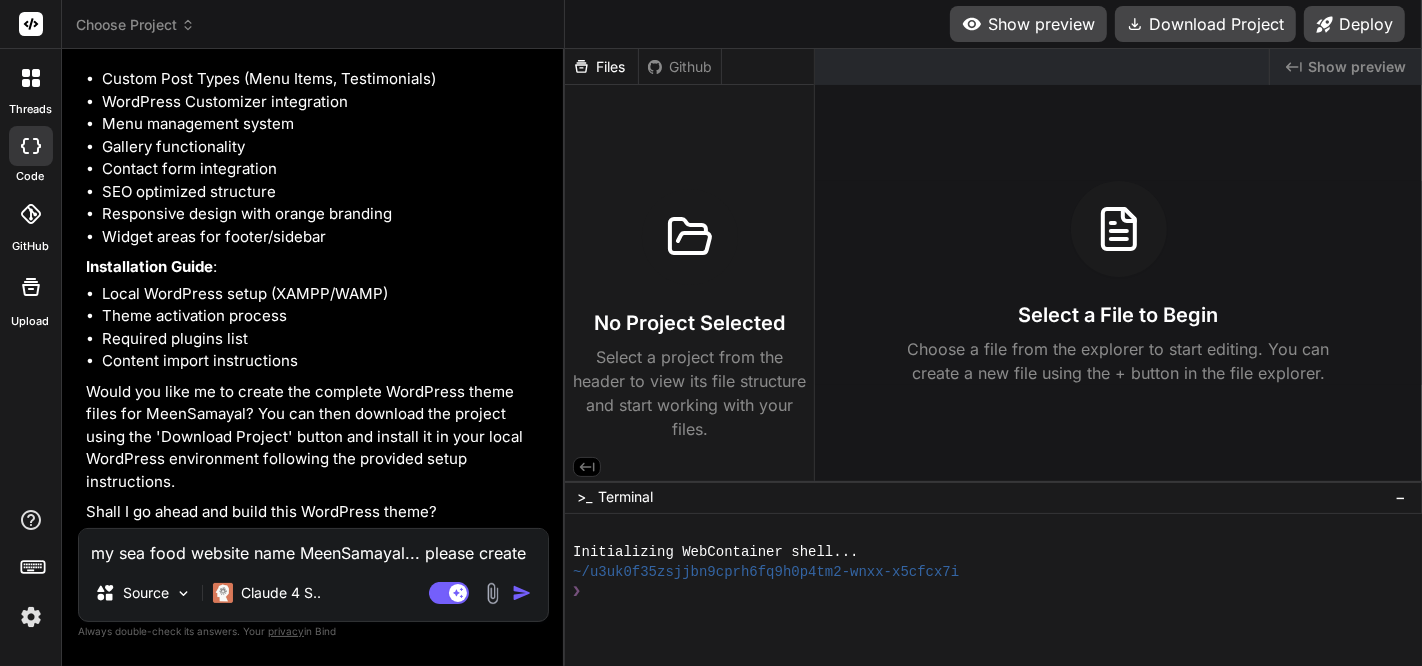 click on "Gallery functionality" at bounding box center [323, 147] 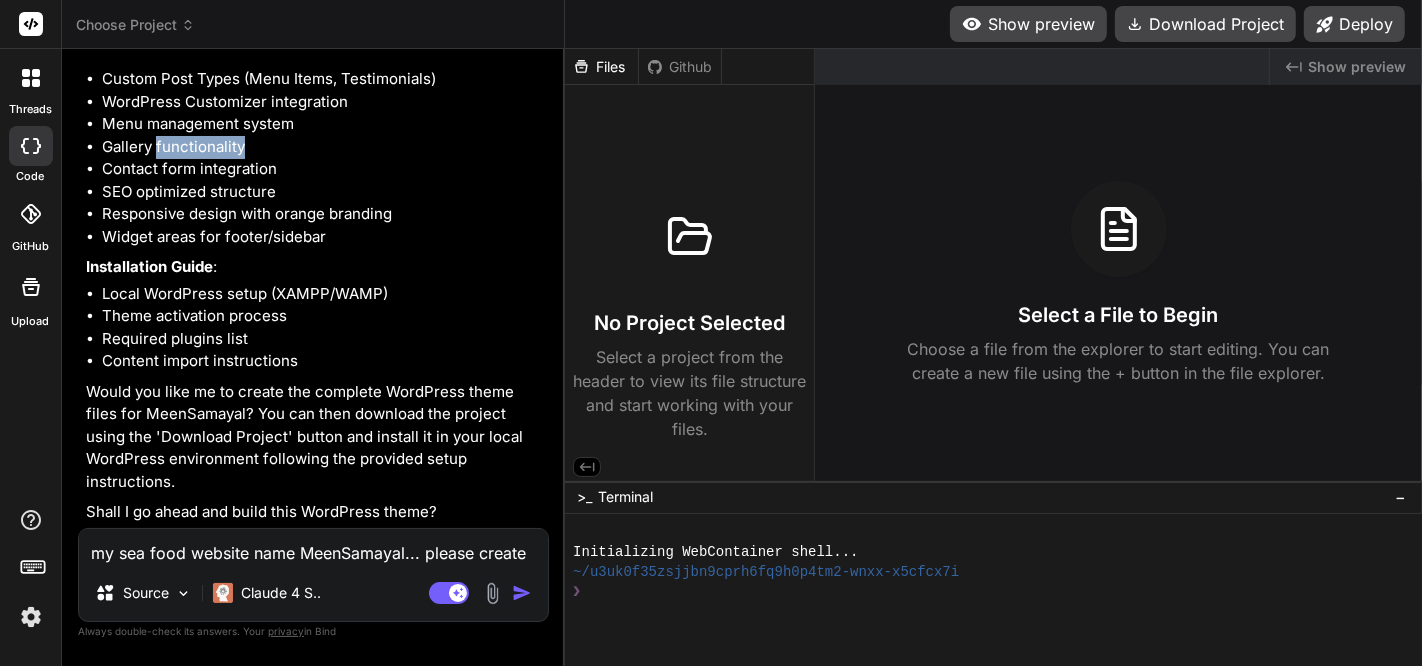 scroll, scrollTop: 4787, scrollLeft: 0, axis: vertical 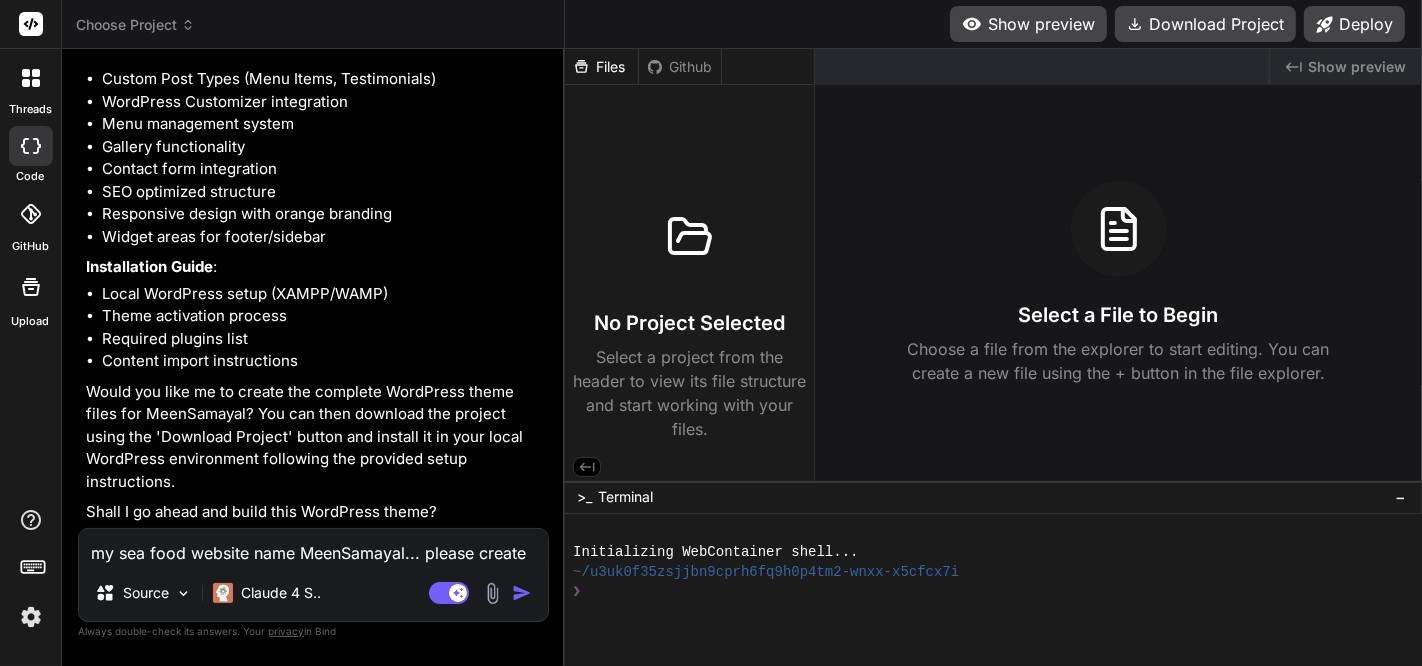 click on "Menu management system" at bounding box center [323, 124] 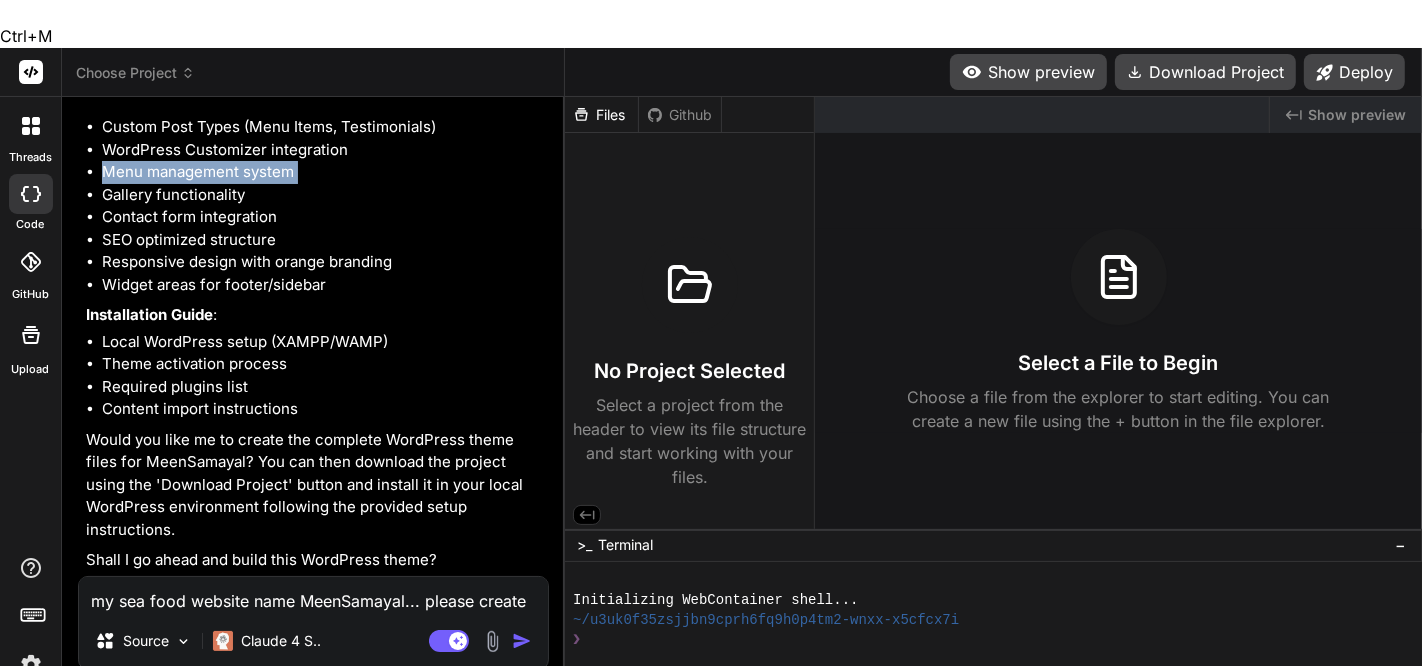 click on "Menu management system" at bounding box center [323, 172] 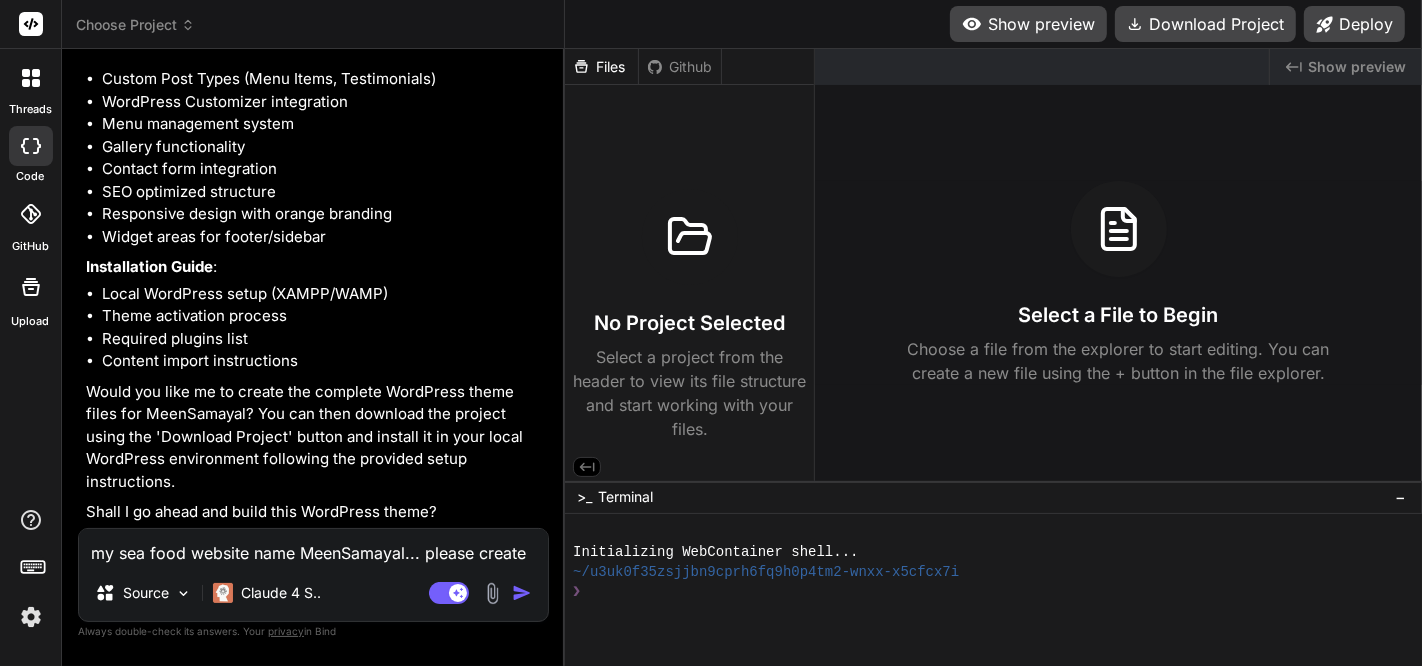click on "my sea food website name MeenSamayal... please create like this template in wordpresss.. i want to build theme Source   Claude 4 S.. Agent Mode. When this toggle is activated, AI automatically makes decisions, reasons, creates files, and runs terminal commands. Almost full autopilot." at bounding box center (313, 575) 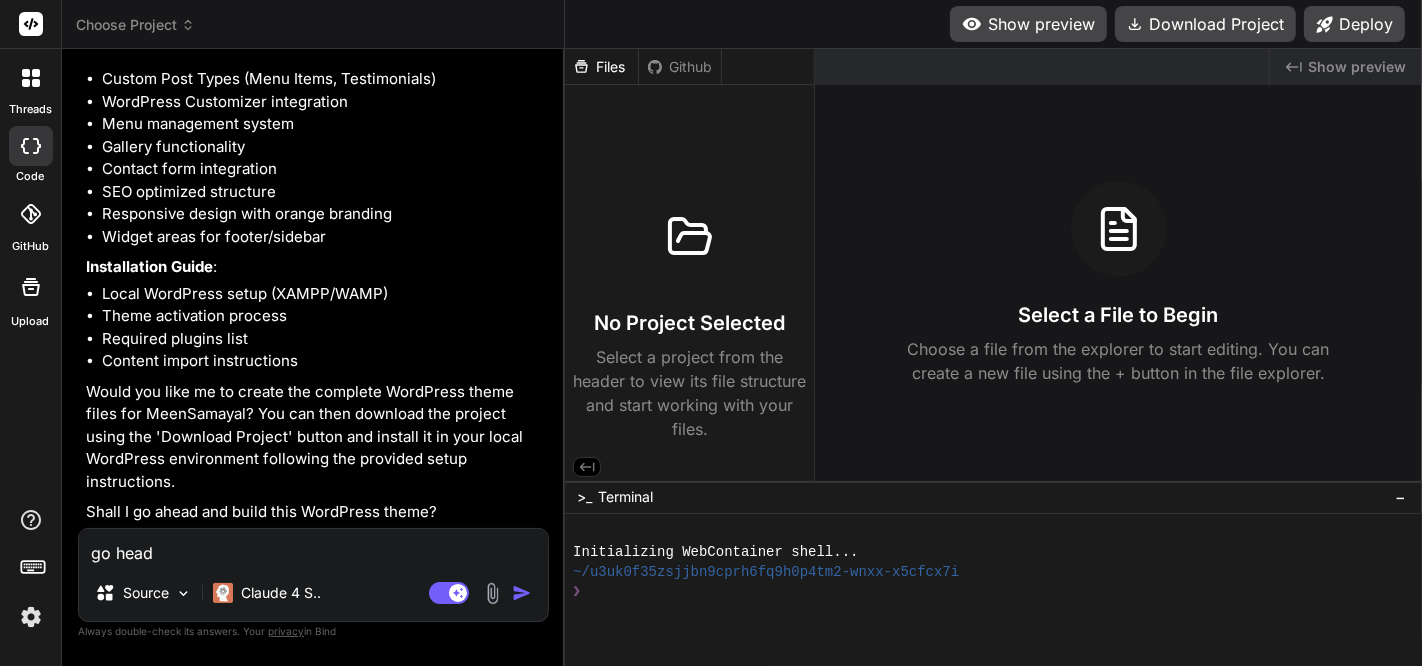 click at bounding box center (522, 593) 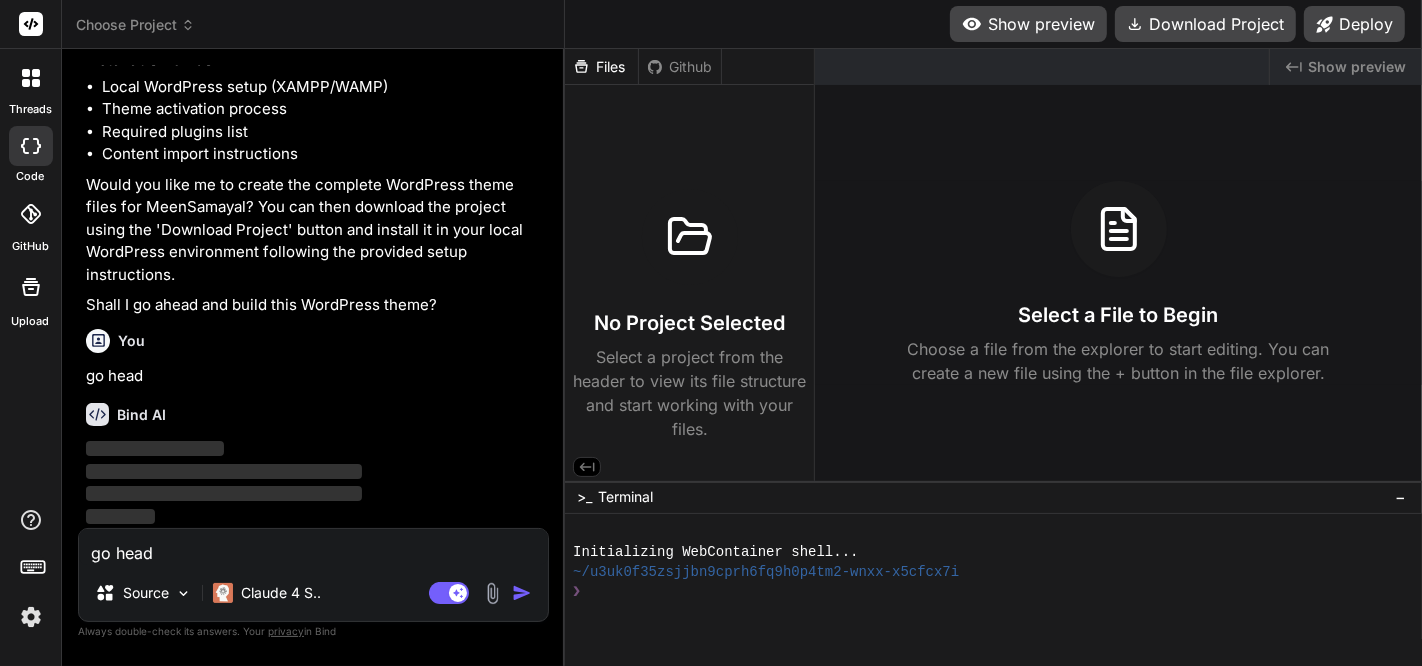 scroll, scrollTop: 5083, scrollLeft: 0, axis: vertical 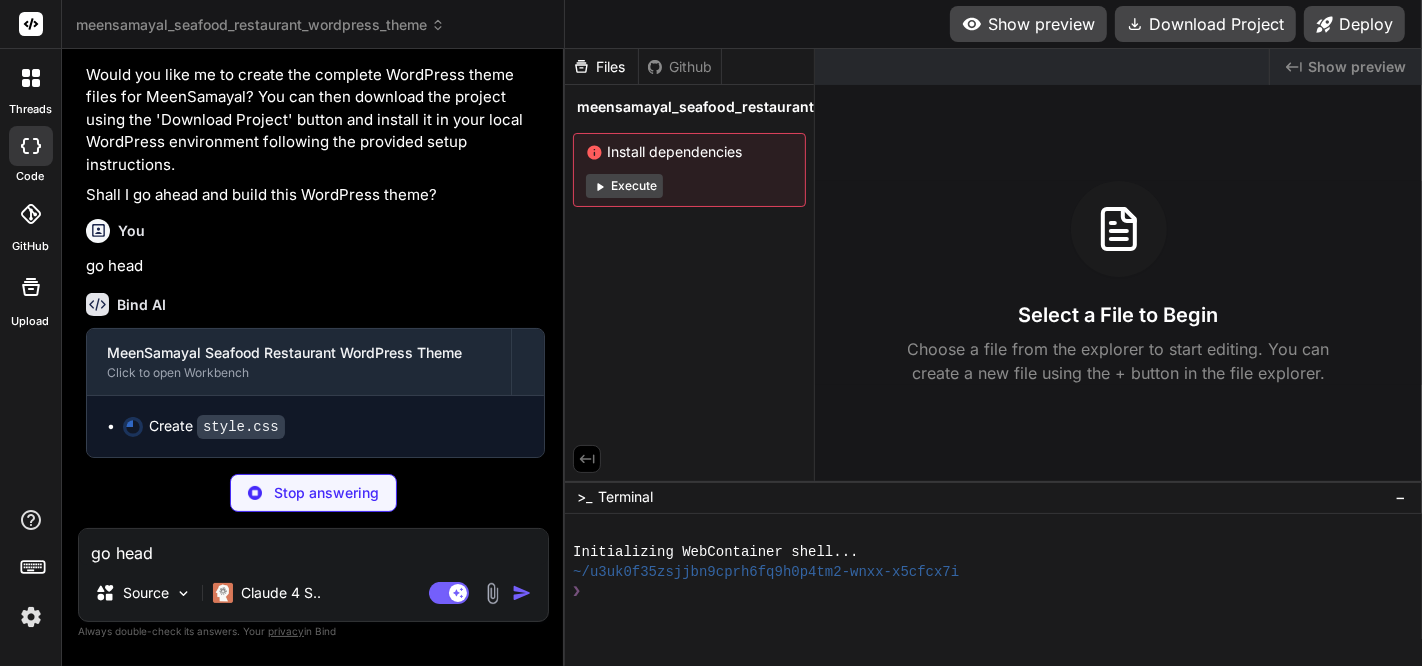 click on "Execute" at bounding box center [624, 186] 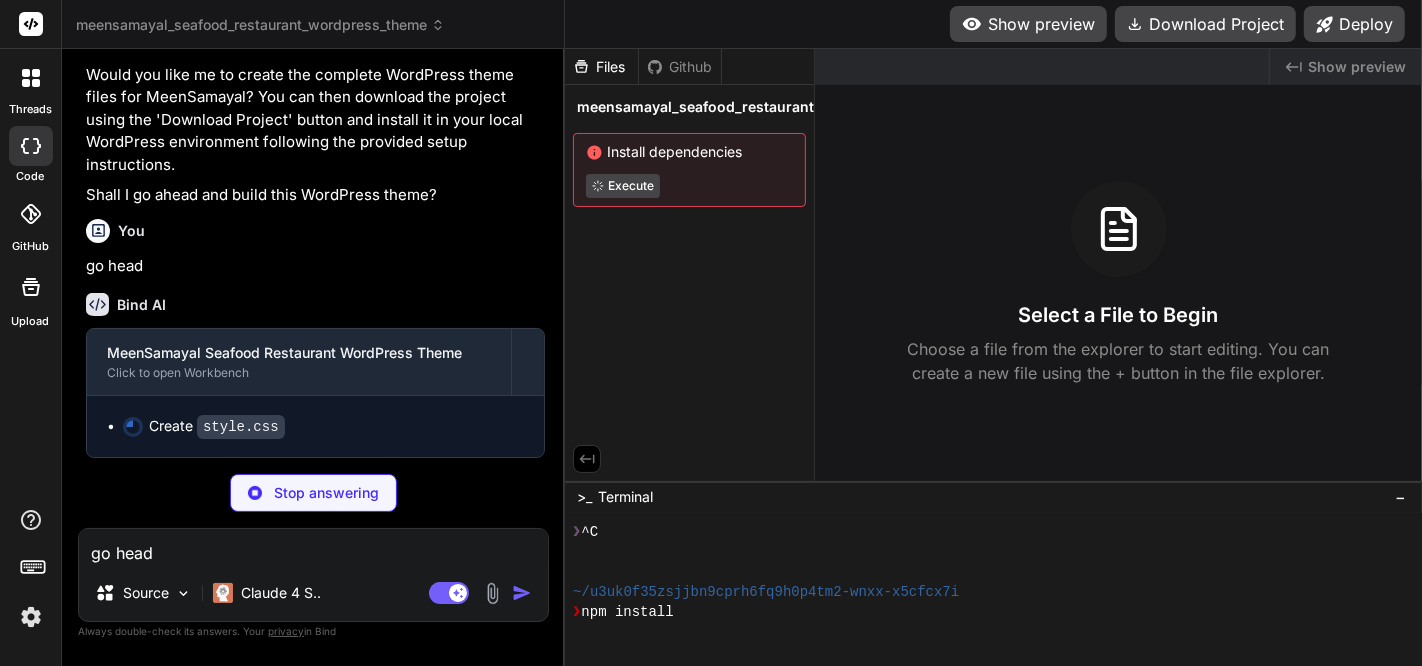 scroll, scrollTop: 160, scrollLeft: 0, axis: vertical 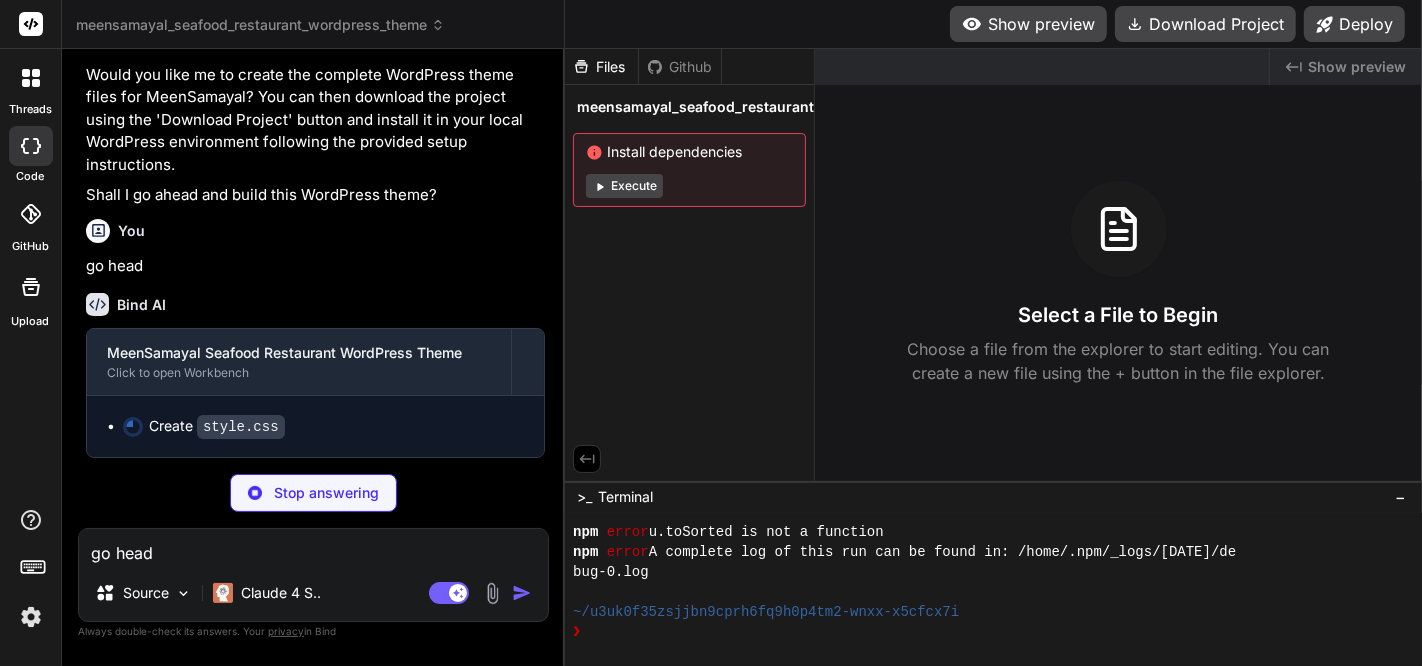click on "Would you like me to create the complete WordPress theme files for MeenSamayal? You can then download the project using the 'Download Project' button and install it in your local WordPress environment following the provided setup instructions." at bounding box center [315, 120] 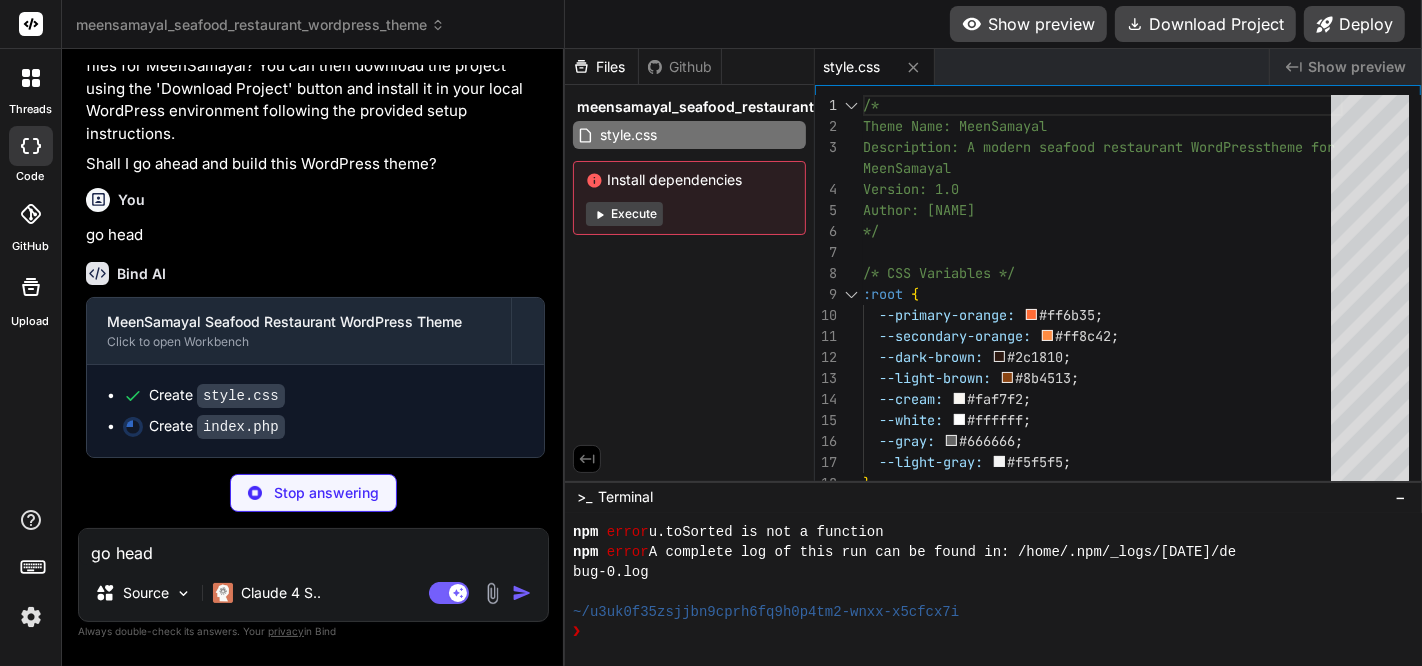 click on "Files Github meensamayal_seafood_restaurant_wordpress_theme style.css  Install dependencies Execute" at bounding box center [690, 265] 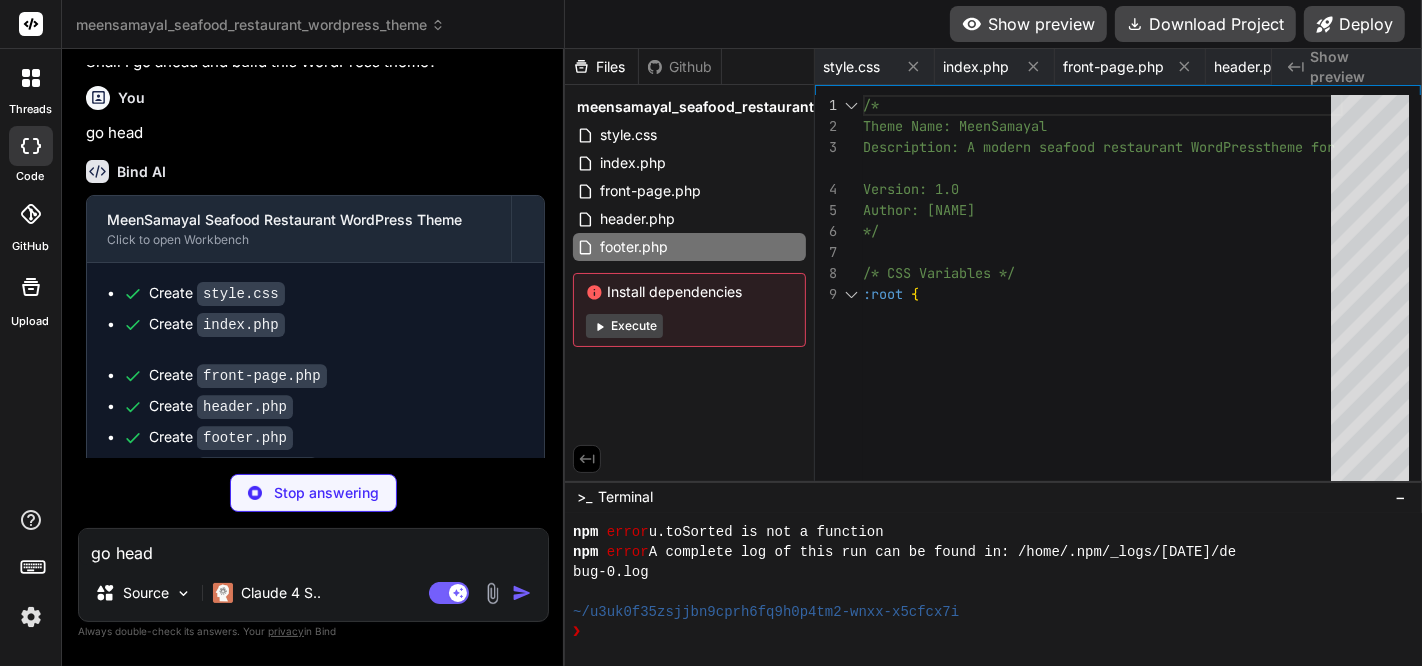 scroll, scrollTop: 0, scrollLeft: 164, axis: horizontal 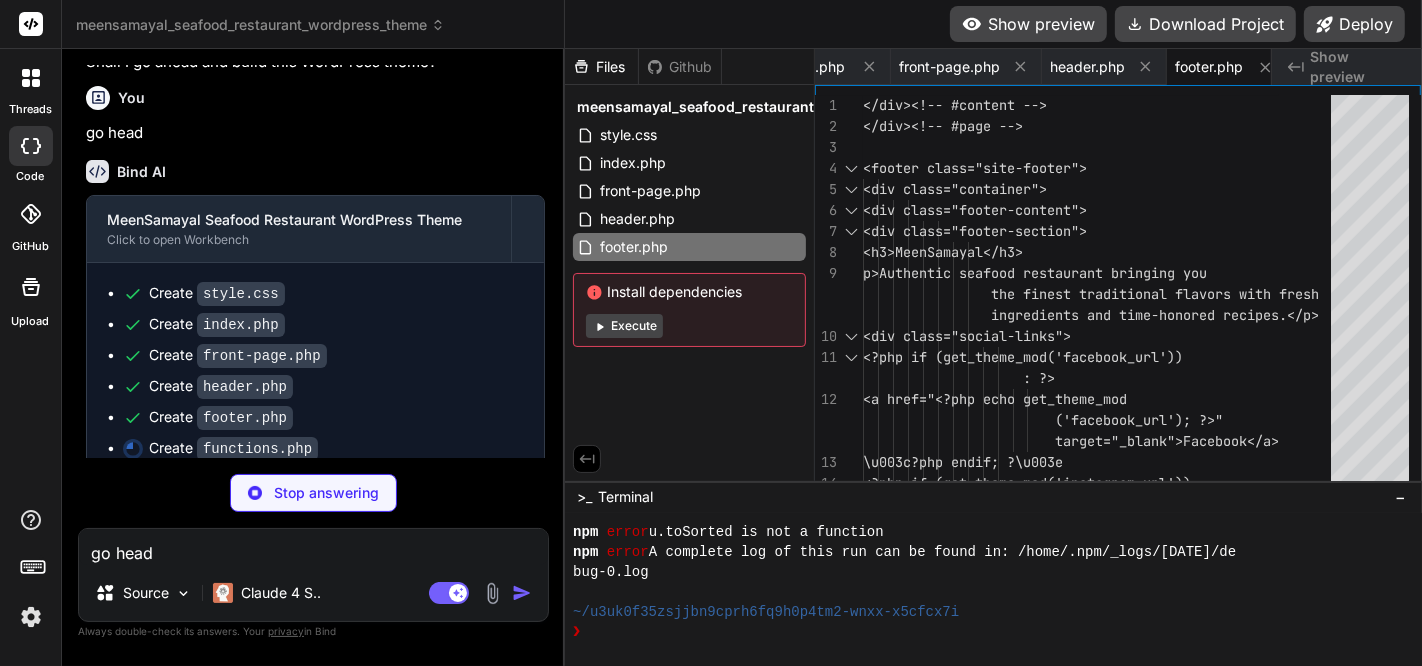 click on "Execute" at bounding box center [624, 326] 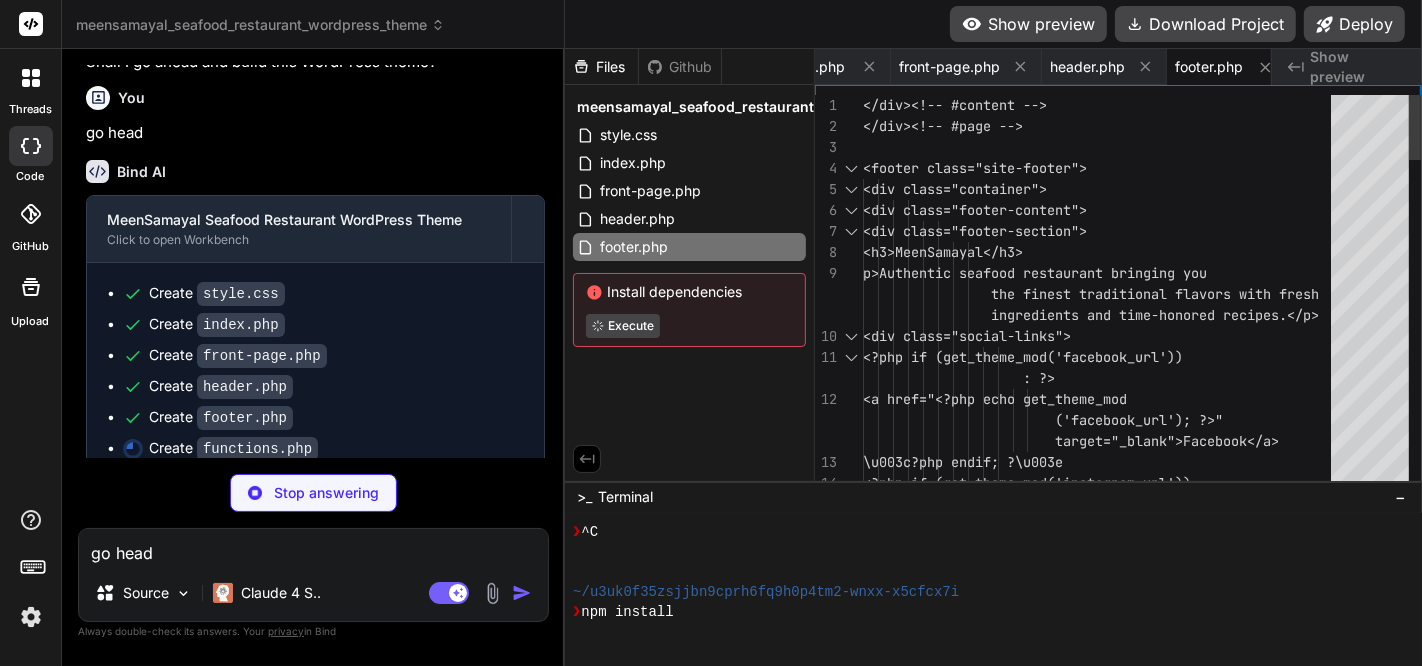 scroll, scrollTop: 360, scrollLeft: 0, axis: vertical 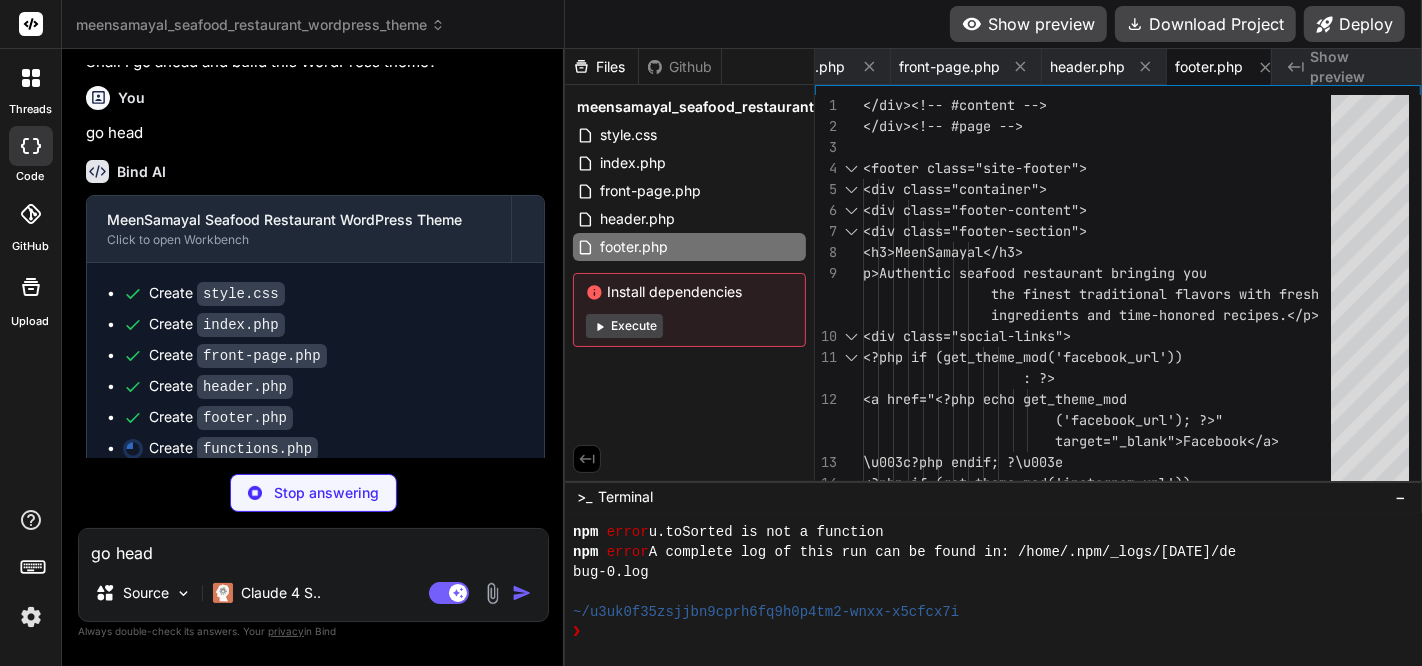 click on "Bind AI Web Search Created with Pixso. Code Generator You https://www.meensatti.com/ i want like this website... I want to build wordpress site Bind AI I understand you want to build a WordPress site similar to meensatti.com. However, I need to let you know that WordPress requires PHP and MySQL server environment which cannot be run in the current IDE Web Environment (it only supports browser-based technologies like HTML, CSS, JavaScript, and Node.js).
For WordPress development, you'll need:
Local environment like XAMPP, WAMP, or MAMP
Or a web hosting service that supports PHP/MySQL
WordPress installation files
That said, I can help you create a static HTML/CSS/JavaScript version that replicates the design and functionality of meensatti.com, which you could then convert to WordPress later or use as a reference.
Let me analyze the site and propose a plan:
🔹 Project : Meensatti-Style Real Estate Website
🔧 Tech Stack : HTML + CSS + JavaScript + Bootstrap
📁 Structure :" at bounding box center [313, 357] 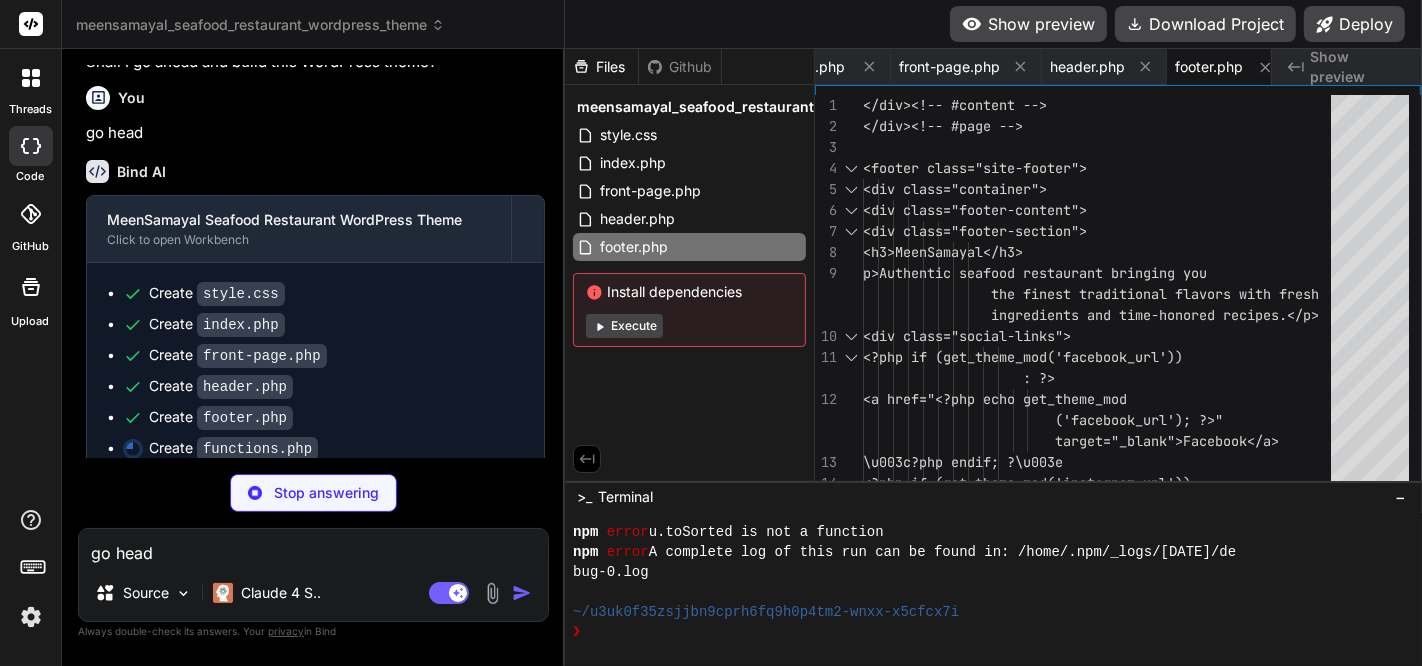 click on "You" at bounding box center (315, 98) 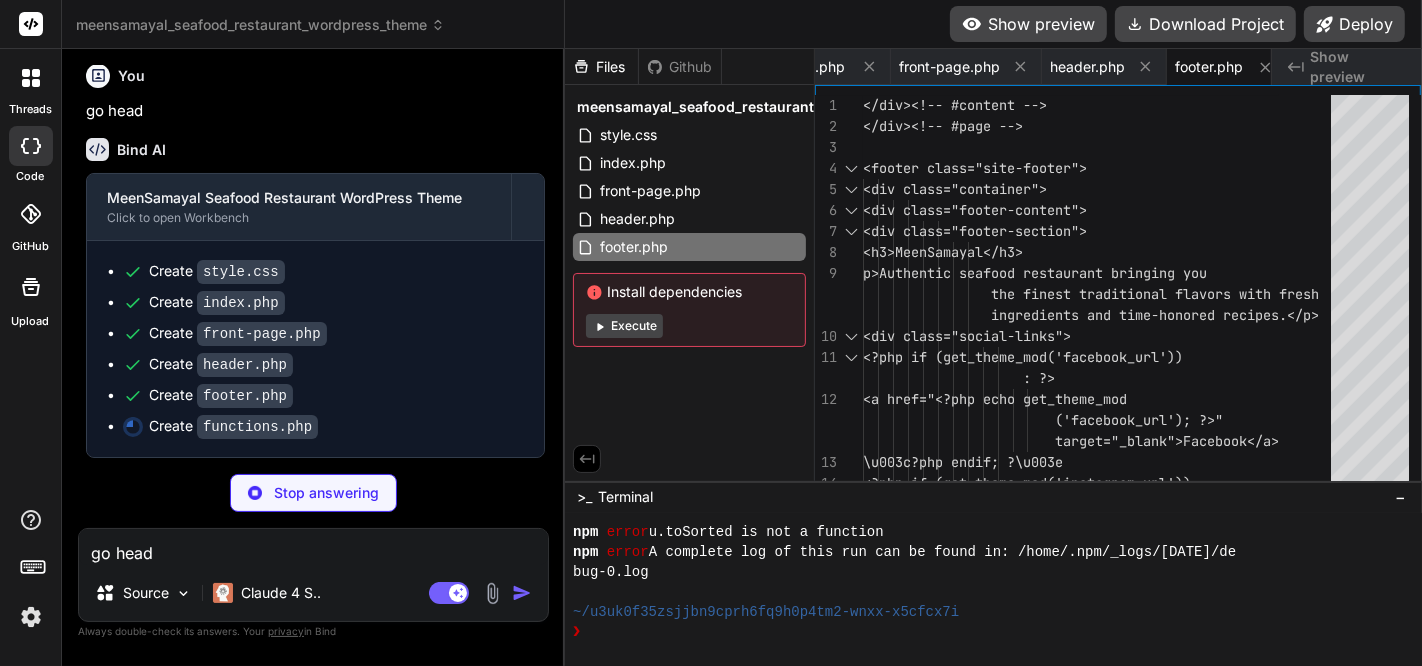 scroll, scrollTop: 5343, scrollLeft: 0, axis: vertical 